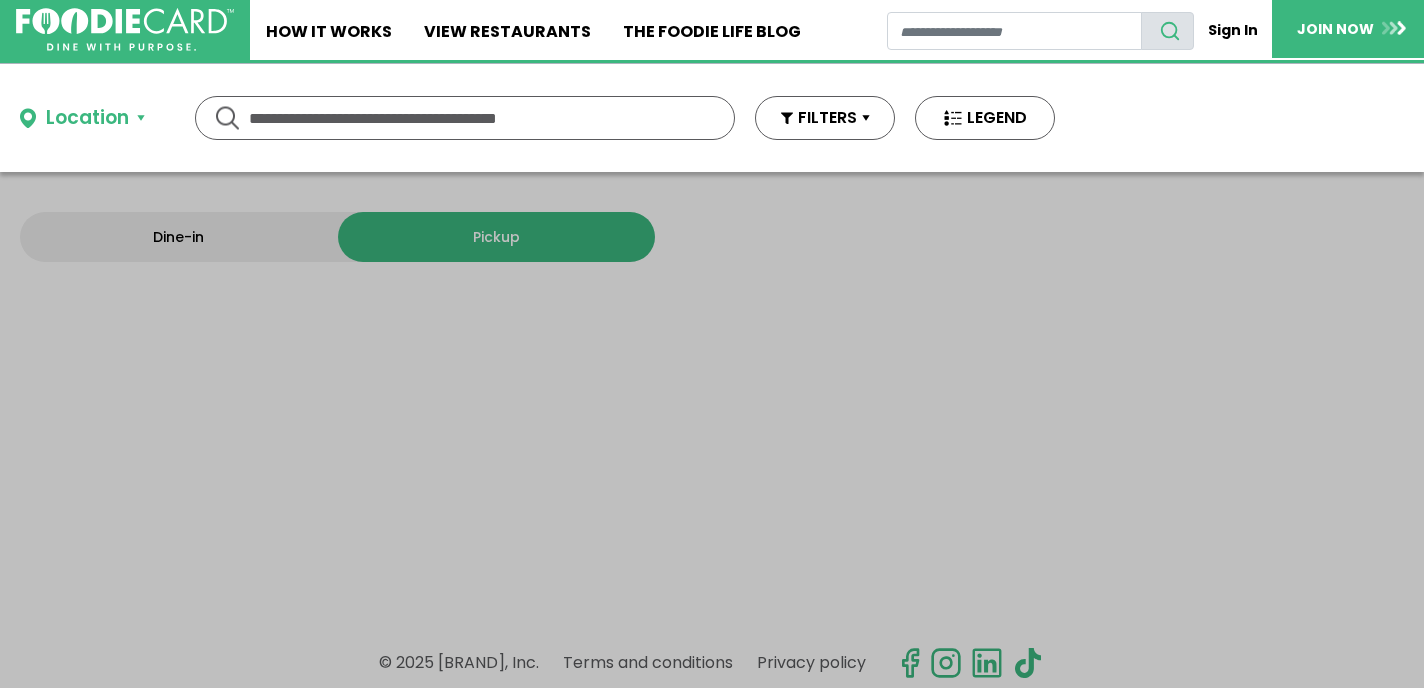 scroll, scrollTop: 0, scrollLeft: 0, axis: both 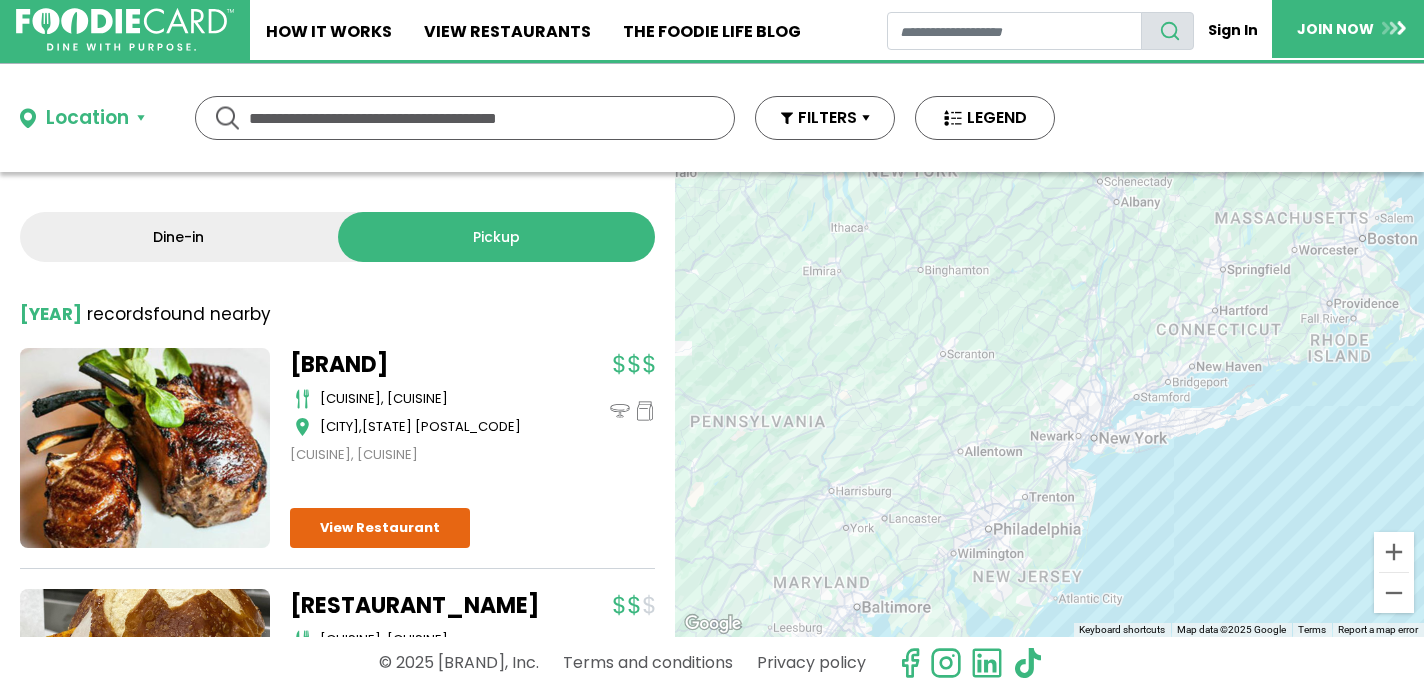 click on "Dine-in" at bounding box center [179, 237] 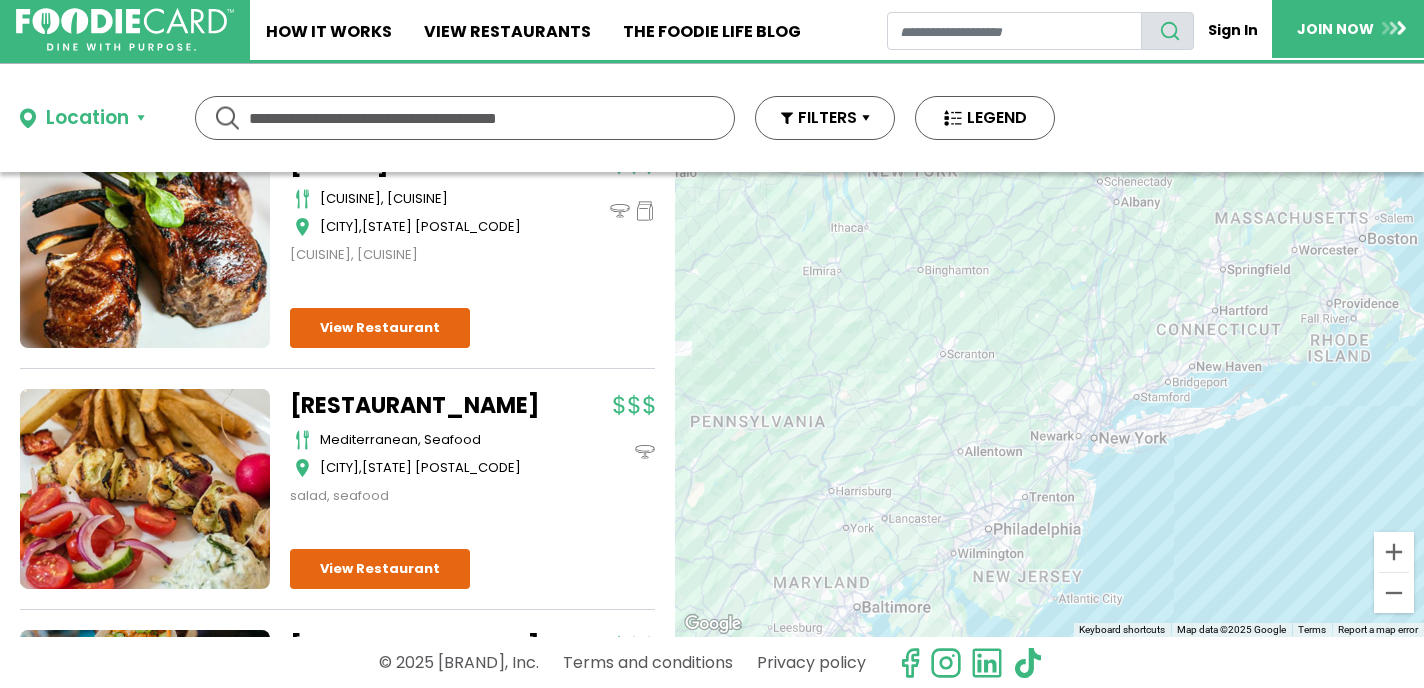 scroll, scrollTop: 0, scrollLeft: 0, axis: both 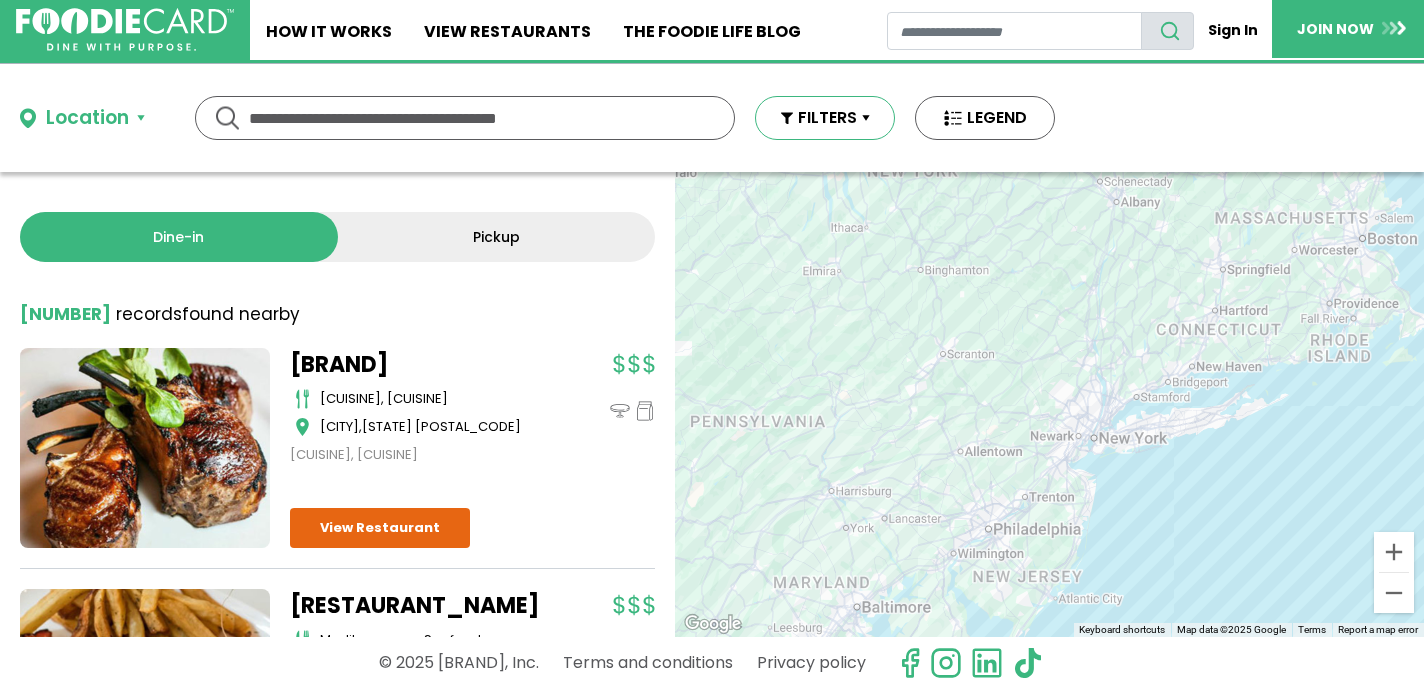 click on "FILTERS" at bounding box center (825, 118) 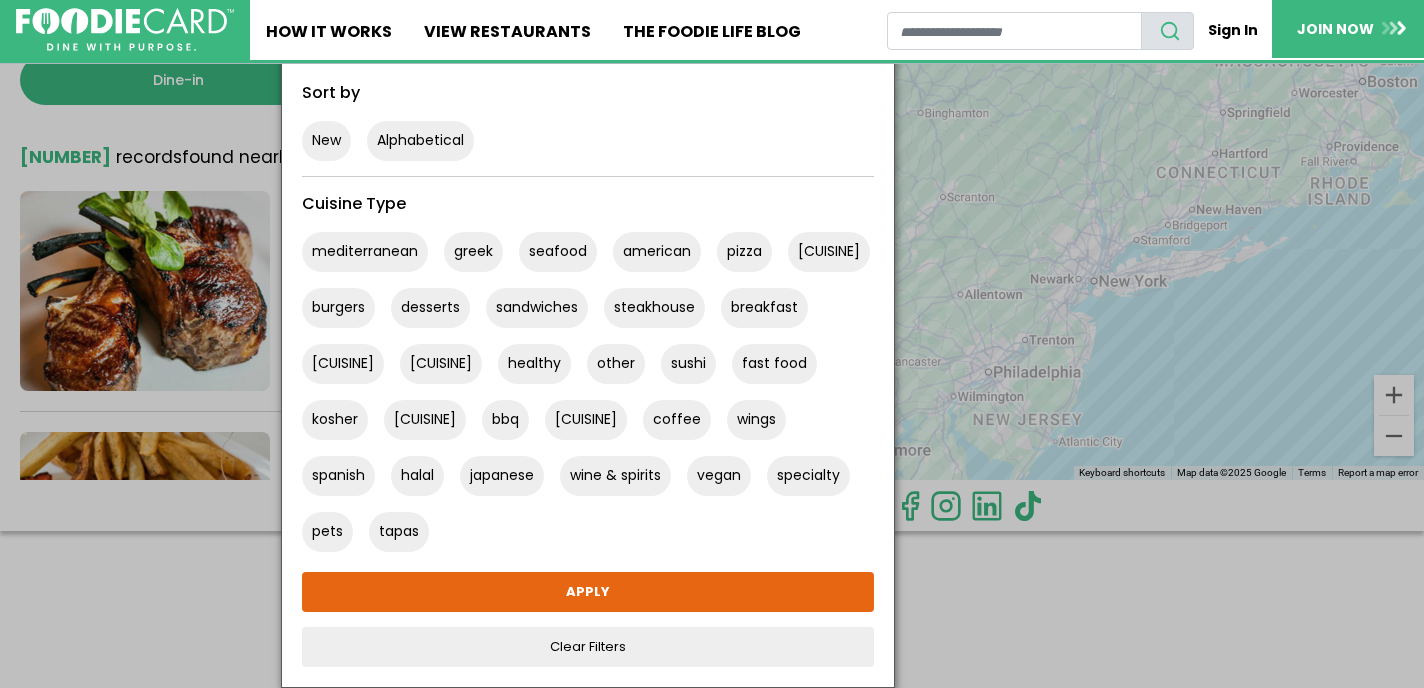 scroll, scrollTop: 0, scrollLeft: 0, axis: both 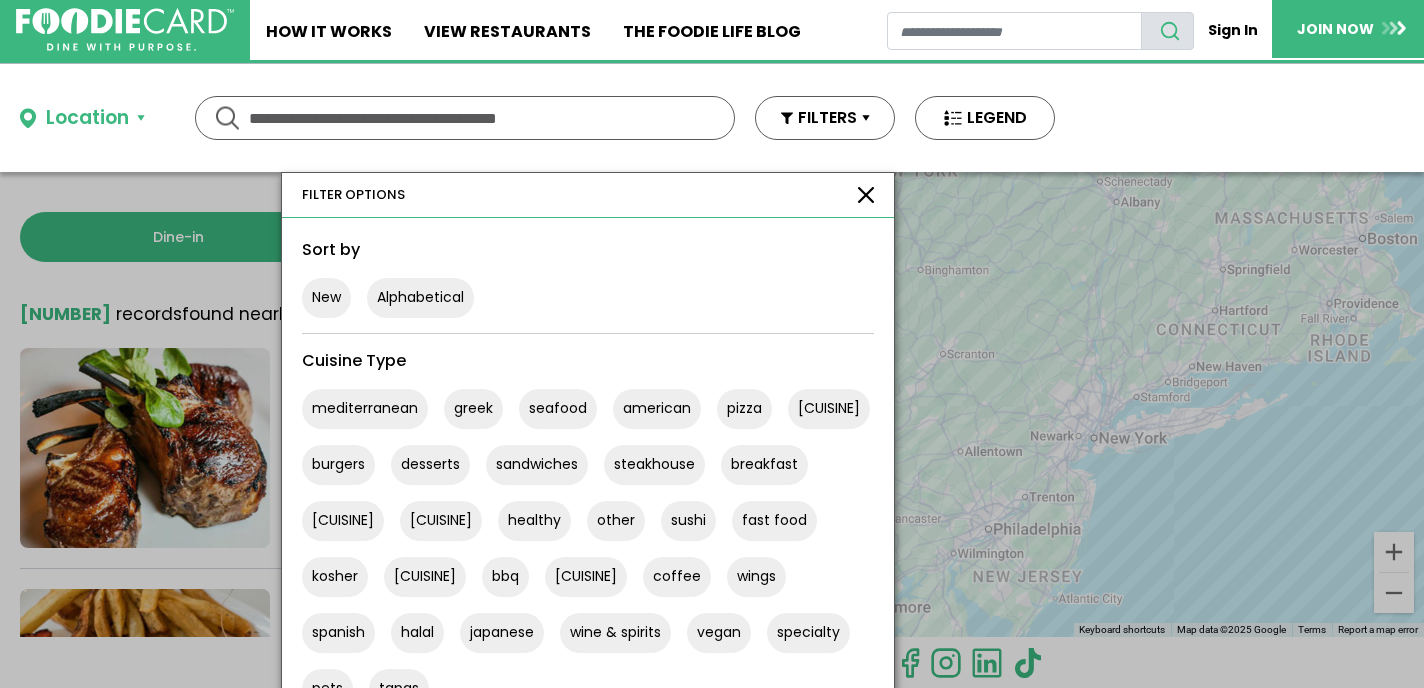 click at bounding box center [866, 195] 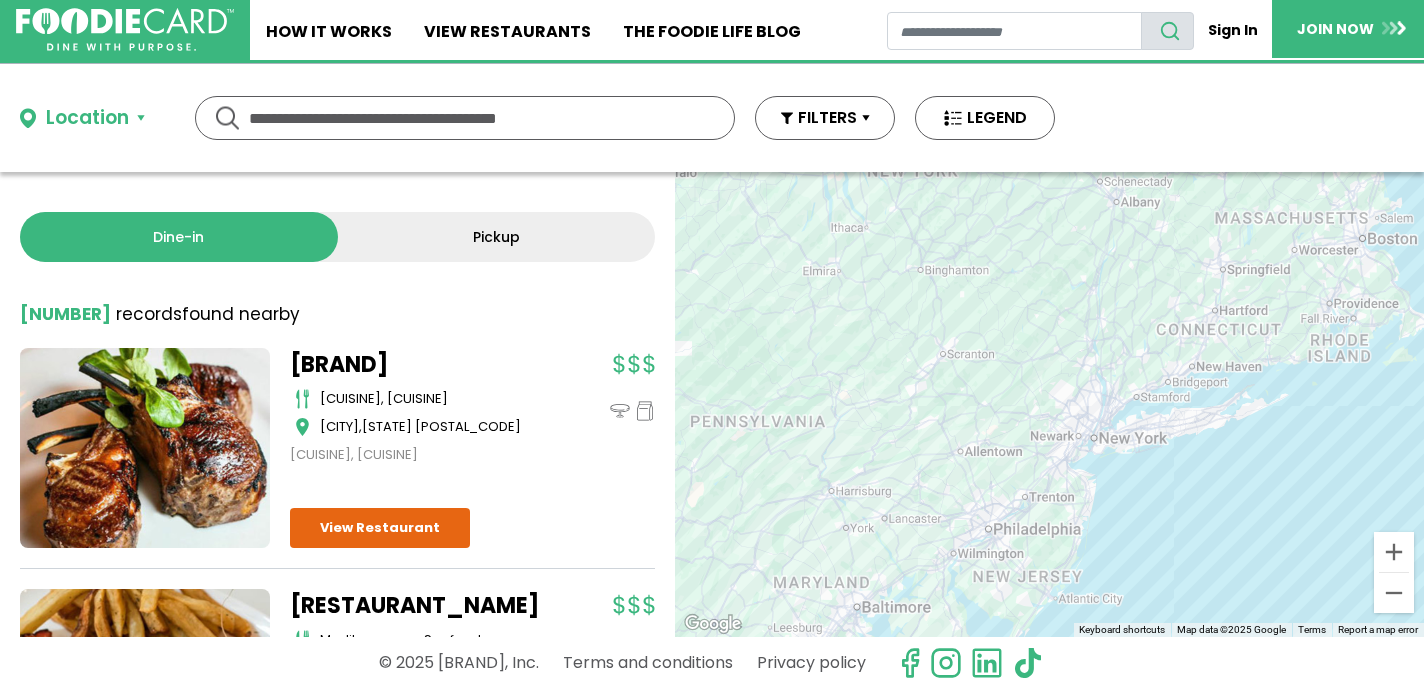 click on "Location" at bounding box center [82, 118] 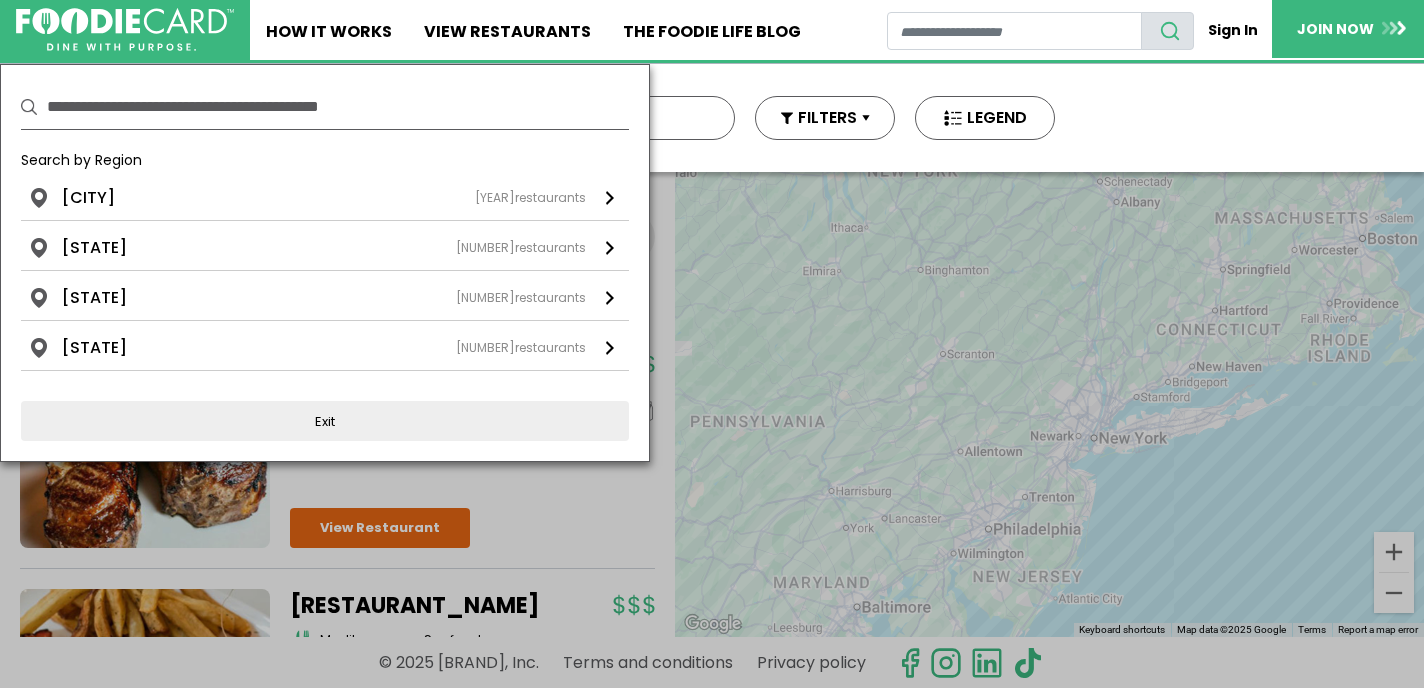 click at bounding box center (338, 107) 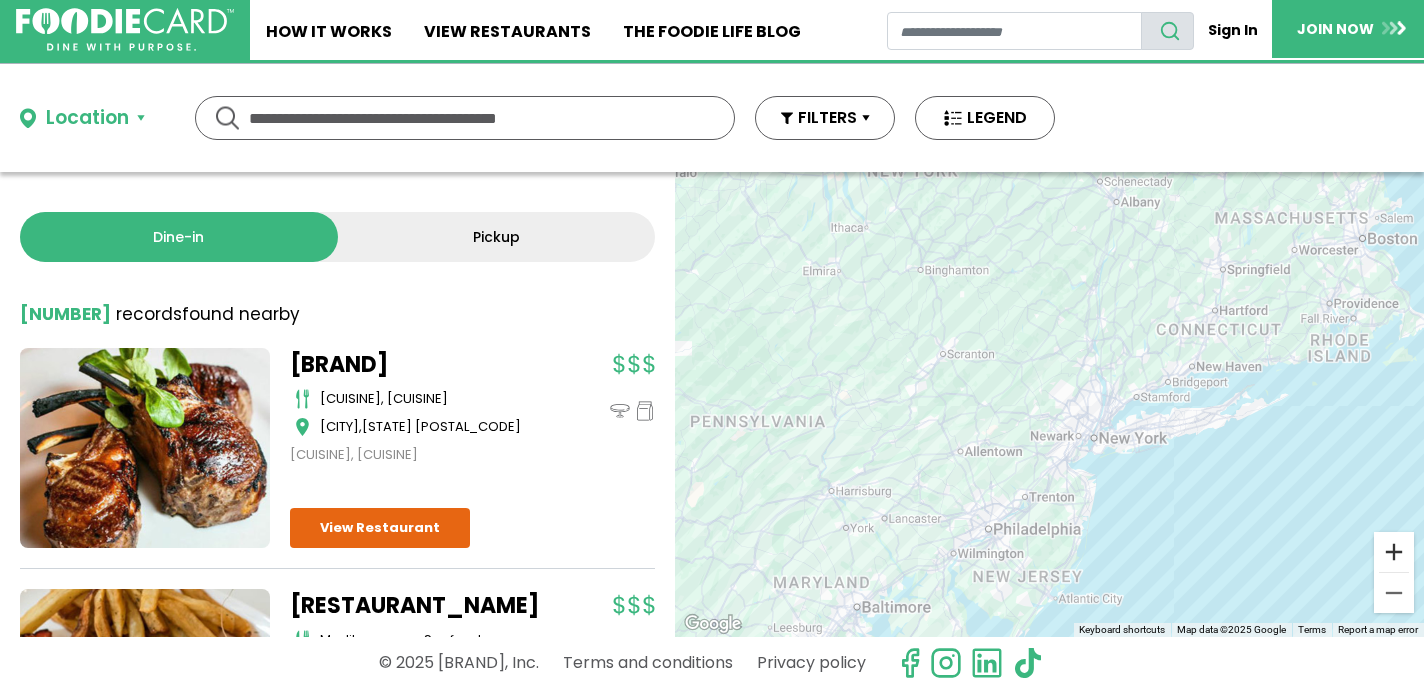 click at bounding box center (1394, 552) 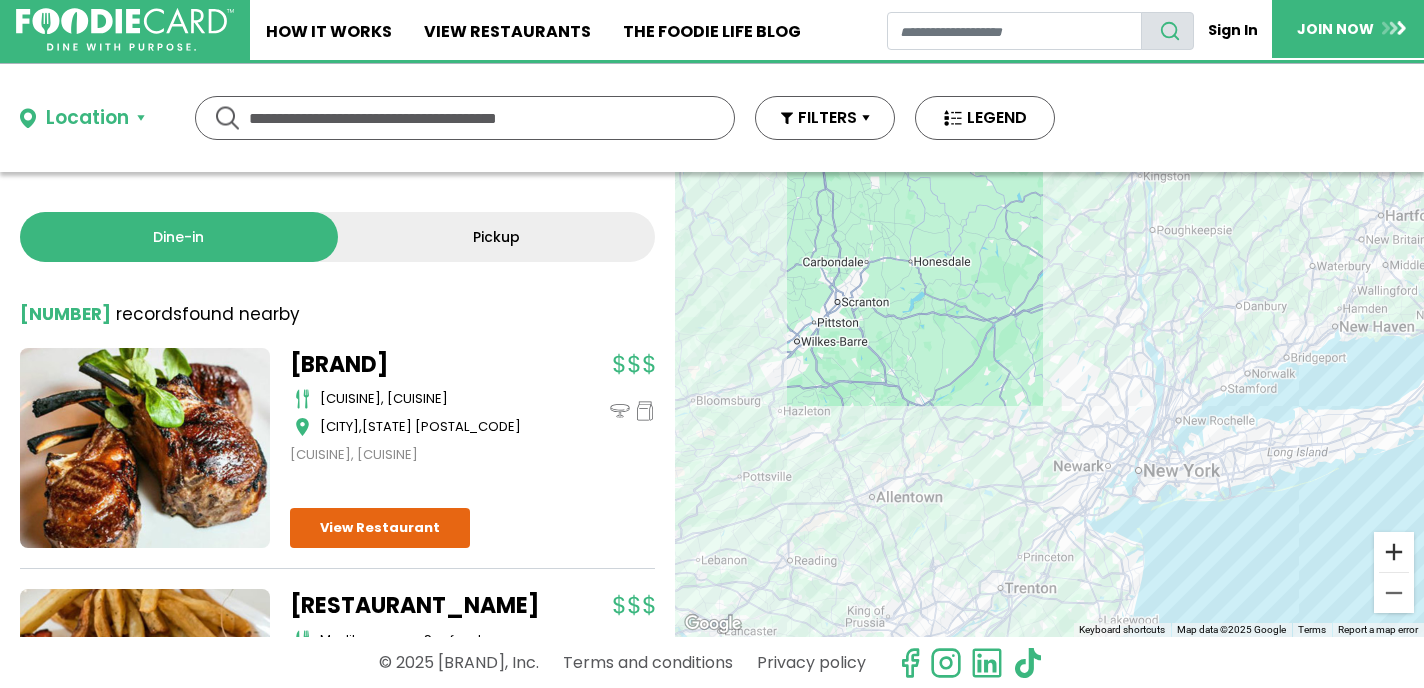 click at bounding box center (1394, 552) 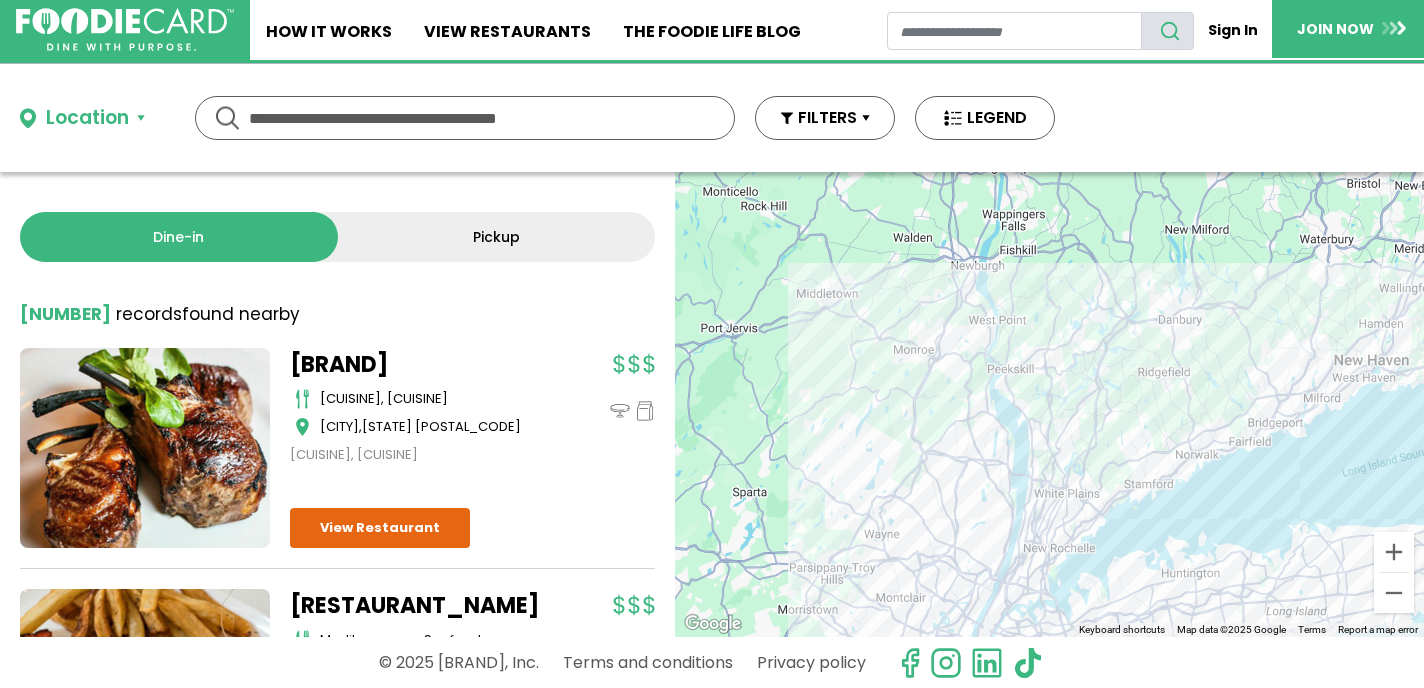 drag, startPoint x: 1334, startPoint y: 475, endPoint x: 1088, endPoint y: 587, distance: 270.29614 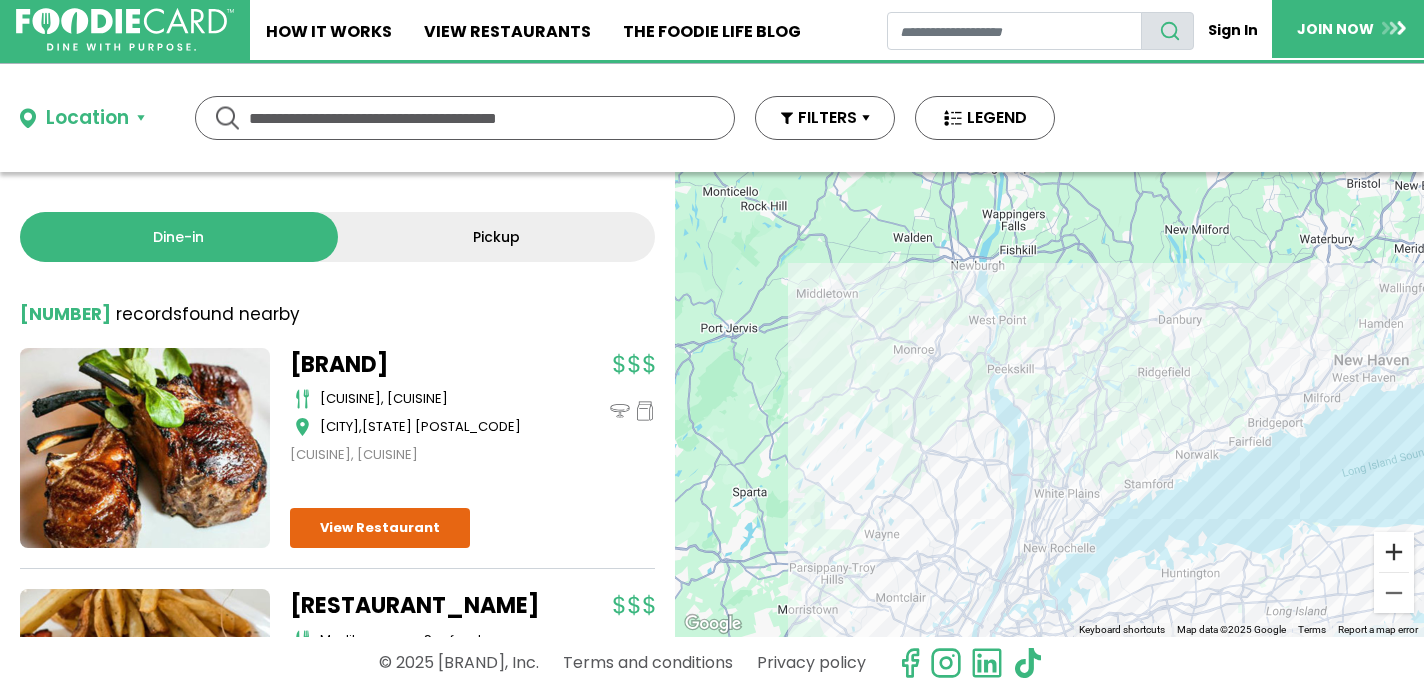 click at bounding box center [1394, 552] 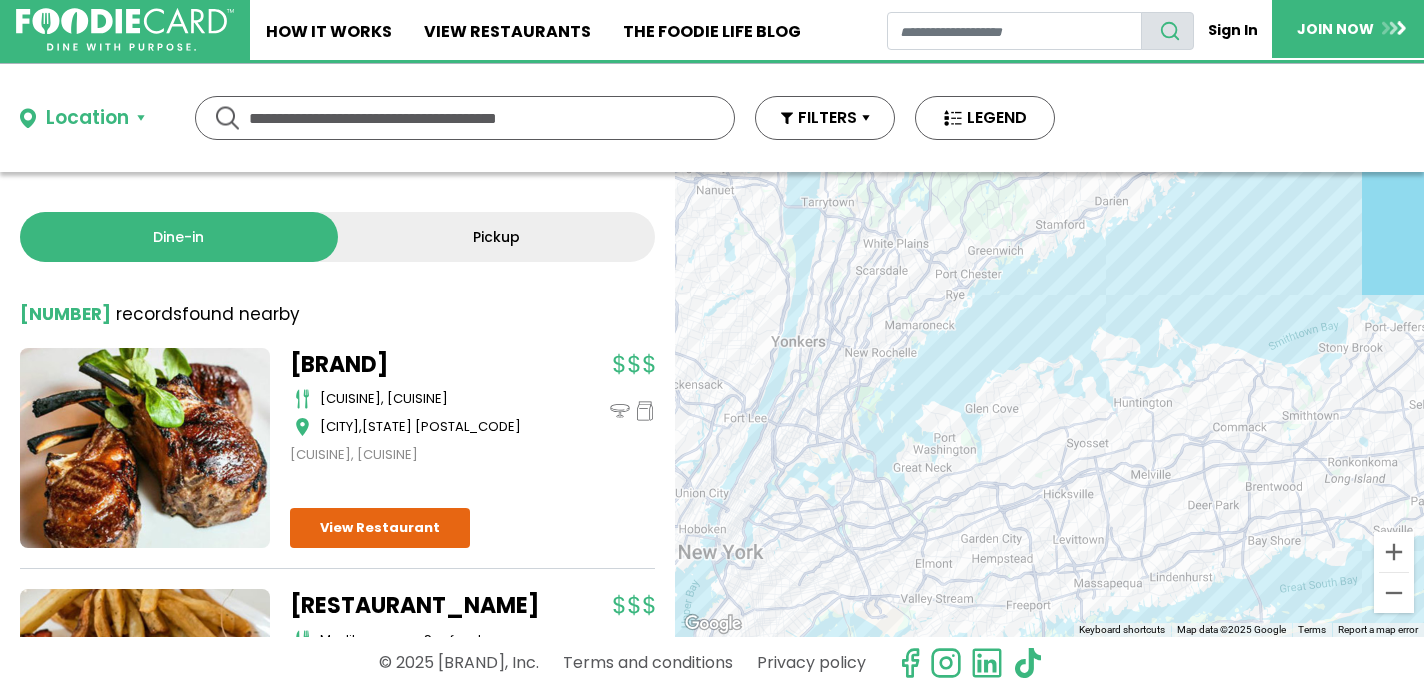 drag, startPoint x: 1231, startPoint y: 489, endPoint x: 1042, endPoint y: 146, distance: 391.62482 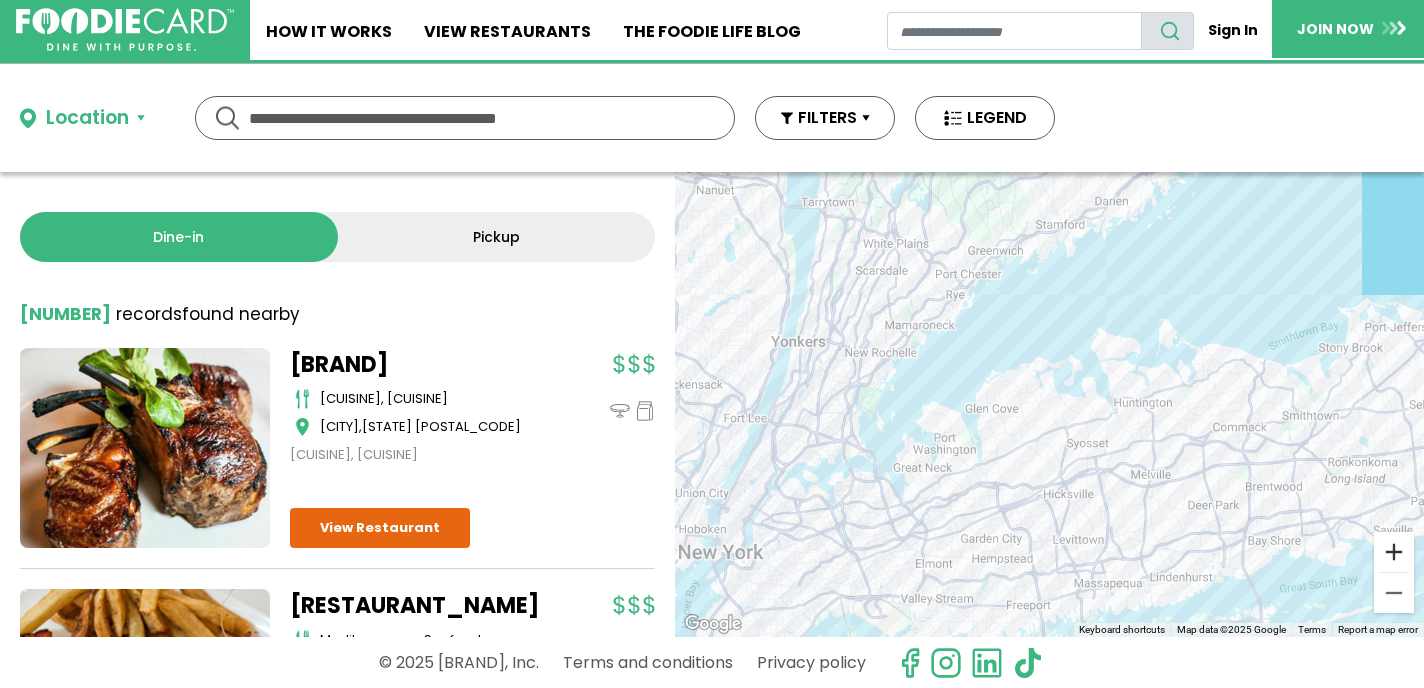 click at bounding box center (1394, 552) 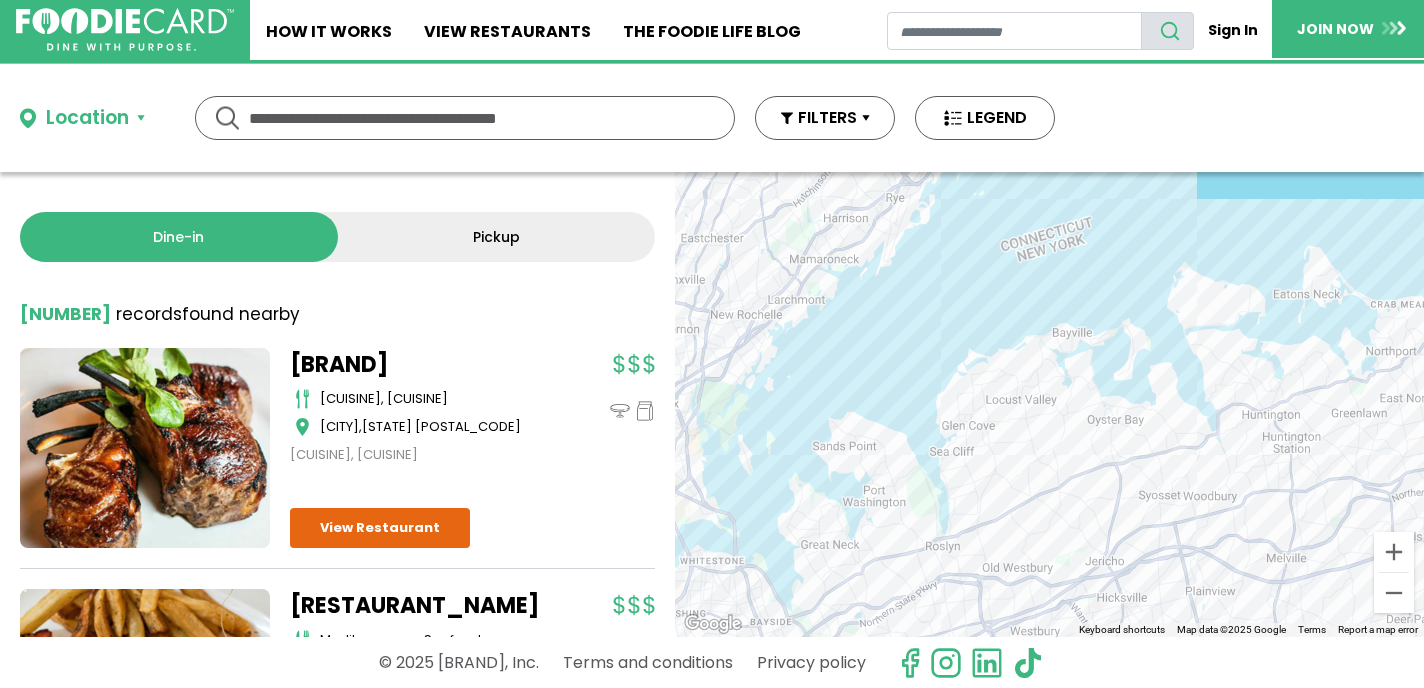 drag, startPoint x: 1043, startPoint y: 487, endPoint x: 1082, endPoint y: 499, distance: 40.804413 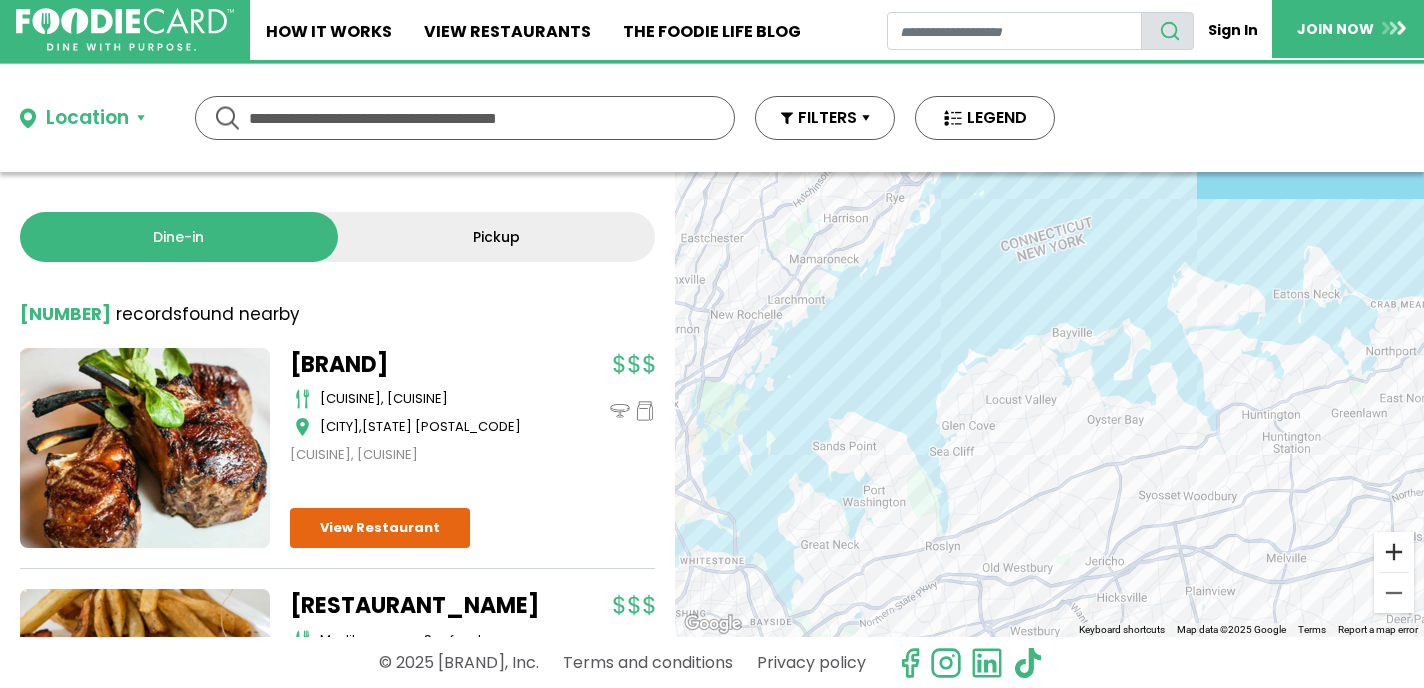 click at bounding box center [1394, 552] 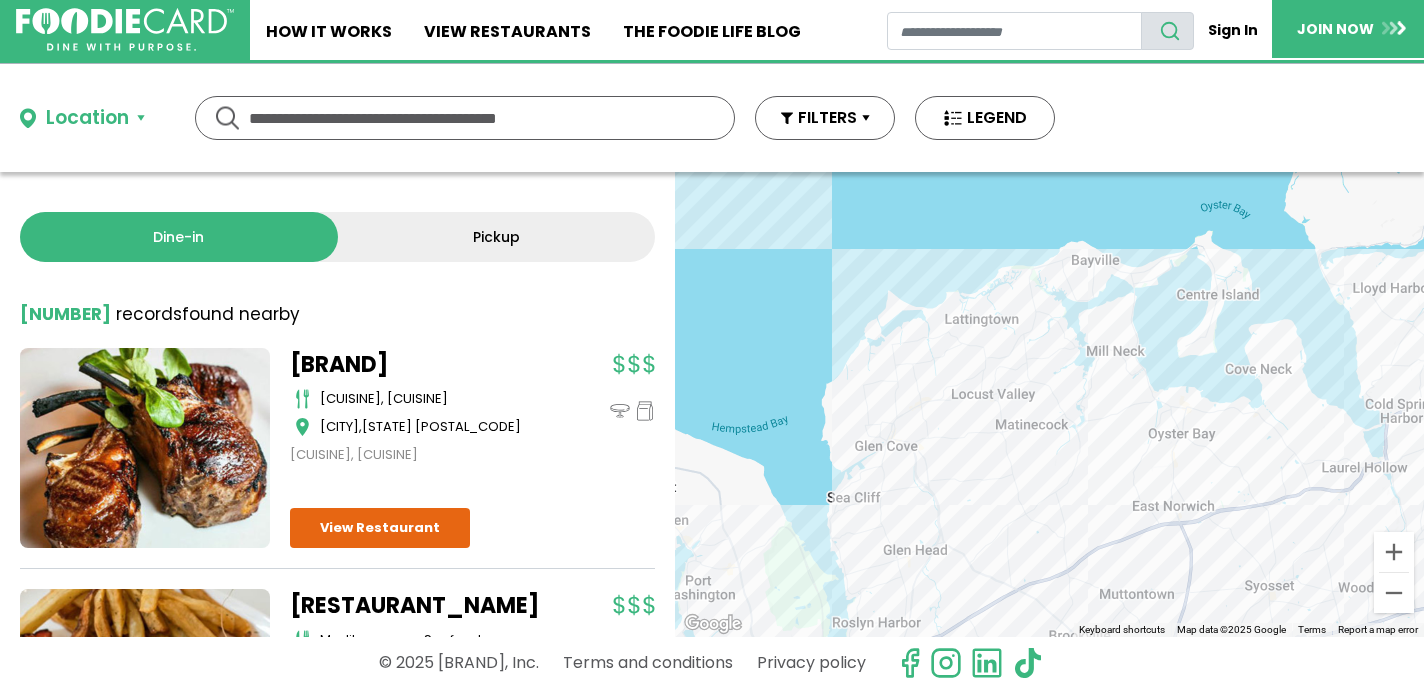 click on "To navigate, press the arrow keys." at bounding box center [1049, 404] 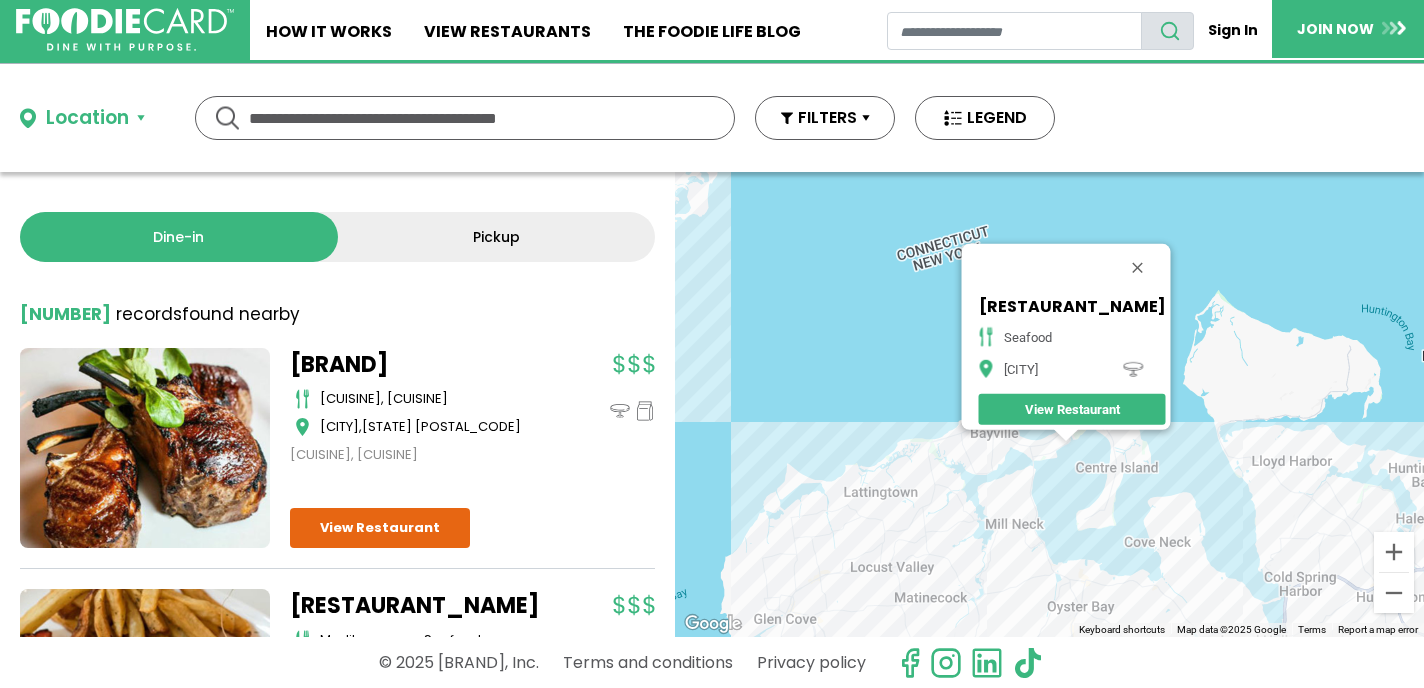 click on "To navigate, press the arrow keys. Hidden Harbor Restaurant seafood Bayville View Restaurant" at bounding box center (1049, 404) 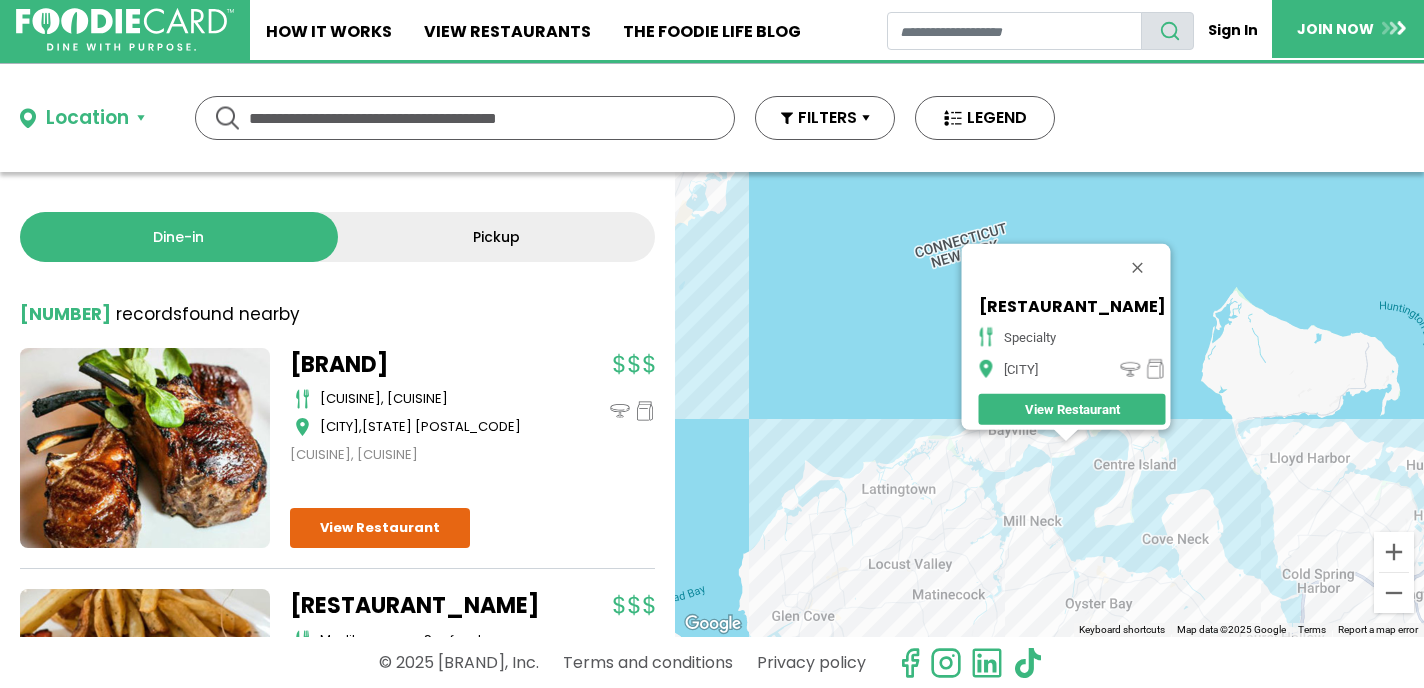 click on "To navigate, press the arrow keys. Charcuterie & Things specialty Bayville View Restaurant" at bounding box center [1049, 404] 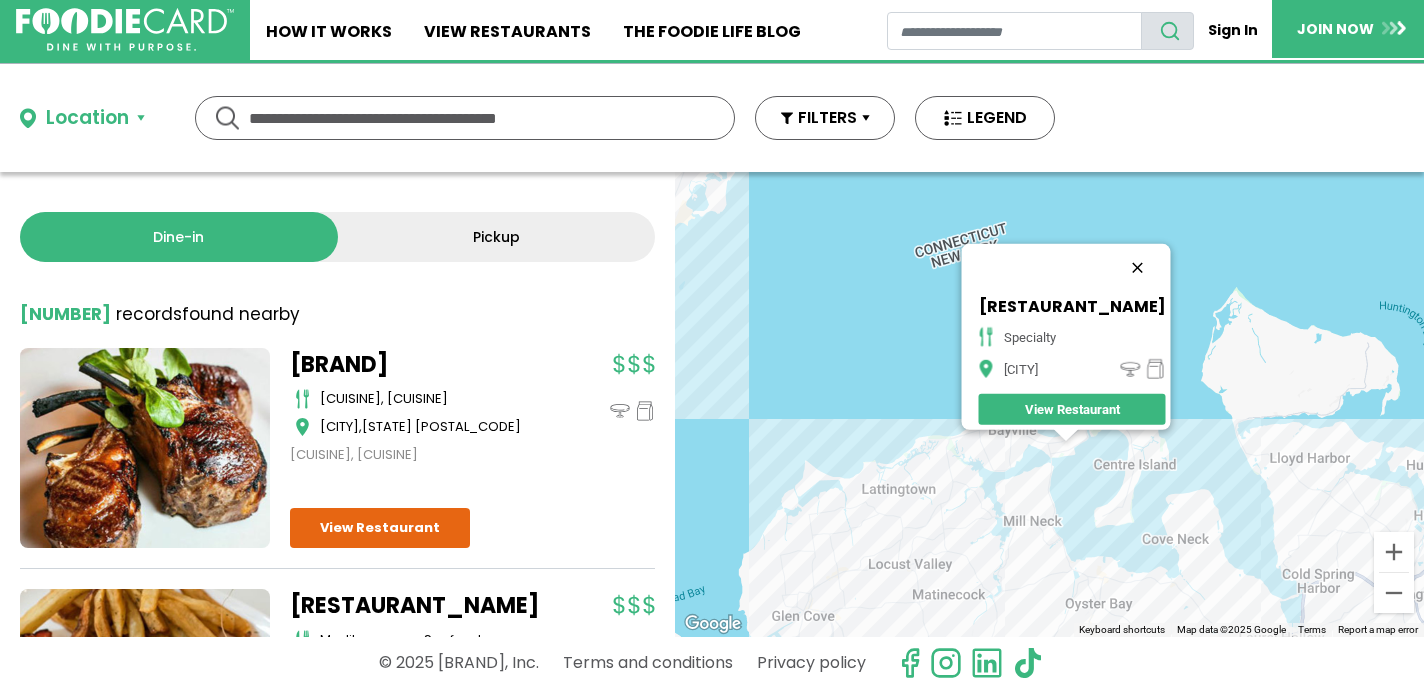 click at bounding box center (1137, 268) 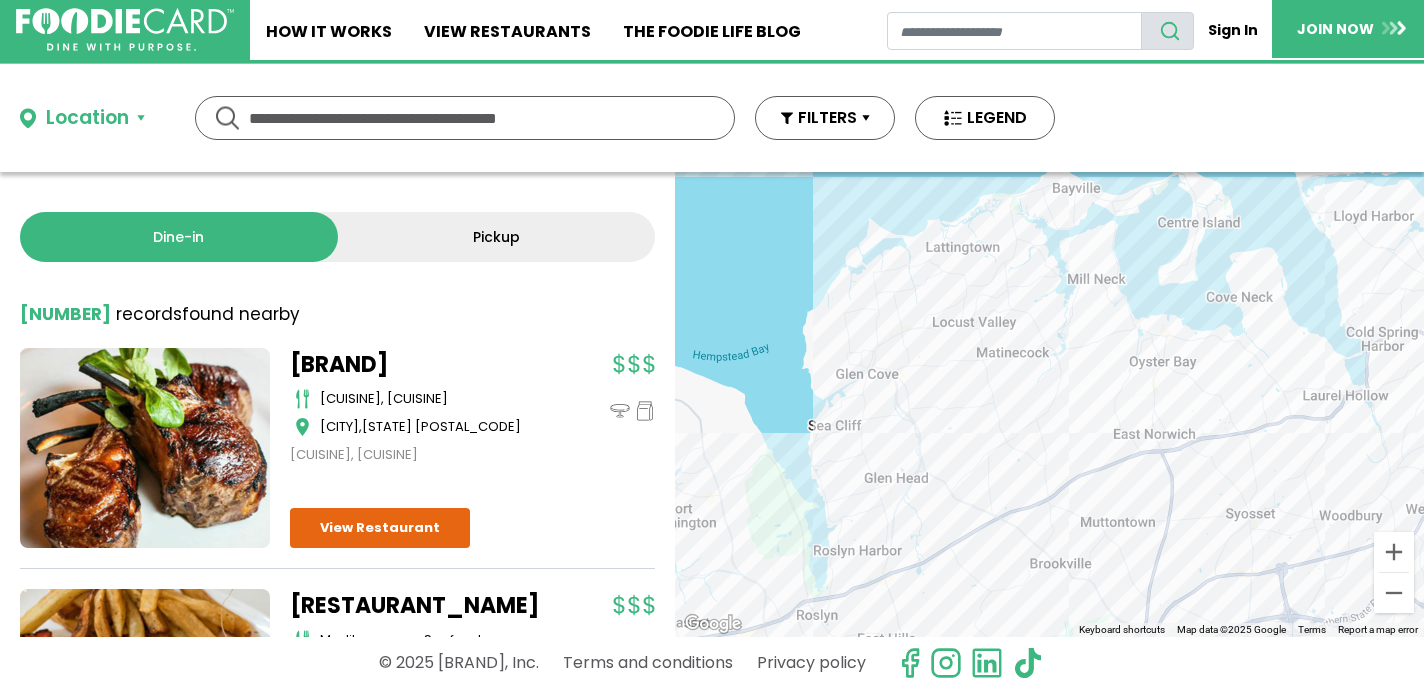 drag, startPoint x: 949, startPoint y: 478, endPoint x: 1014, endPoint y: 229, distance: 257.34412 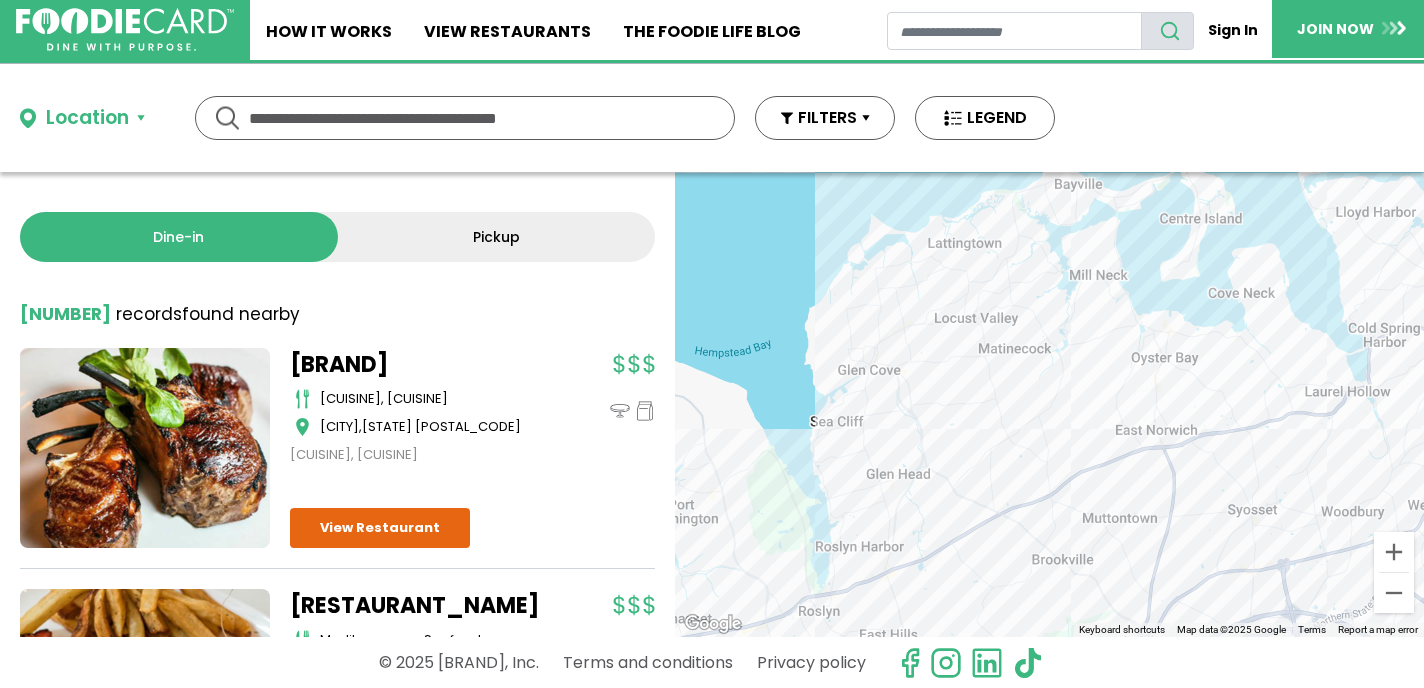 click on "To navigate, press the arrow keys." at bounding box center (1049, 404) 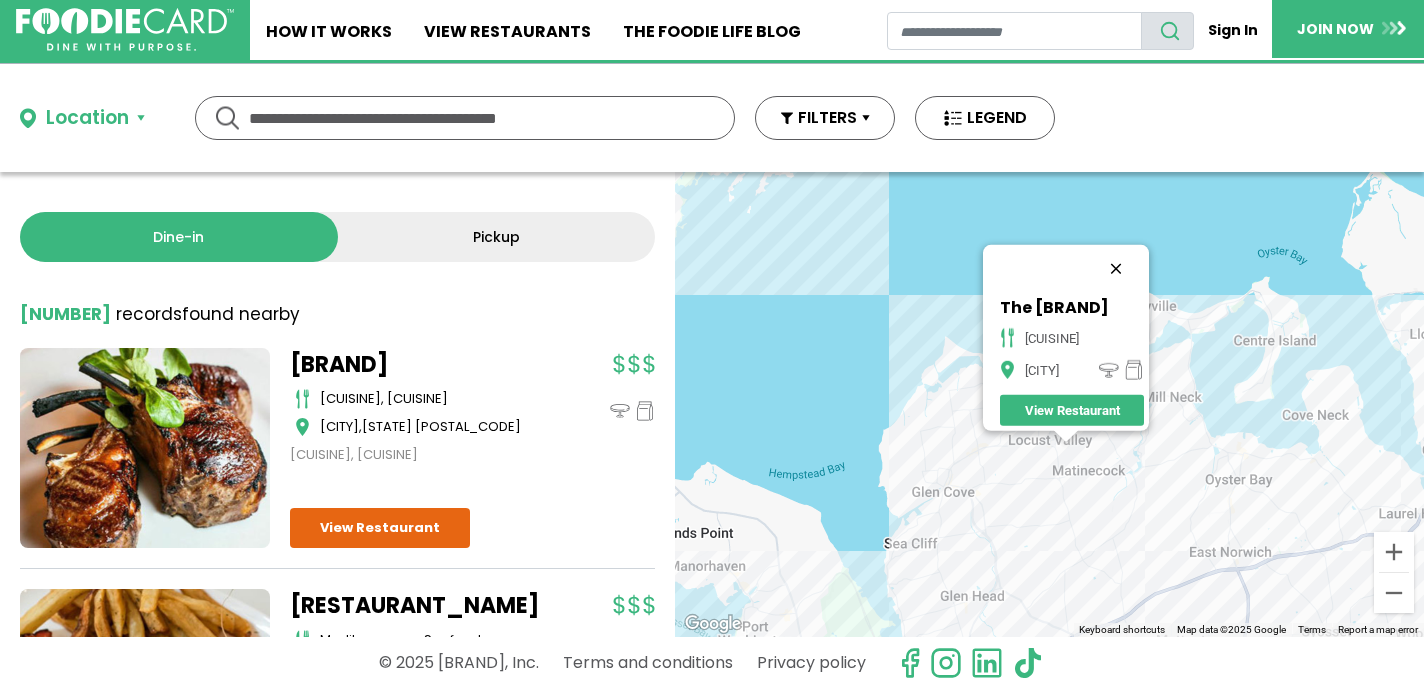 click at bounding box center [1116, 269] 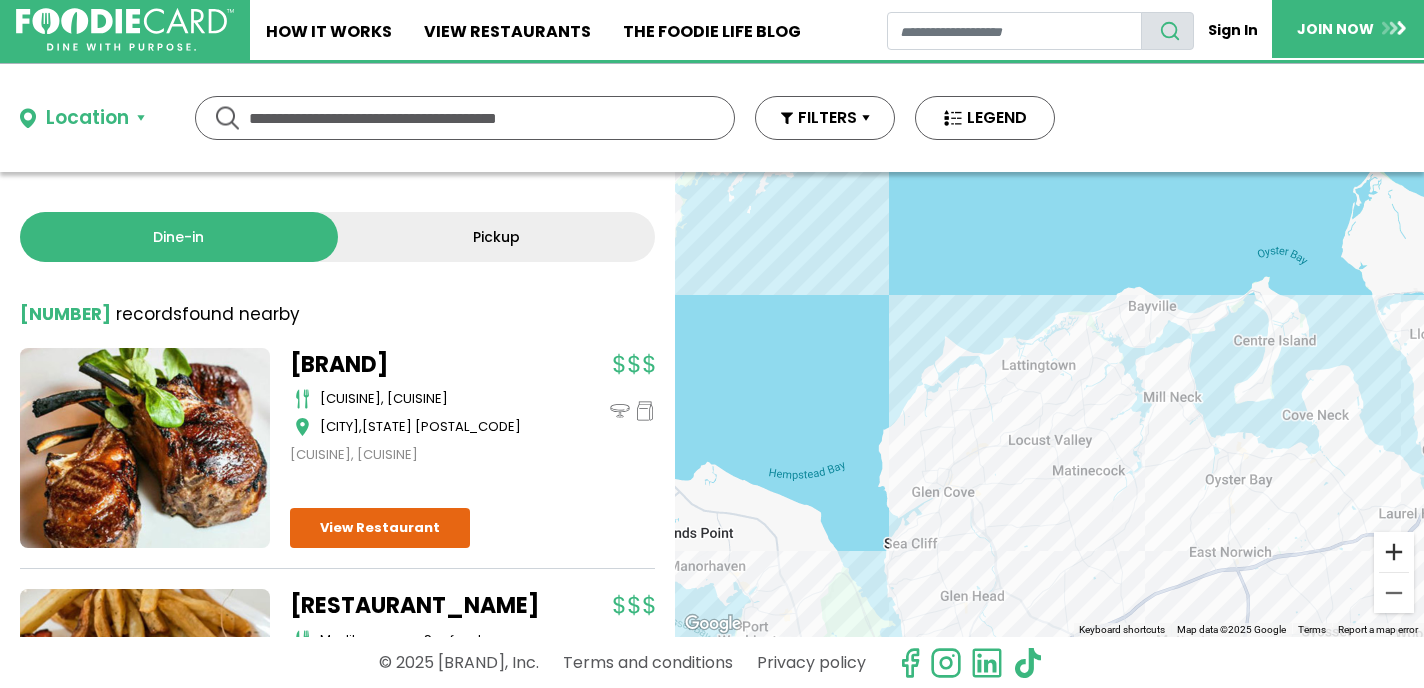 click at bounding box center (1394, 552) 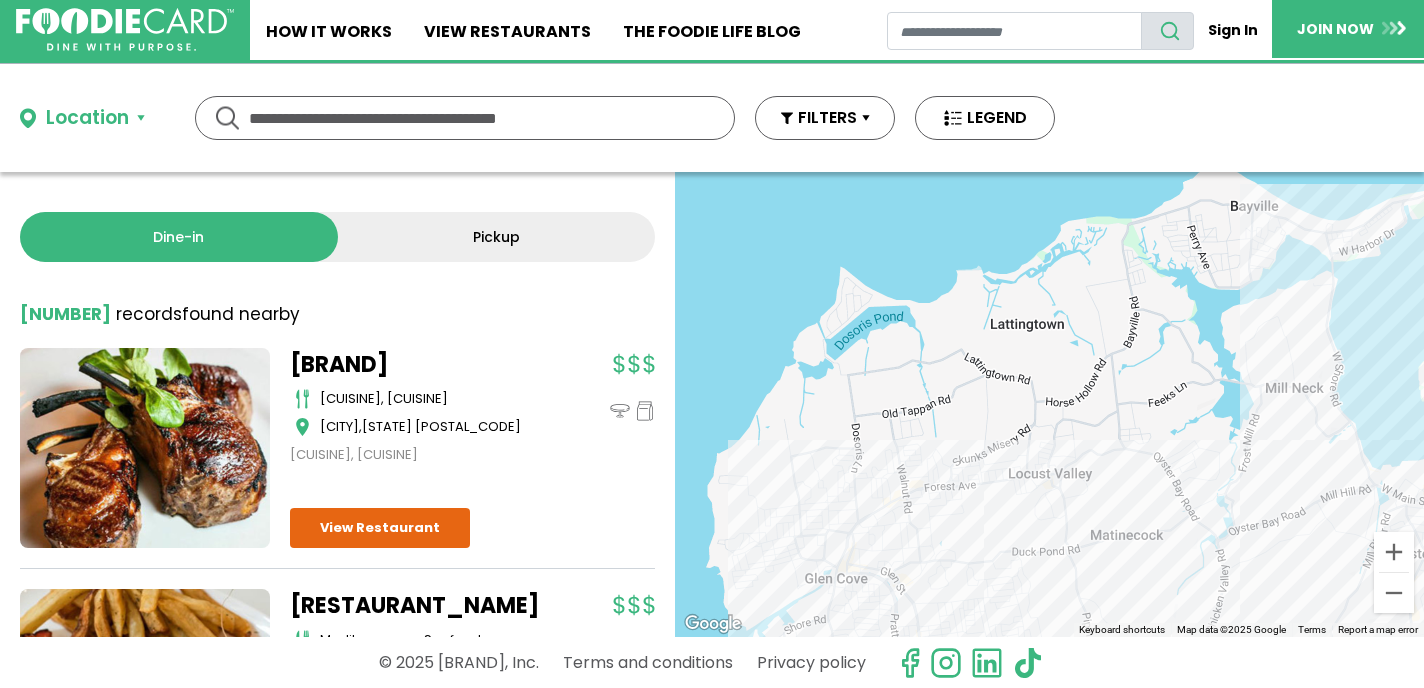 click on "To navigate, press the arrow keys." at bounding box center (1049, 404) 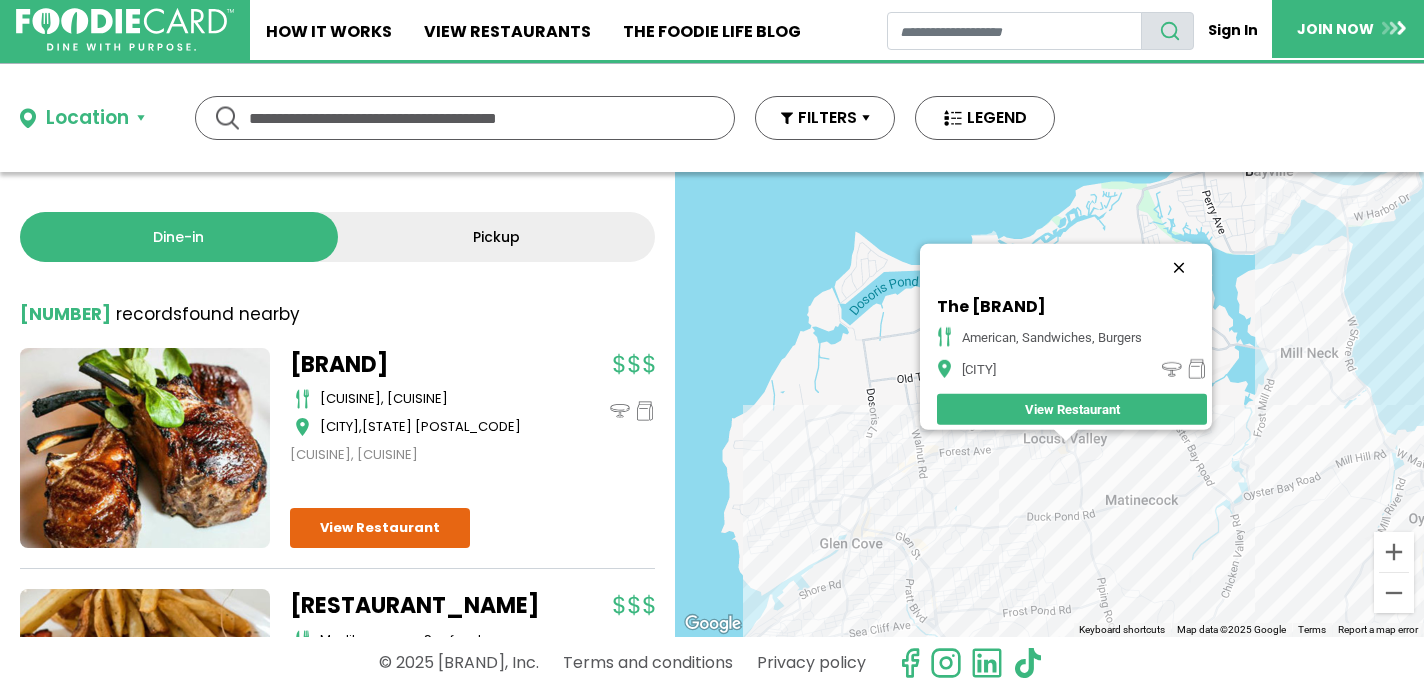 click at bounding box center (1179, 268) 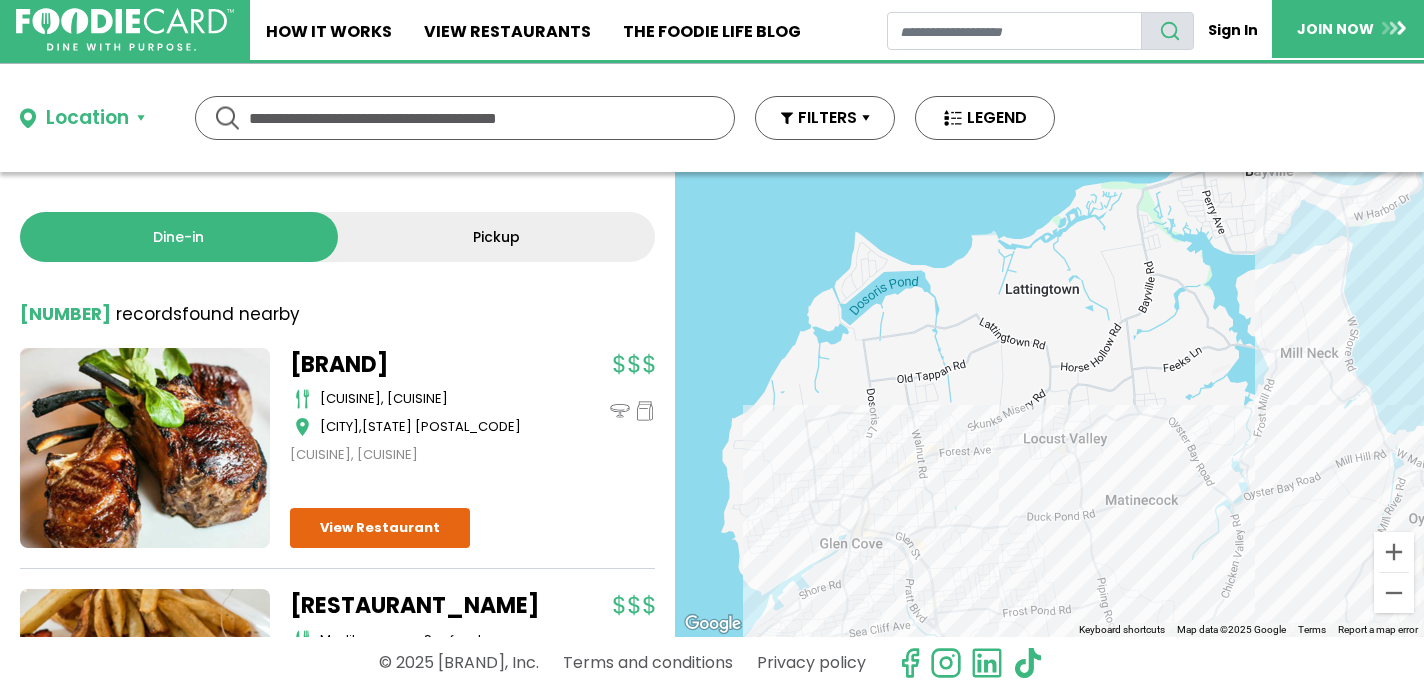 click on "To navigate, press the arrow keys." at bounding box center (1049, 404) 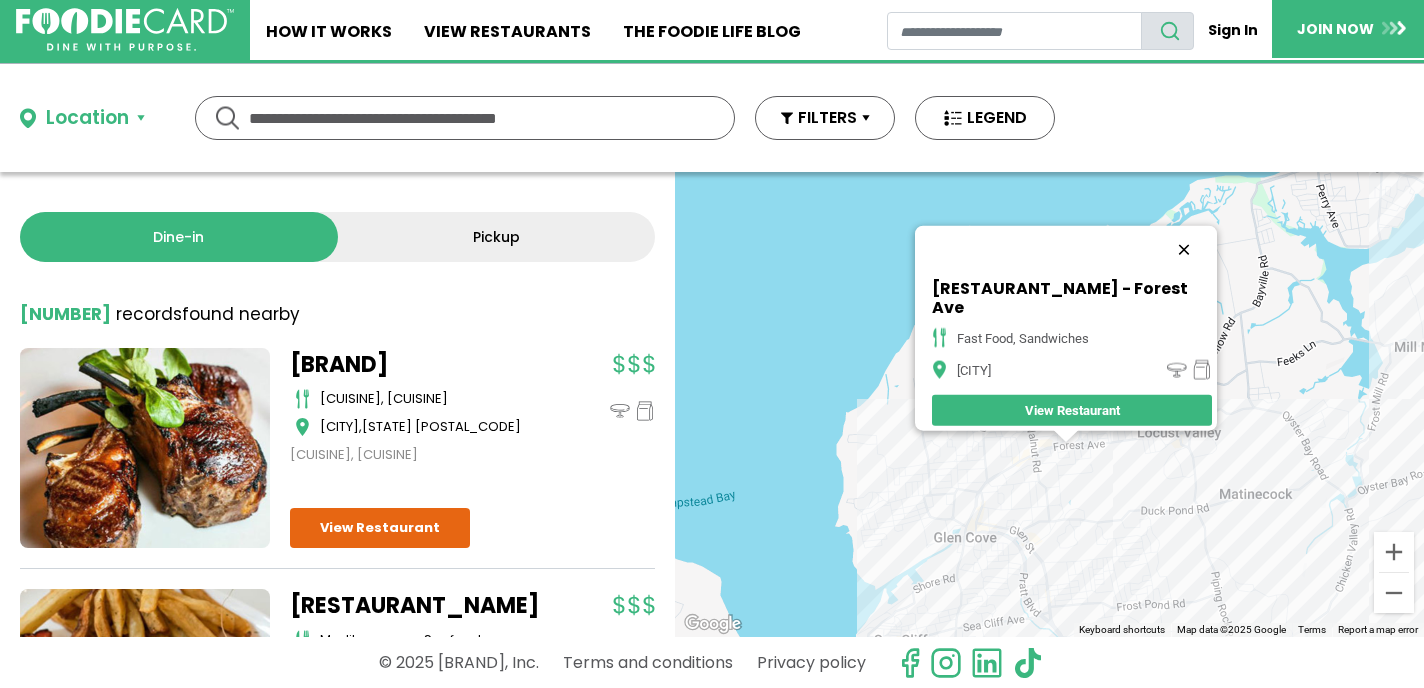 click at bounding box center (1184, 249) 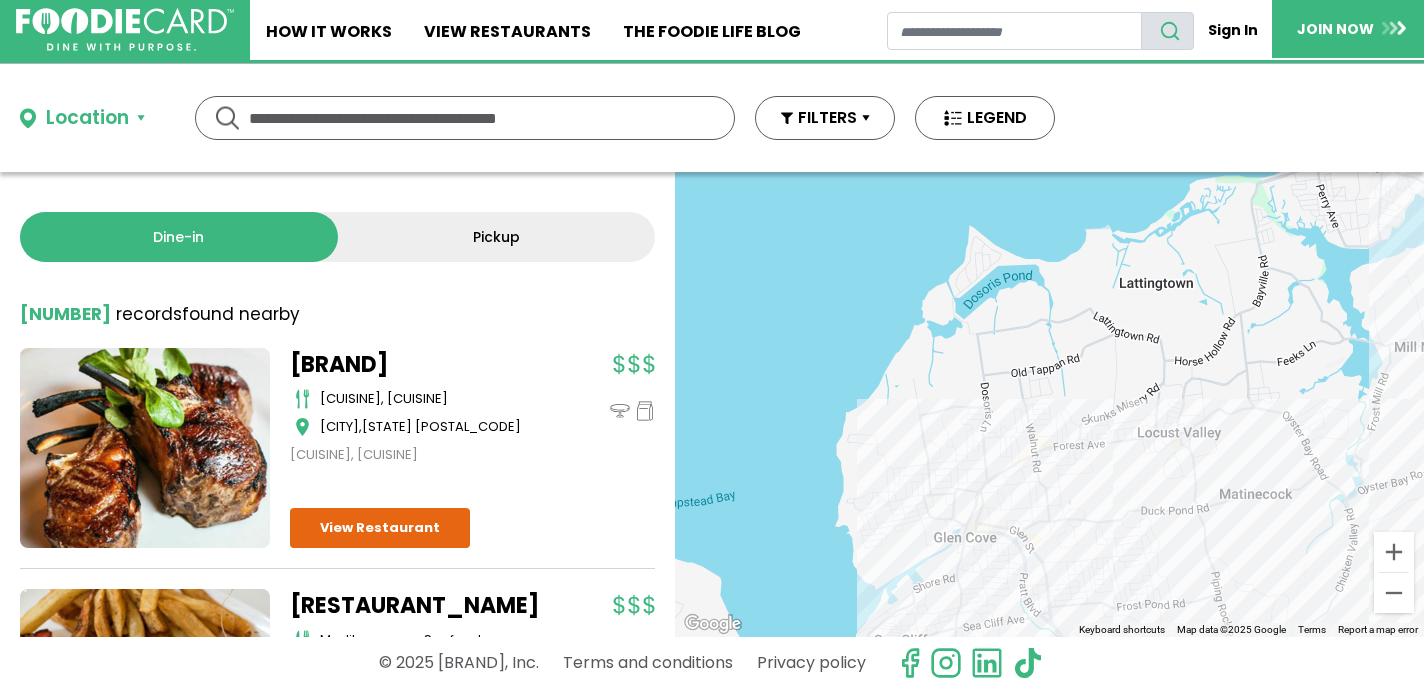 click on "To navigate, press the arrow keys." at bounding box center [1049, 404] 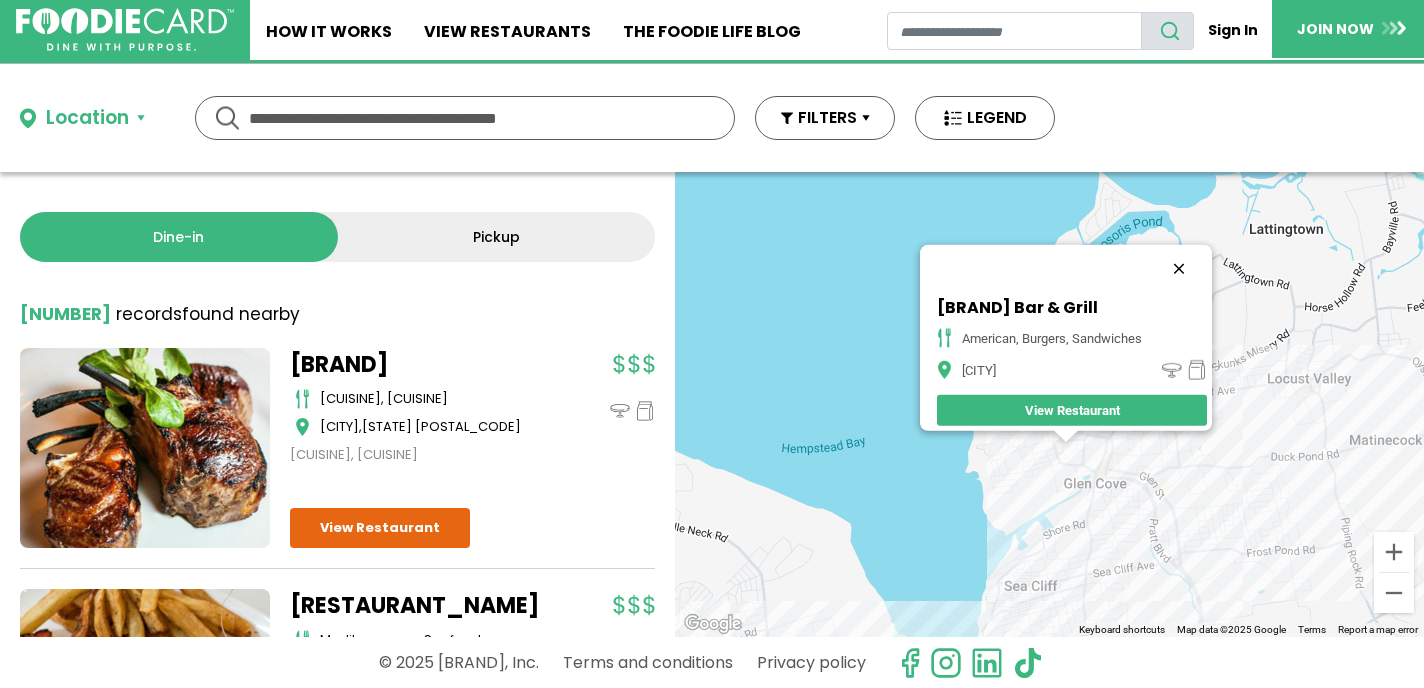 click at bounding box center (1179, 269) 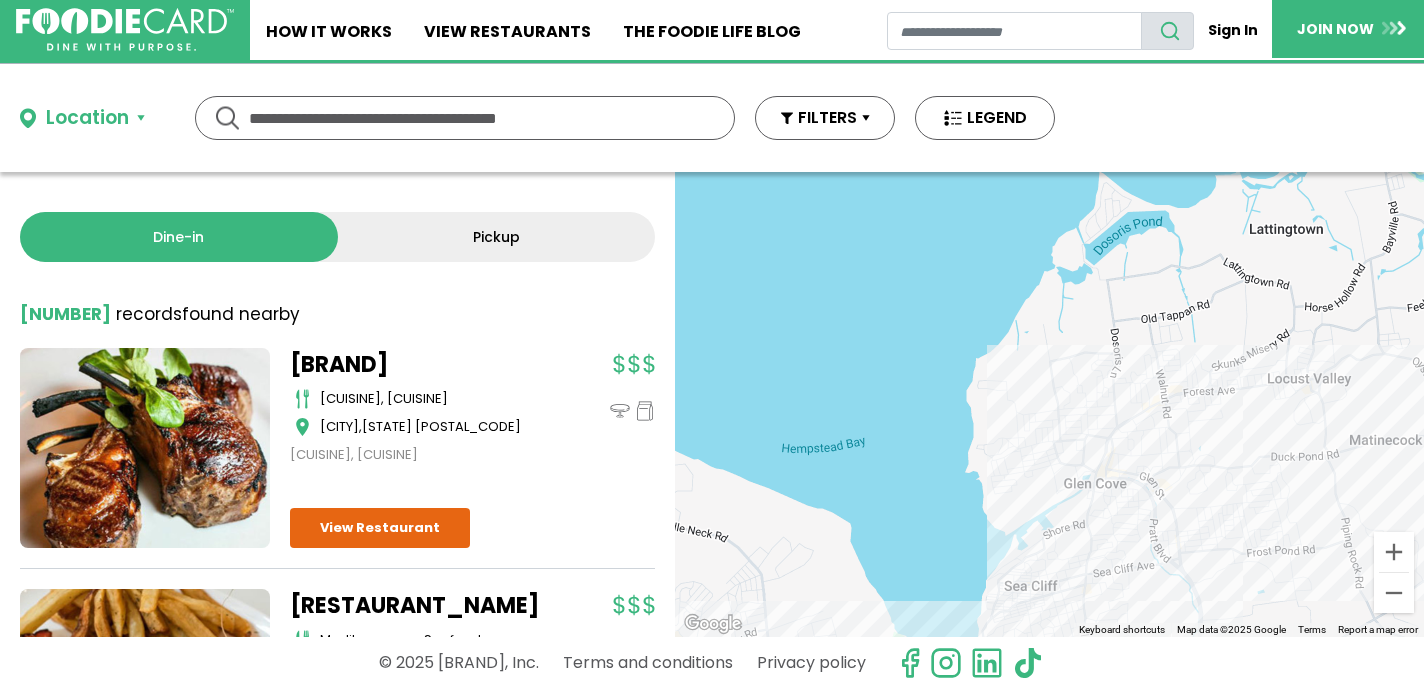 click on "To navigate, press the arrow keys." at bounding box center [1049, 404] 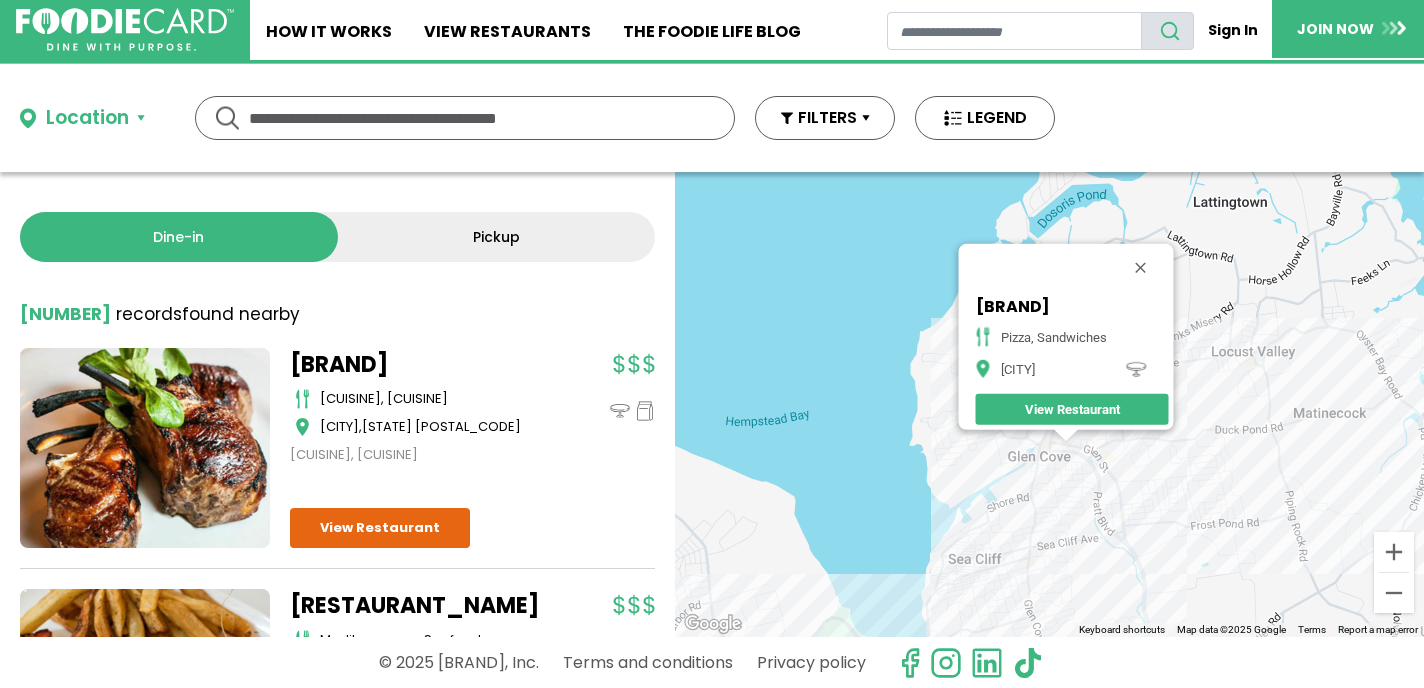 click on "To navigate, press the arrow keys. Downtown Pizzeria pizza, sandwiches Glen Cove View Restaurant" at bounding box center (1049, 404) 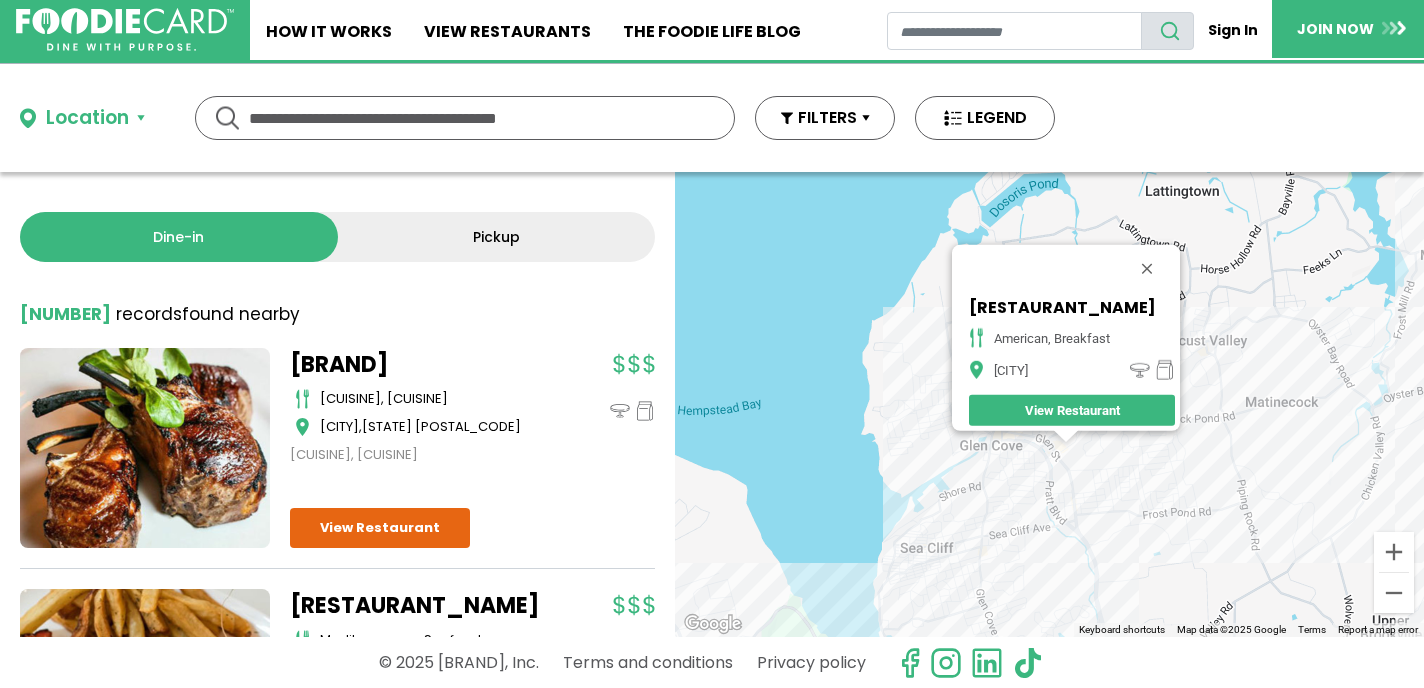 click on "To navigate, press the arrow keys. Glen Cove Diner american, breakfast Glen Cove View Restaurant" at bounding box center (1049, 404) 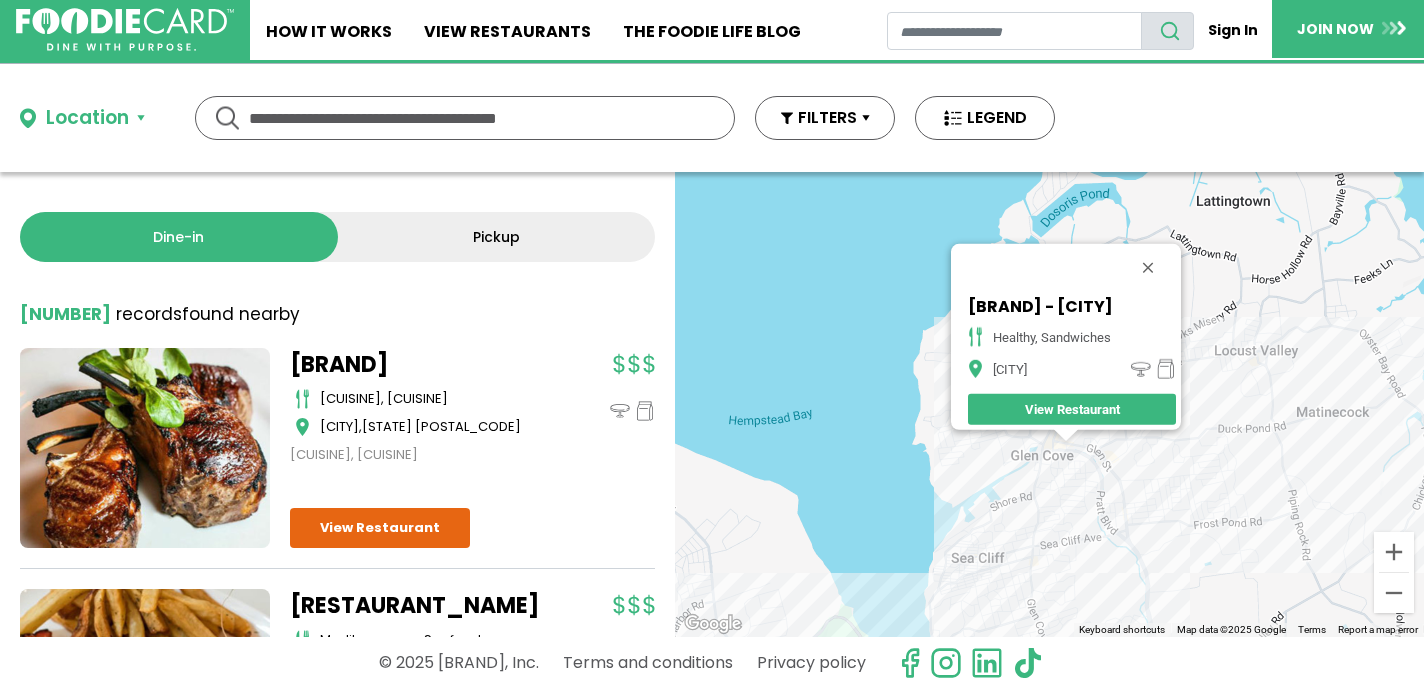 click on "To navigate, press the arrow keys. Tropical Smoothie - Glen Cove healthy, sandwiches Glen Cove View Restaurant" at bounding box center [1049, 404] 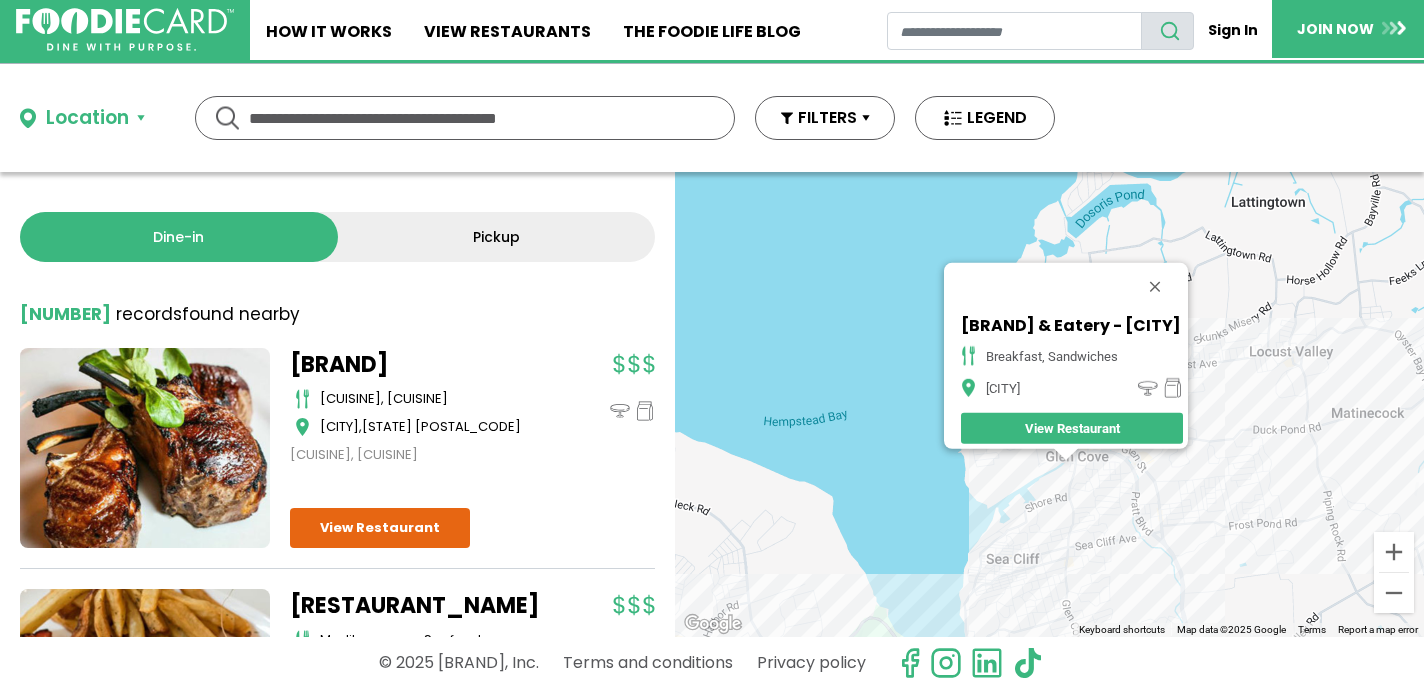 click on "To navigate, press the arrow keys. Brendel's Bagels & Eatery - Glen Cove breakfast, sandwiches Glen Cove View Restaurant" at bounding box center (1049, 404) 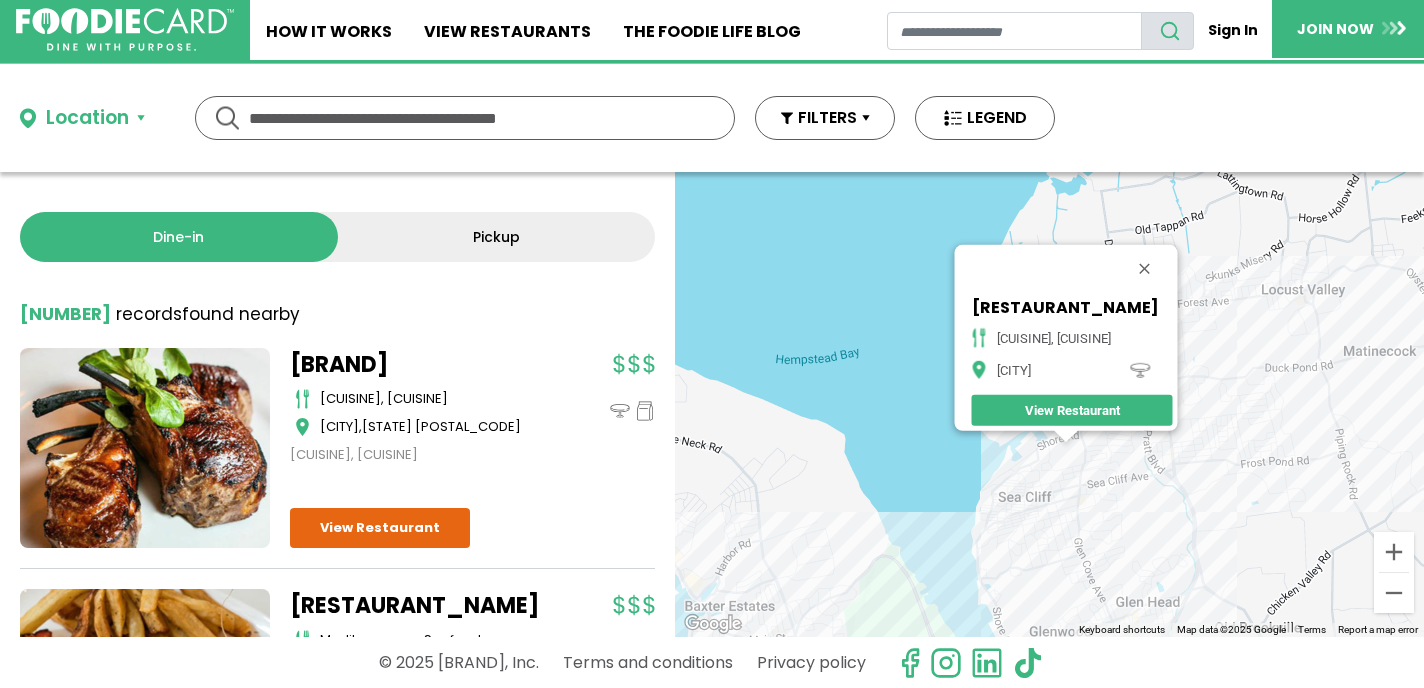 click on "To navigate, press the arrow keys. Laura's BBQ American, BBQ, Sandwiches Glen Cove View Restaurant" at bounding box center [1049, 404] 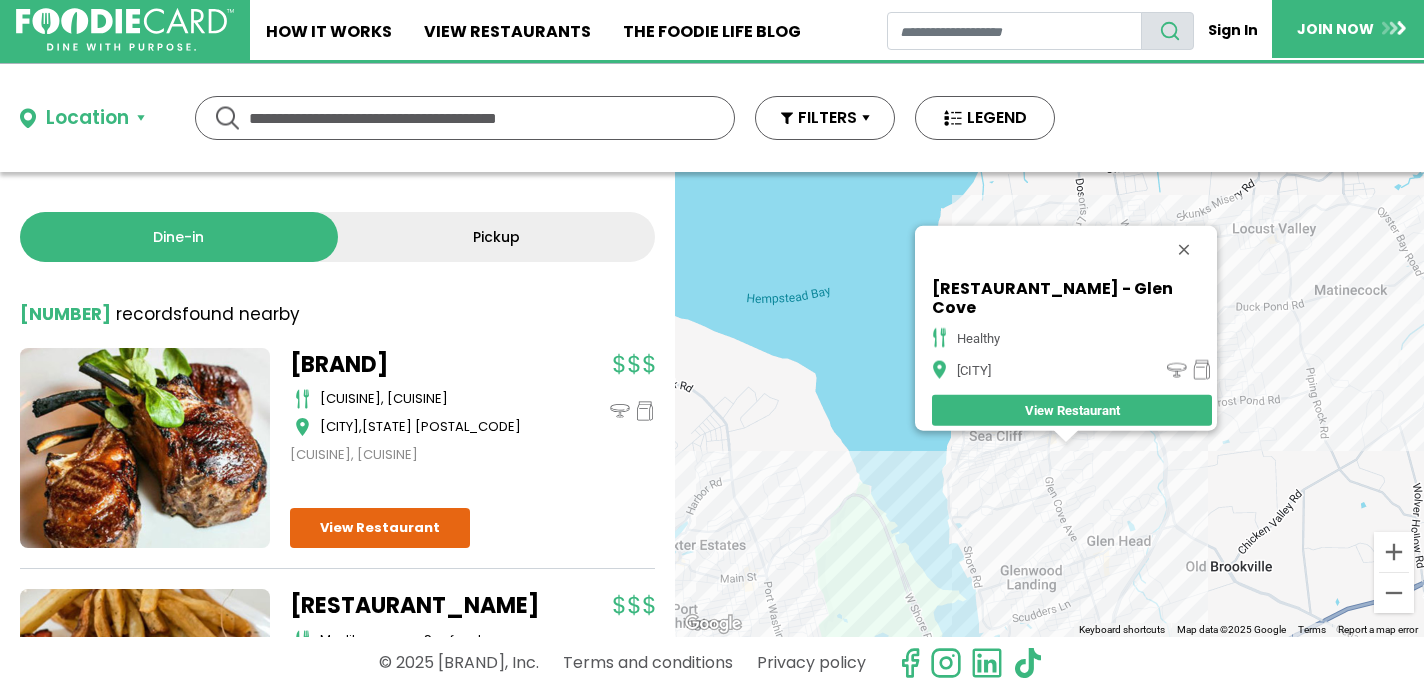 click on "To navigate, press the arrow keys. SoBol - Glen Cove healthy Glen Cove View Restaurant" at bounding box center (1049, 404) 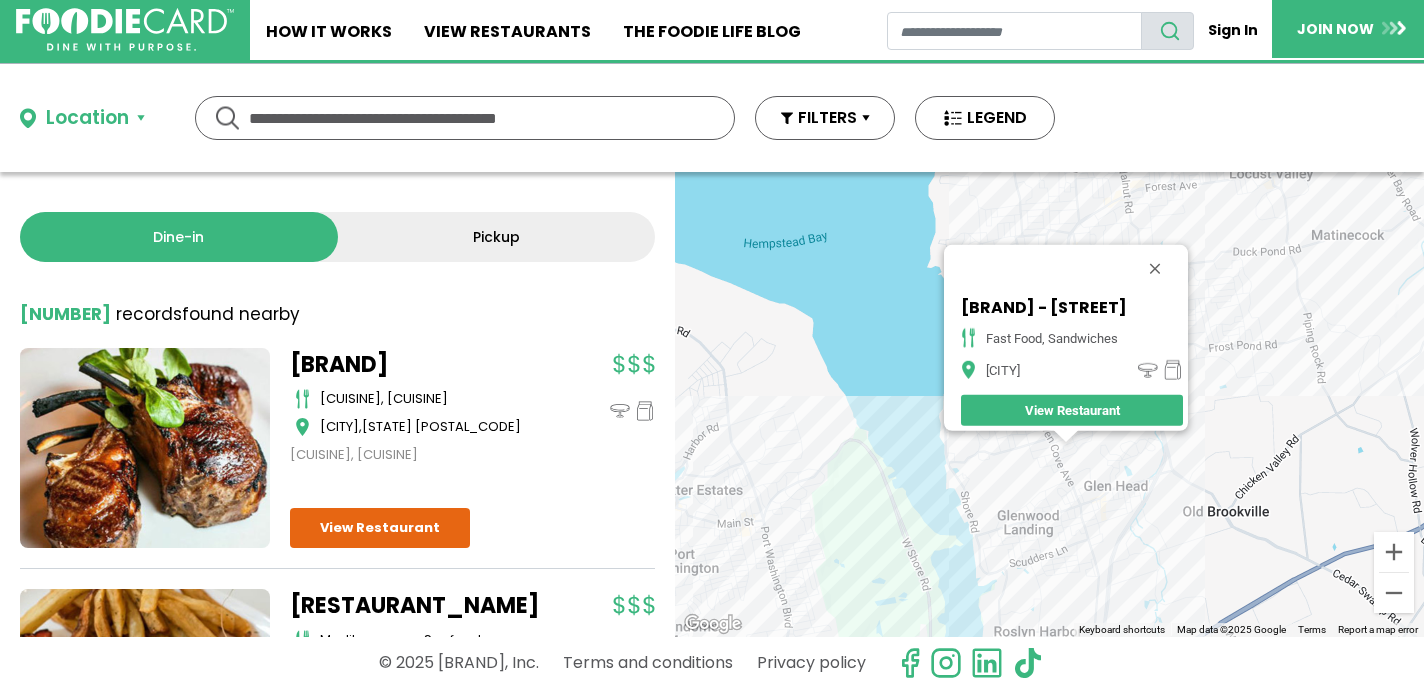 click on "To navigate, press the arrow keys. Subway - Glen Cove Ave fast food, sandwiches Sea Cliff View Restaurant" at bounding box center (1049, 404) 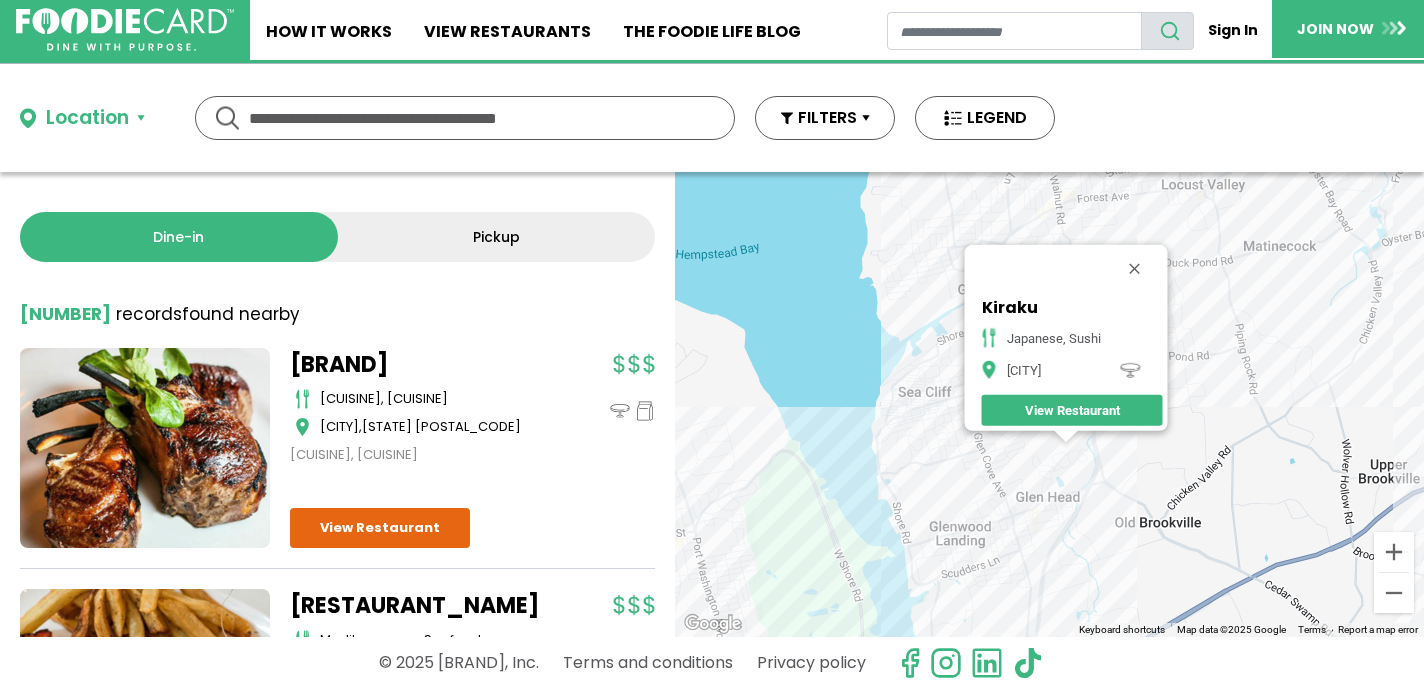 click on "To navigate, press the arrow keys. [BRAND] [CUISINE], [CUISINE] [CITY] View Restaurant" at bounding box center (1049, 404) 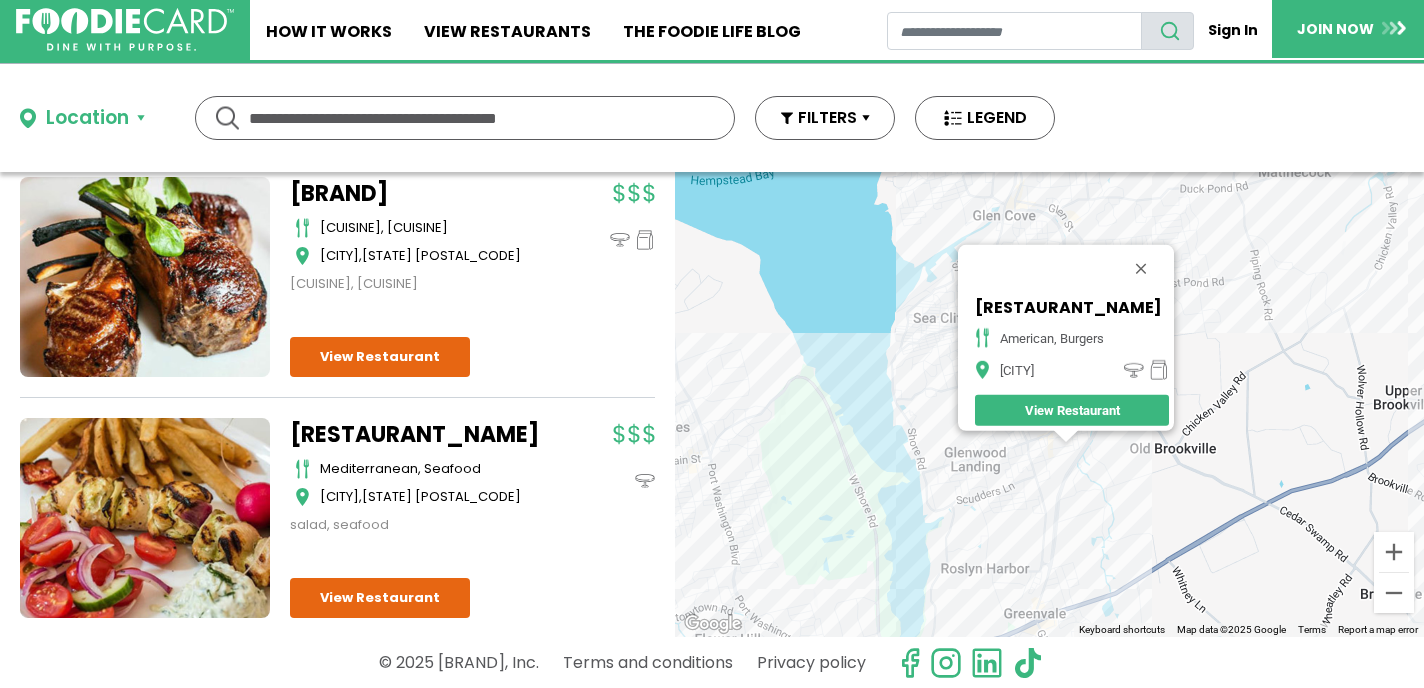 scroll, scrollTop: 181, scrollLeft: 0, axis: vertical 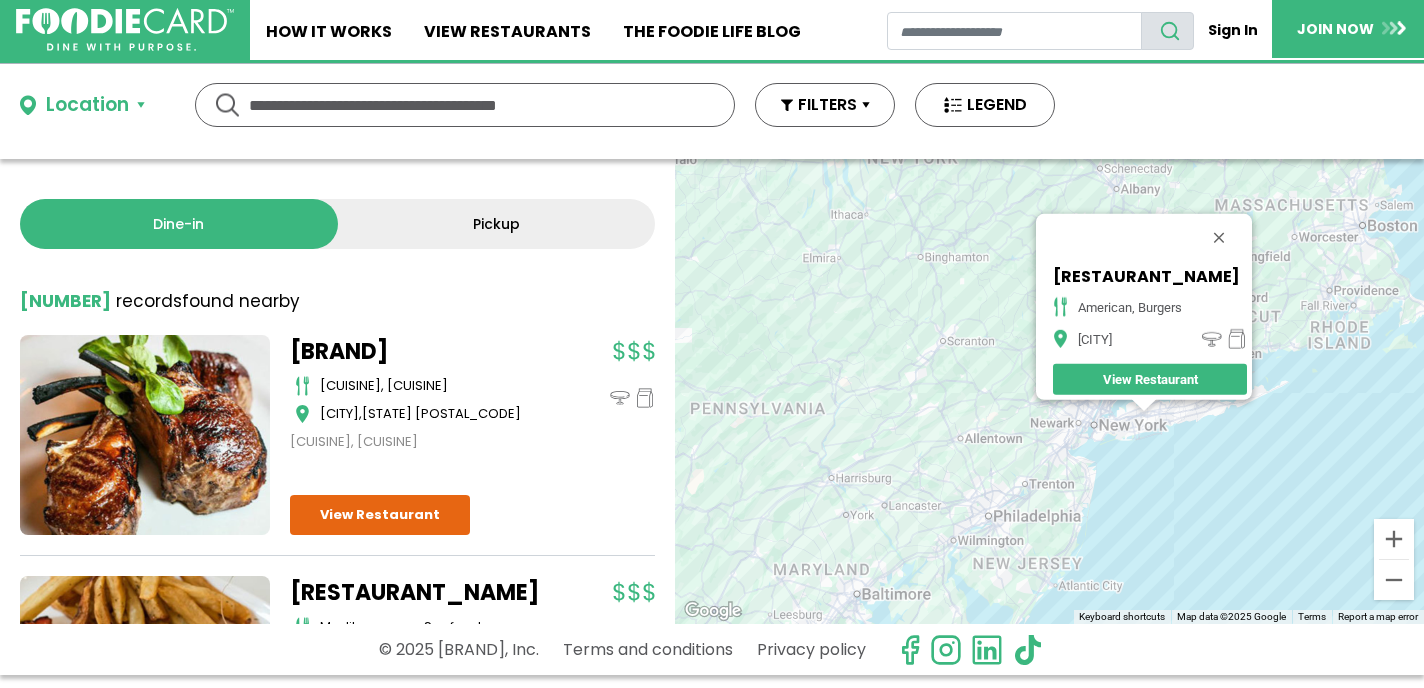 click on "Location" at bounding box center [87, 105] 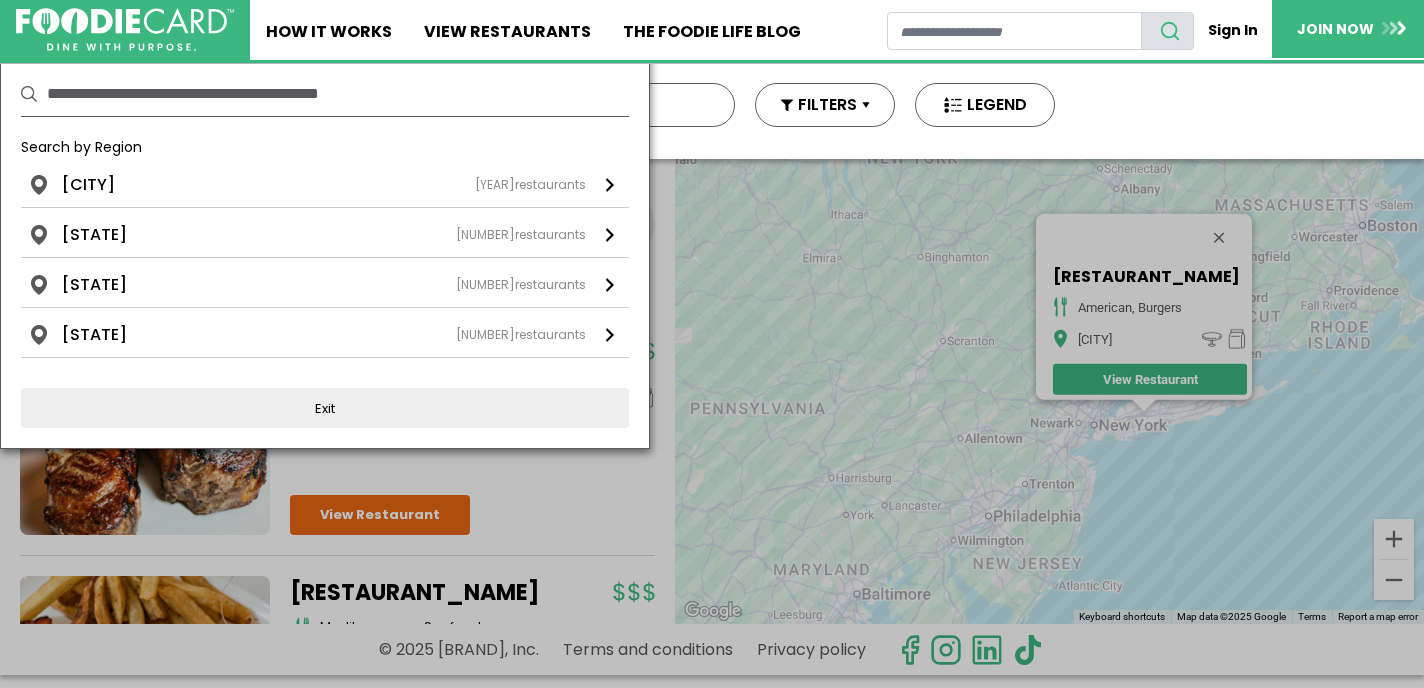 click at bounding box center (338, 94) 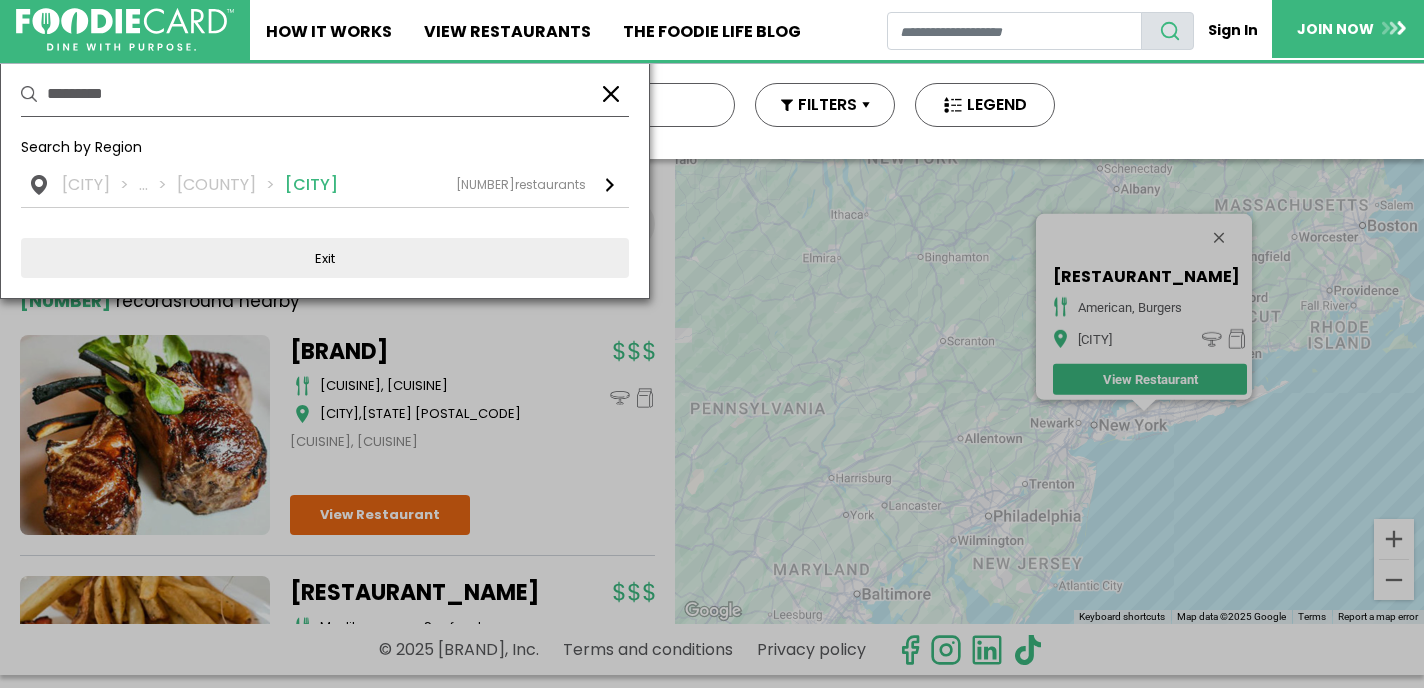 type on "*********" 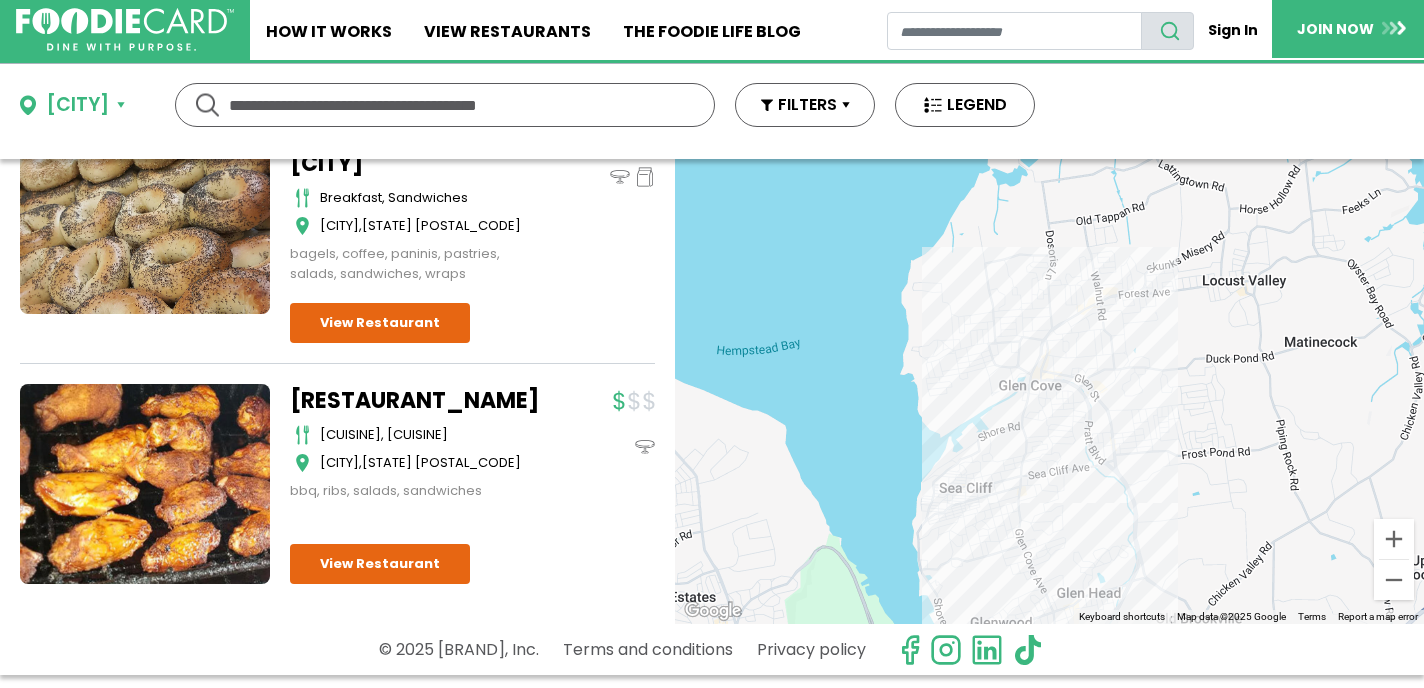 scroll, scrollTop: 2231, scrollLeft: 0, axis: vertical 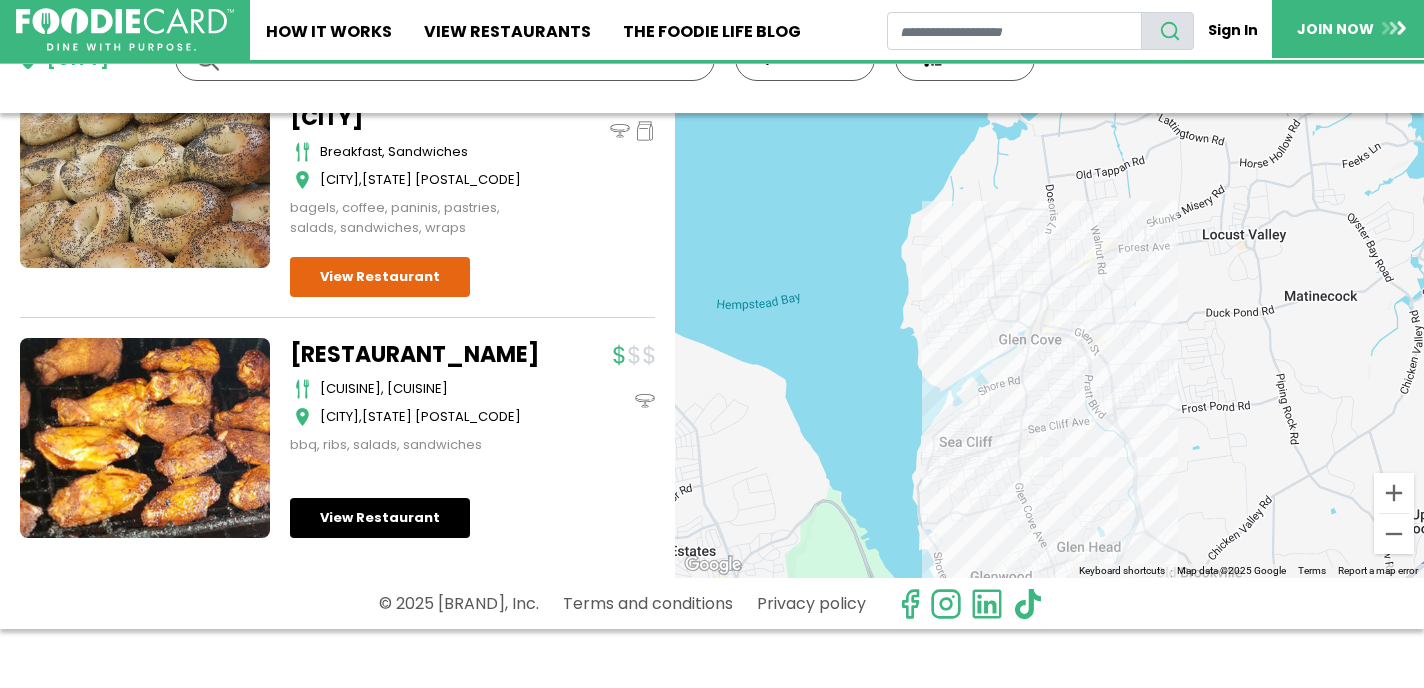 click on "View Restaurant" at bounding box center [380, 518] 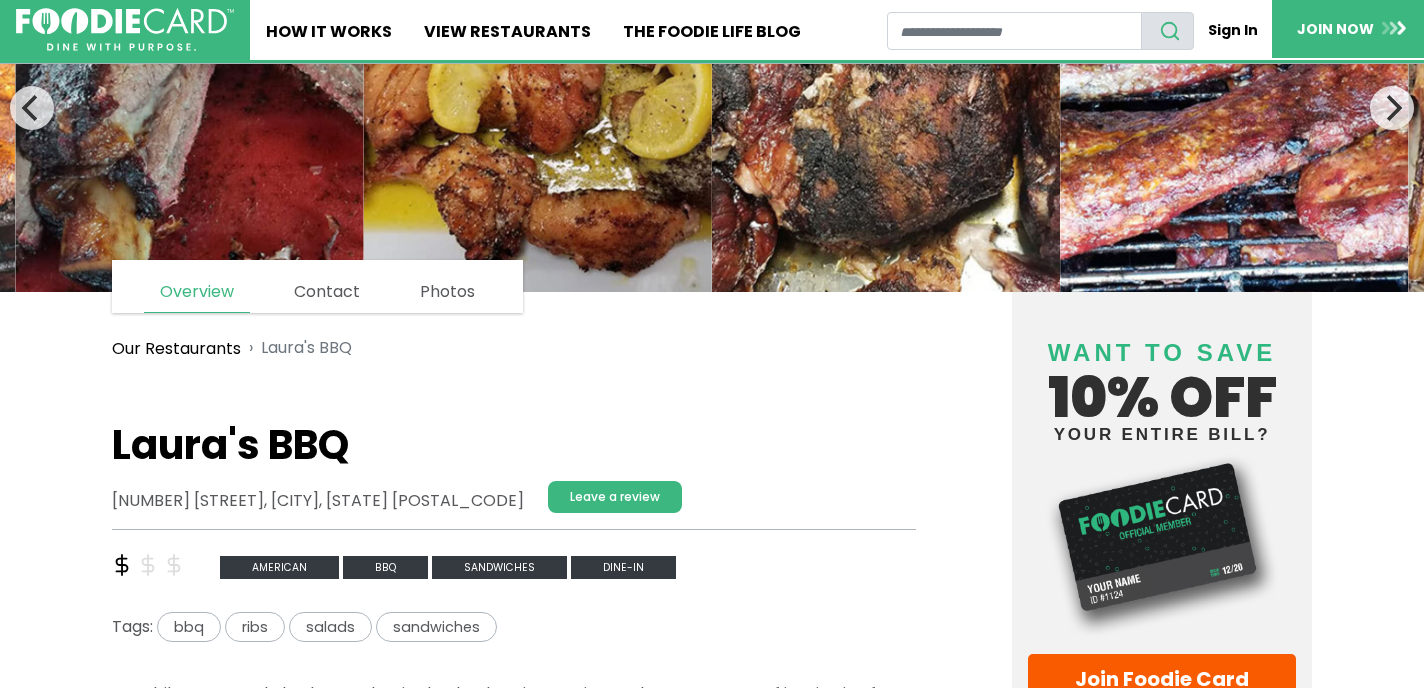 scroll, scrollTop: 144, scrollLeft: 0, axis: vertical 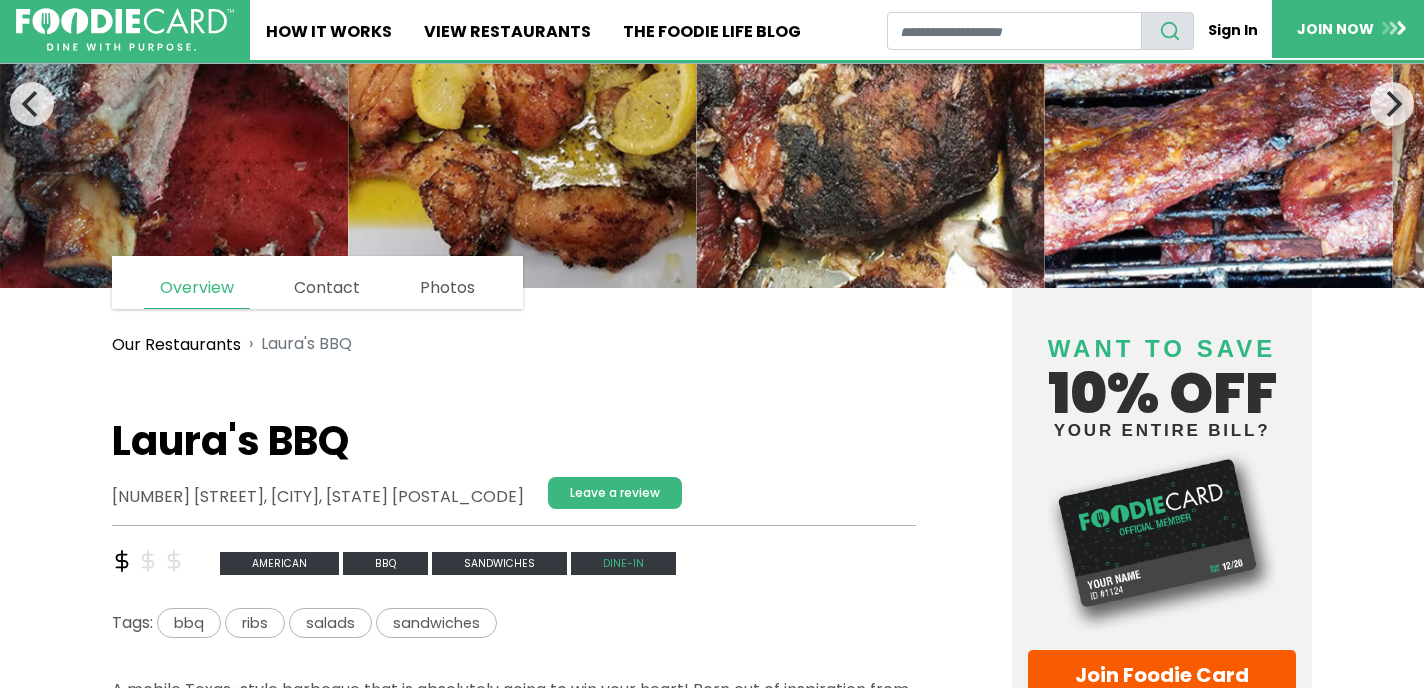 click on "Dine-in" at bounding box center (623, 563) 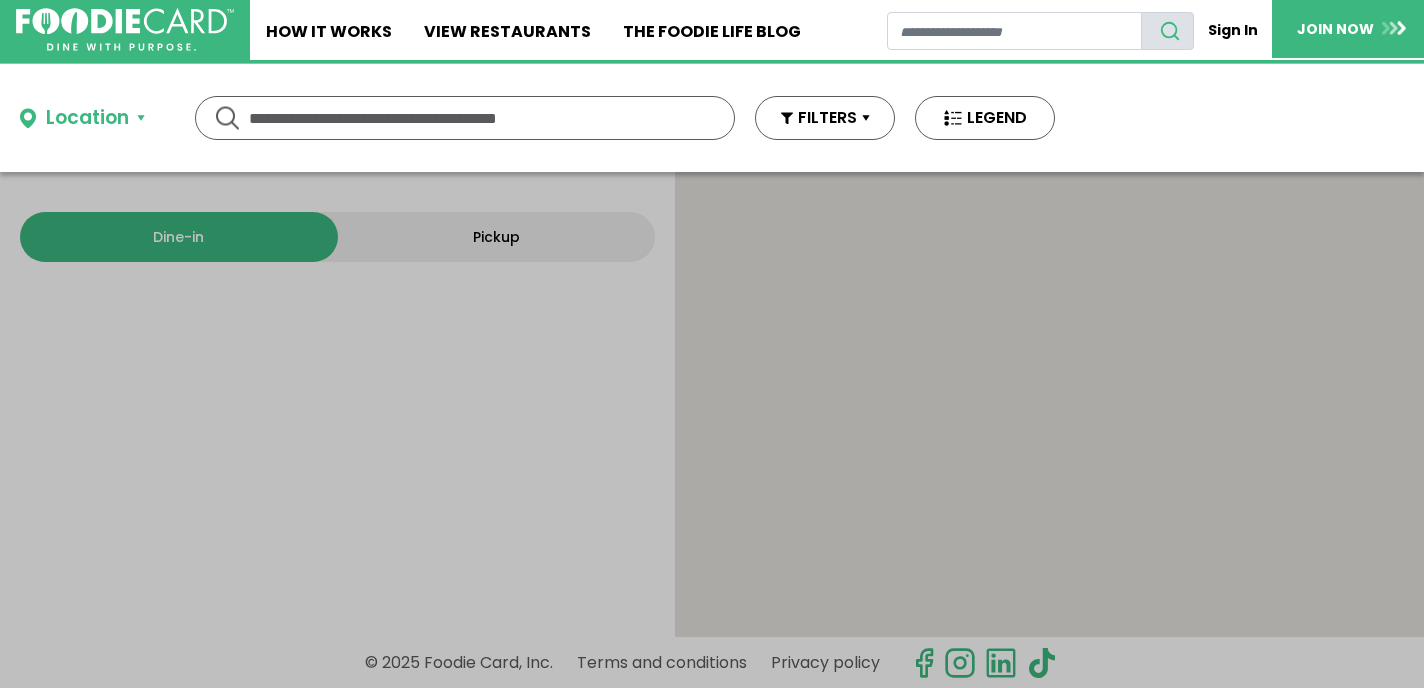 scroll, scrollTop: 0, scrollLeft: 0, axis: both 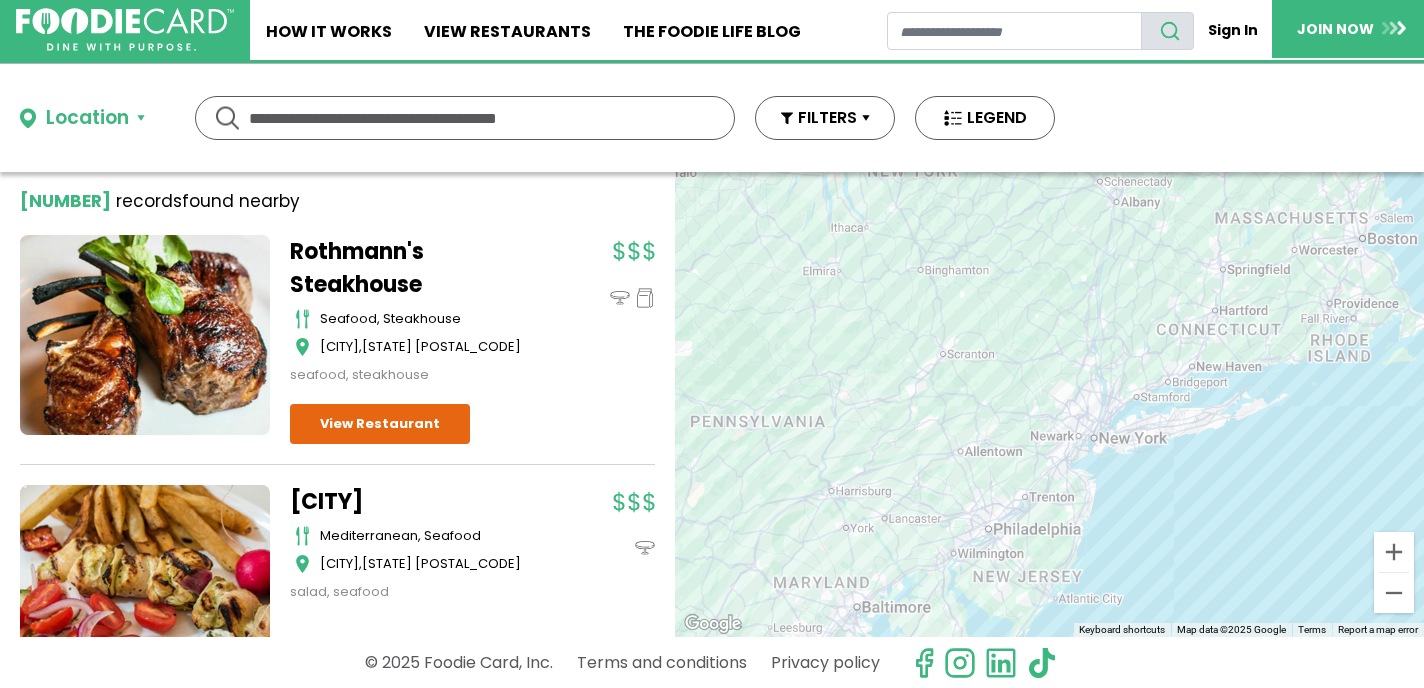 click on "Rothmann's Steakhouse
seafood, steakhouse
East Norwich ,
NY
11732
seafood, steakhouse" at bounding box center [472, 340] 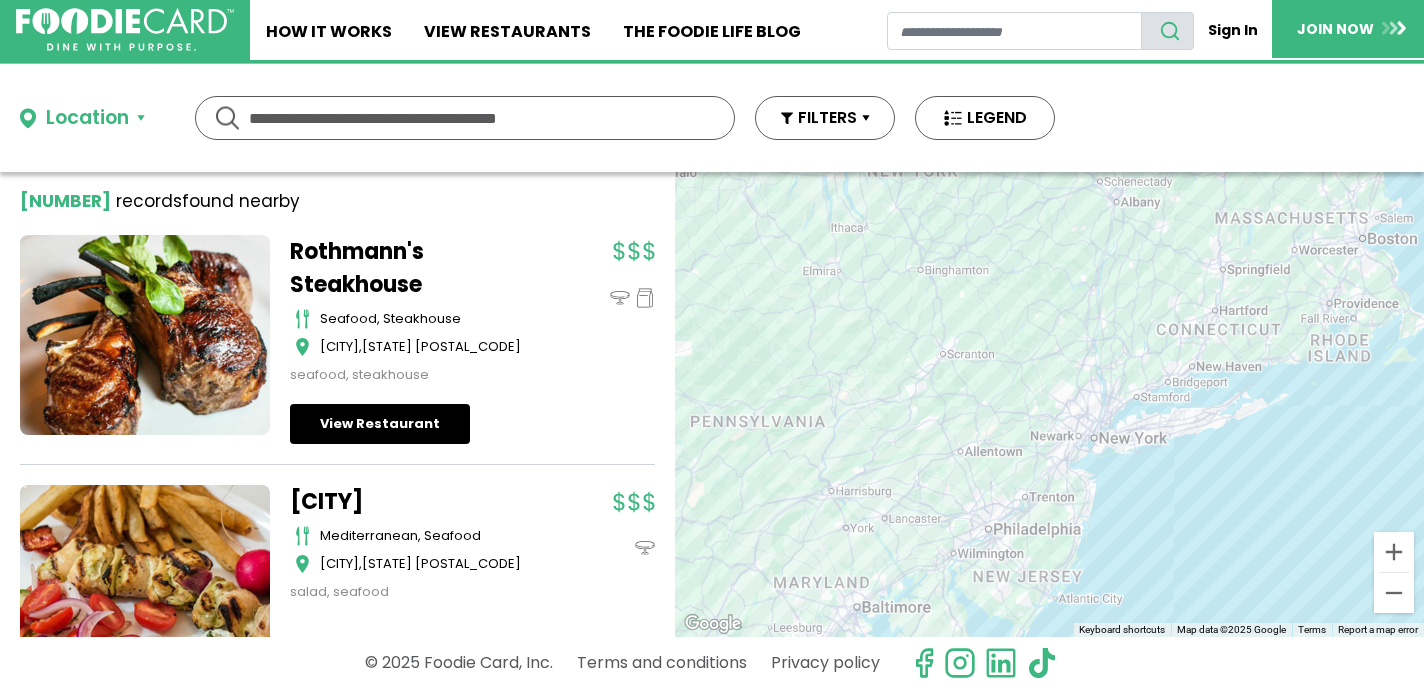 click on "View Restaurant" at bounding box center [380, 424] 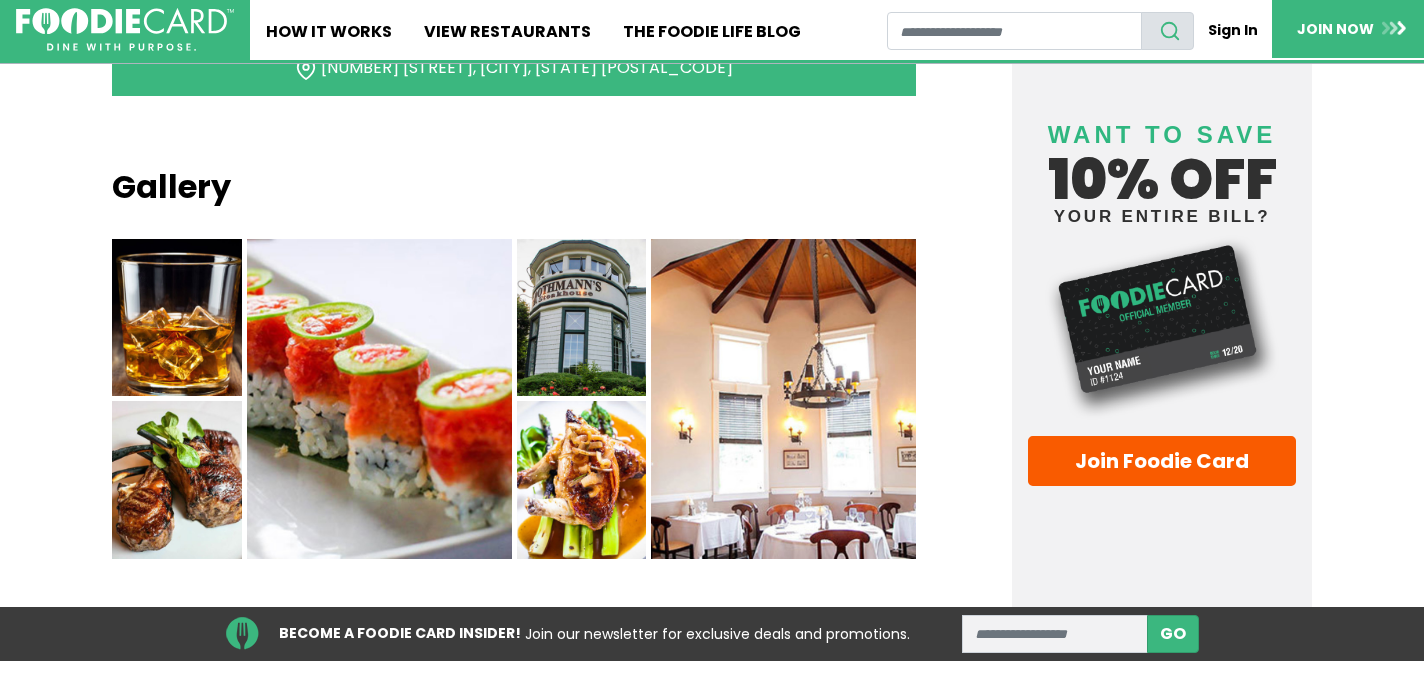 scroll, scrollTop: 1753, scrollLeft: 0, axis: vertical 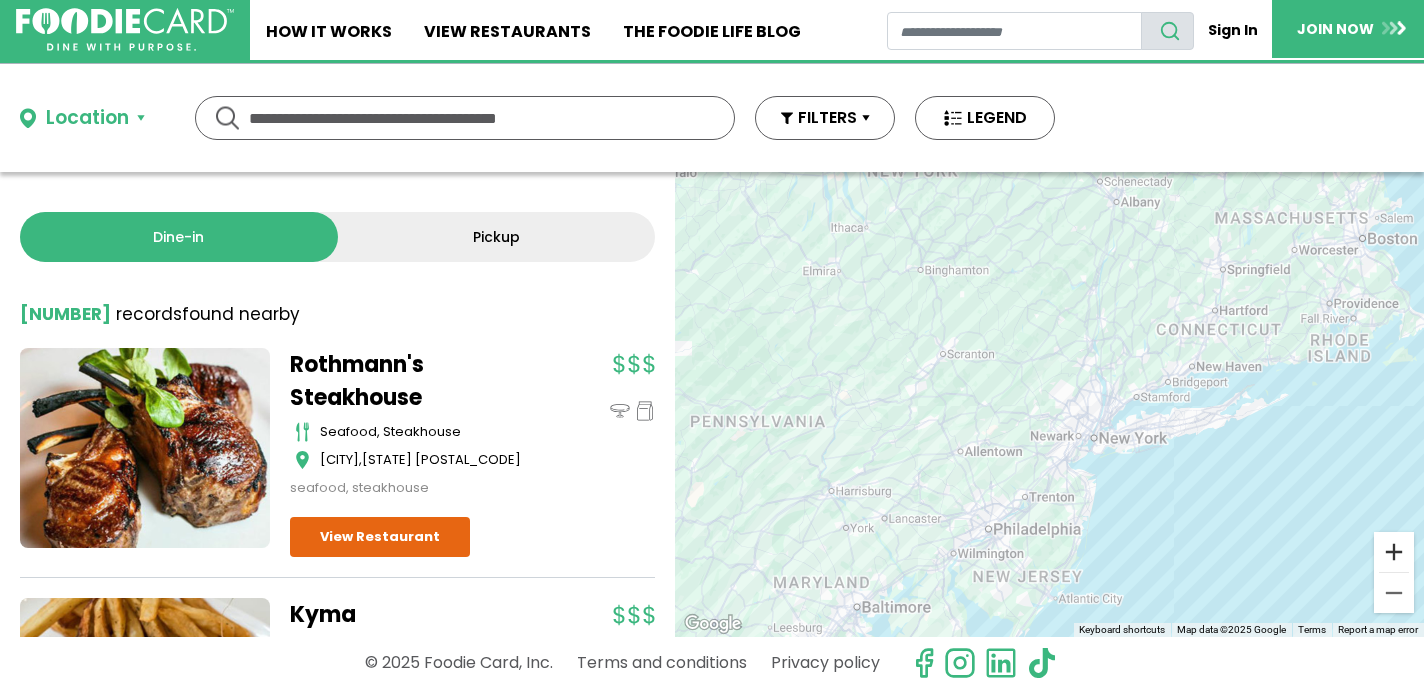 click at bounding box center (1394, 552) 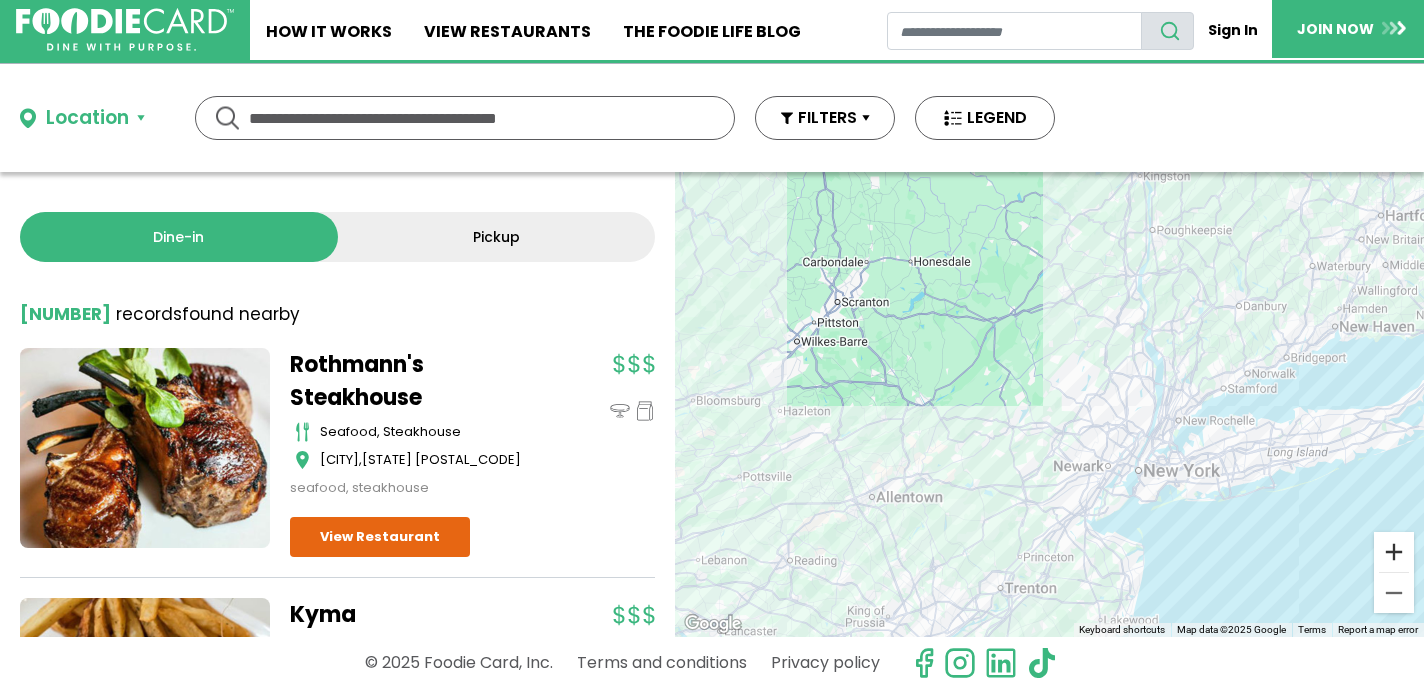 click at bounding box center [1394, 552] 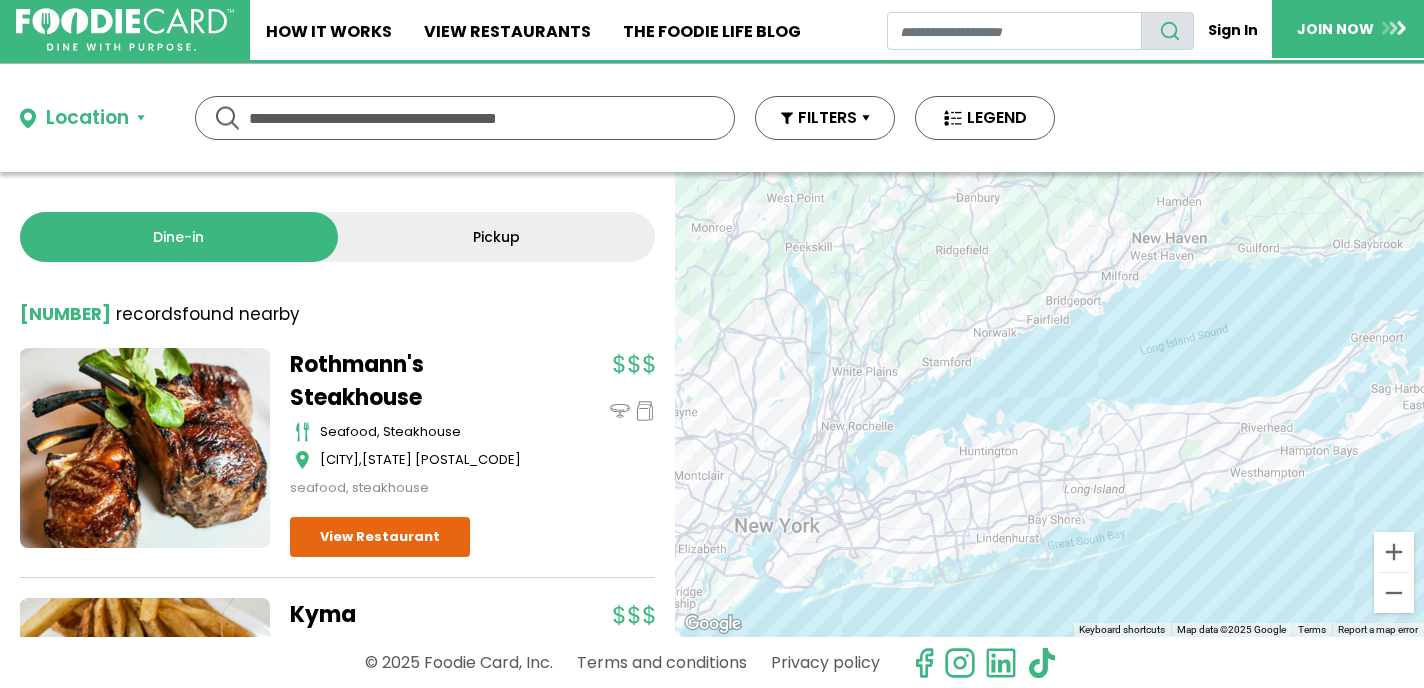 drag, startPoint x: 1294, startPoint y: 458, endPoint x: 834, endPoint y: 442, distance: 460.27817 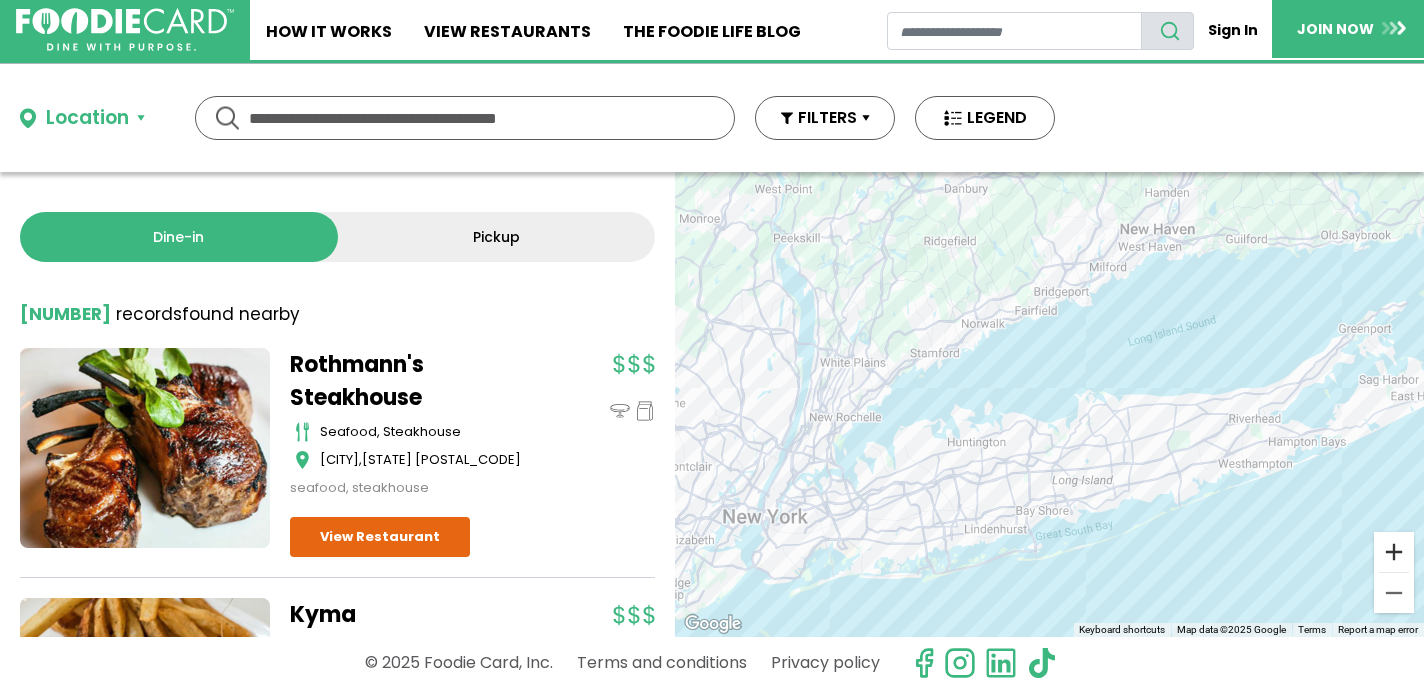click at bounding box center [1394, 552] 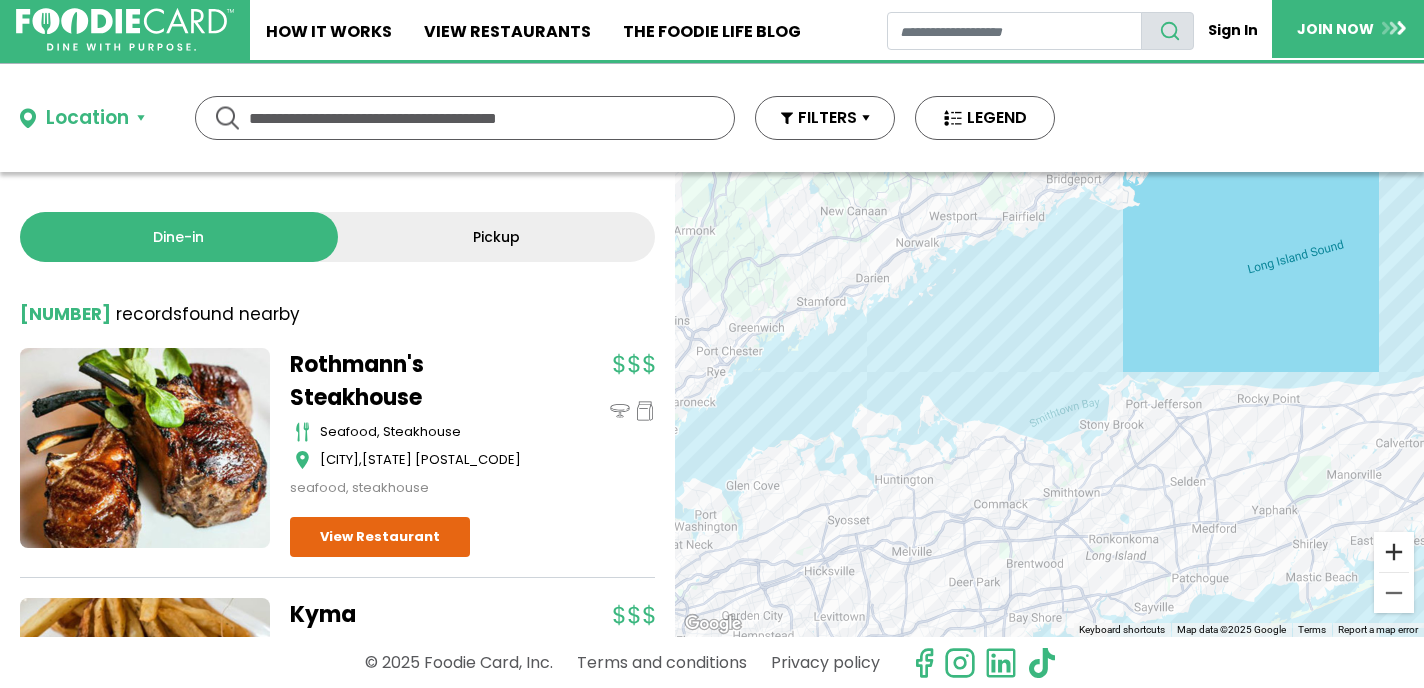 click at bounding box center (1394, 552) 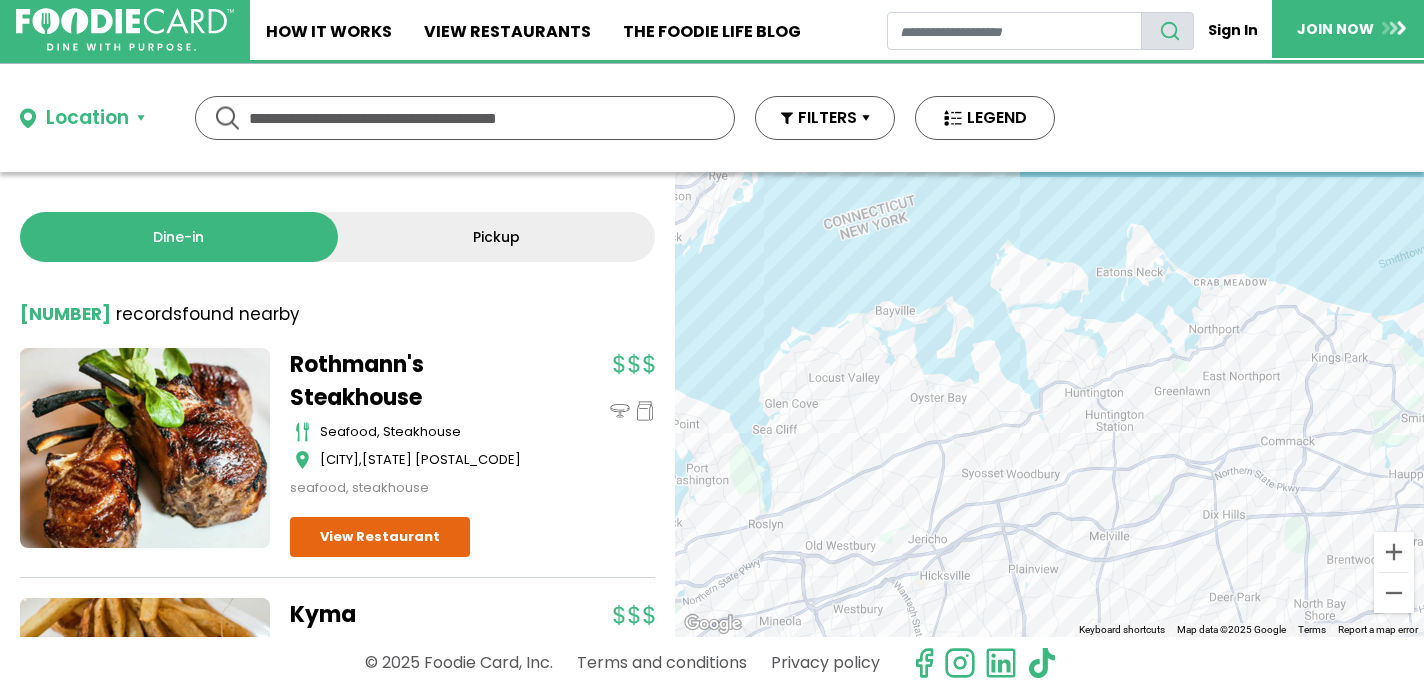 drag, startPoint x: 1068, startPoint y: 432, endPoint x: 1439, endPoint y: 279, distance: 401.31036 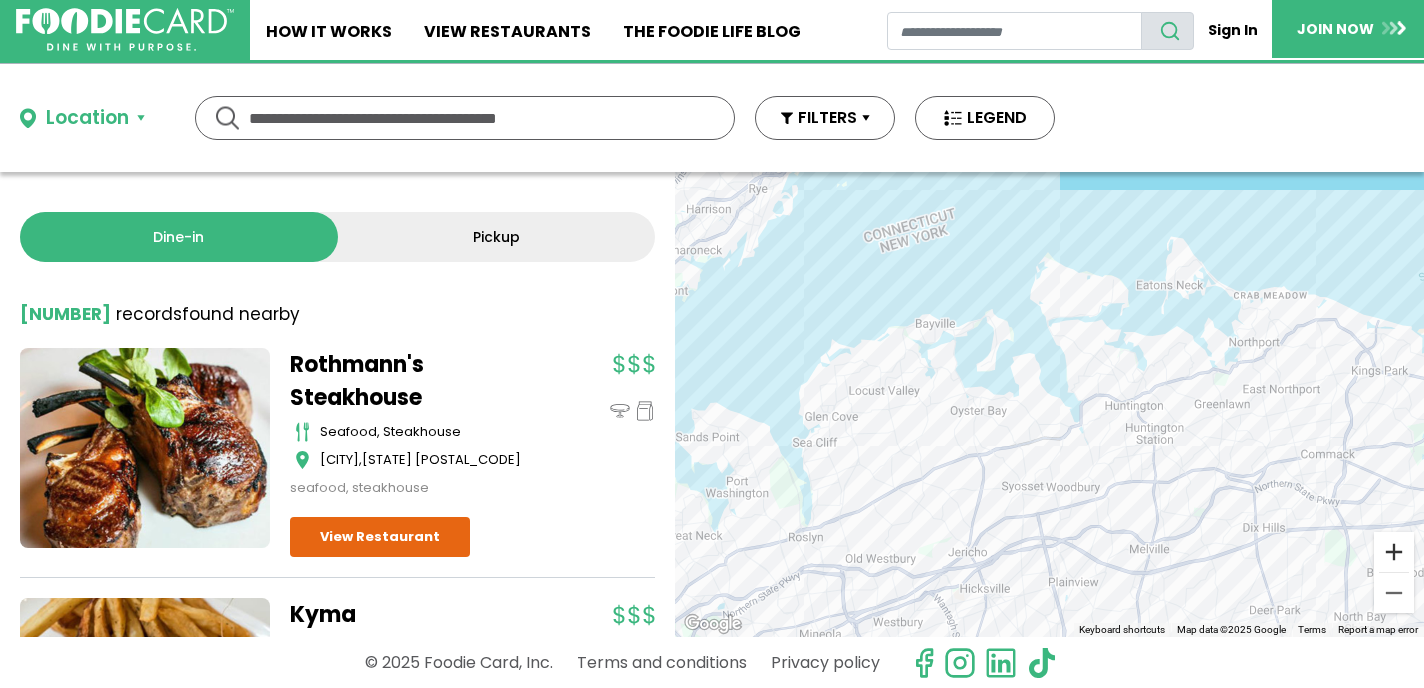 click at bounding box center [1394, 552] 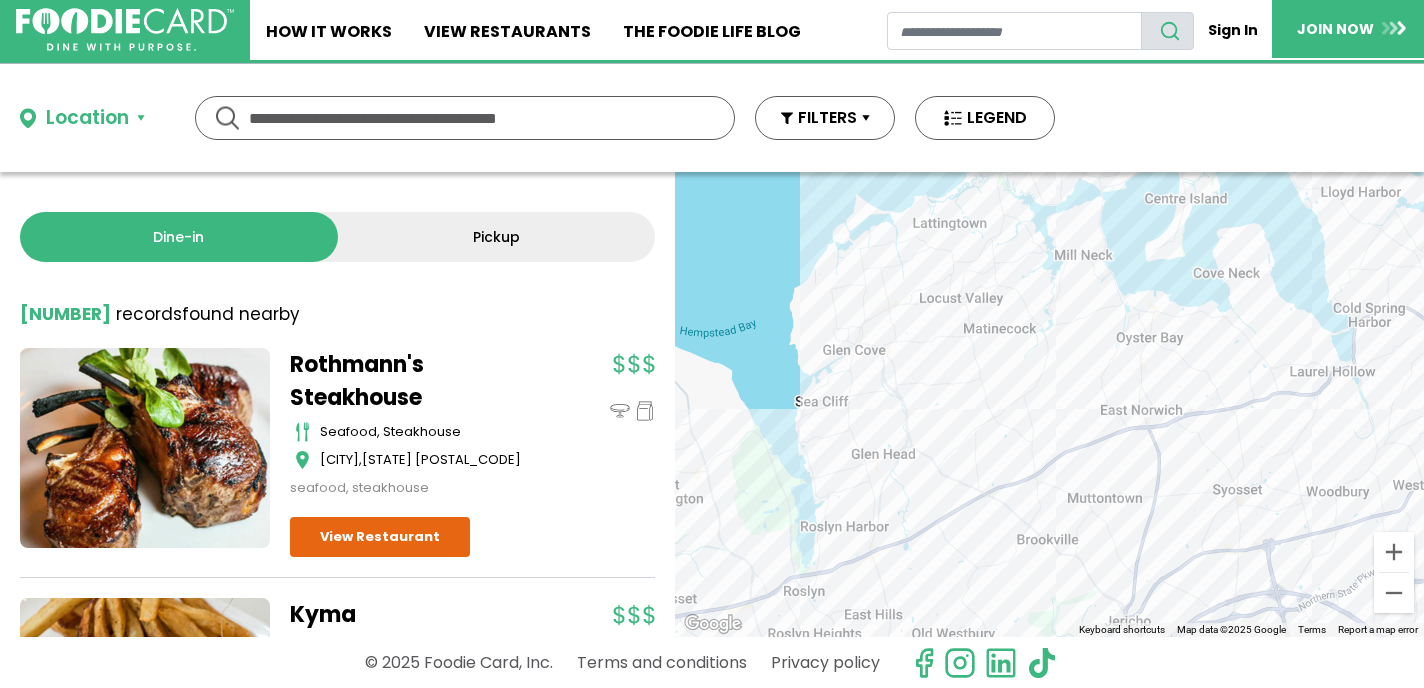 drag, startPoint x: 982, startPoint y: 501, endPoint x: 1226, endPoint y: 414, distance: 259.04633 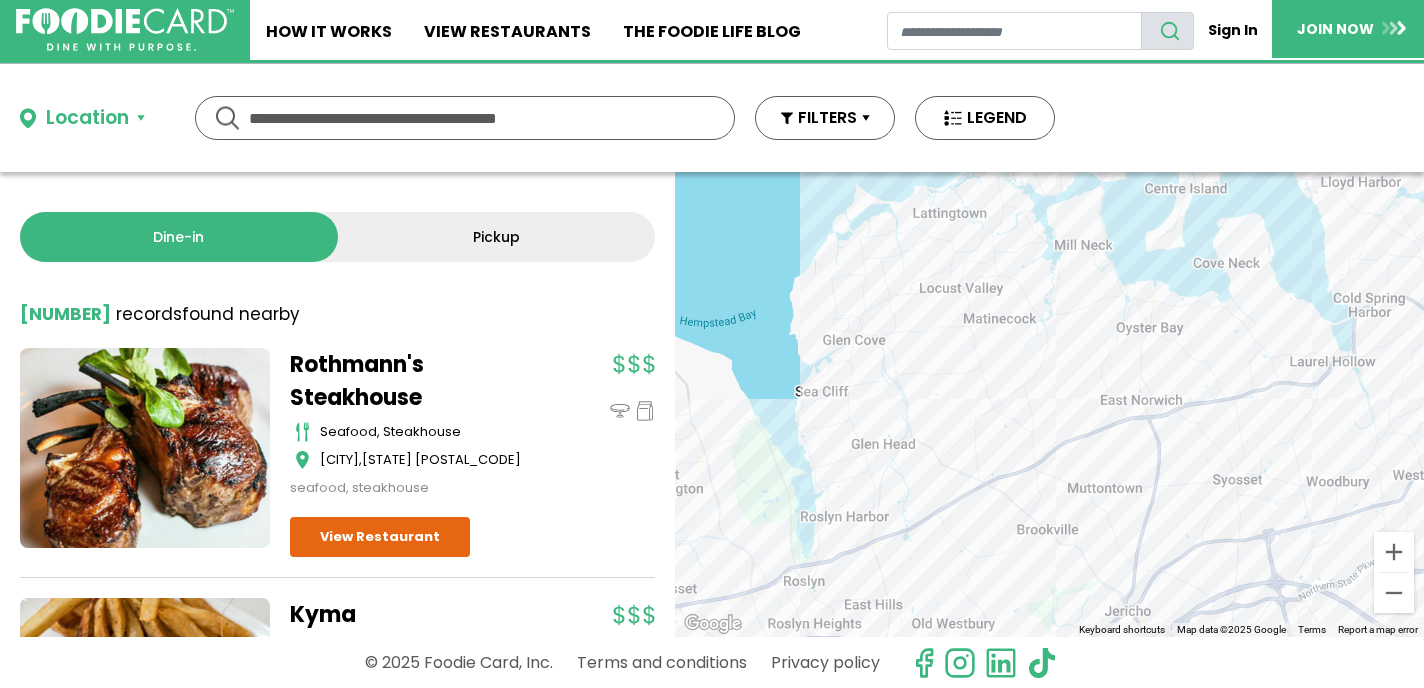 click on "To navigate, press the arrow keys." at bounding box center [1049, 404] 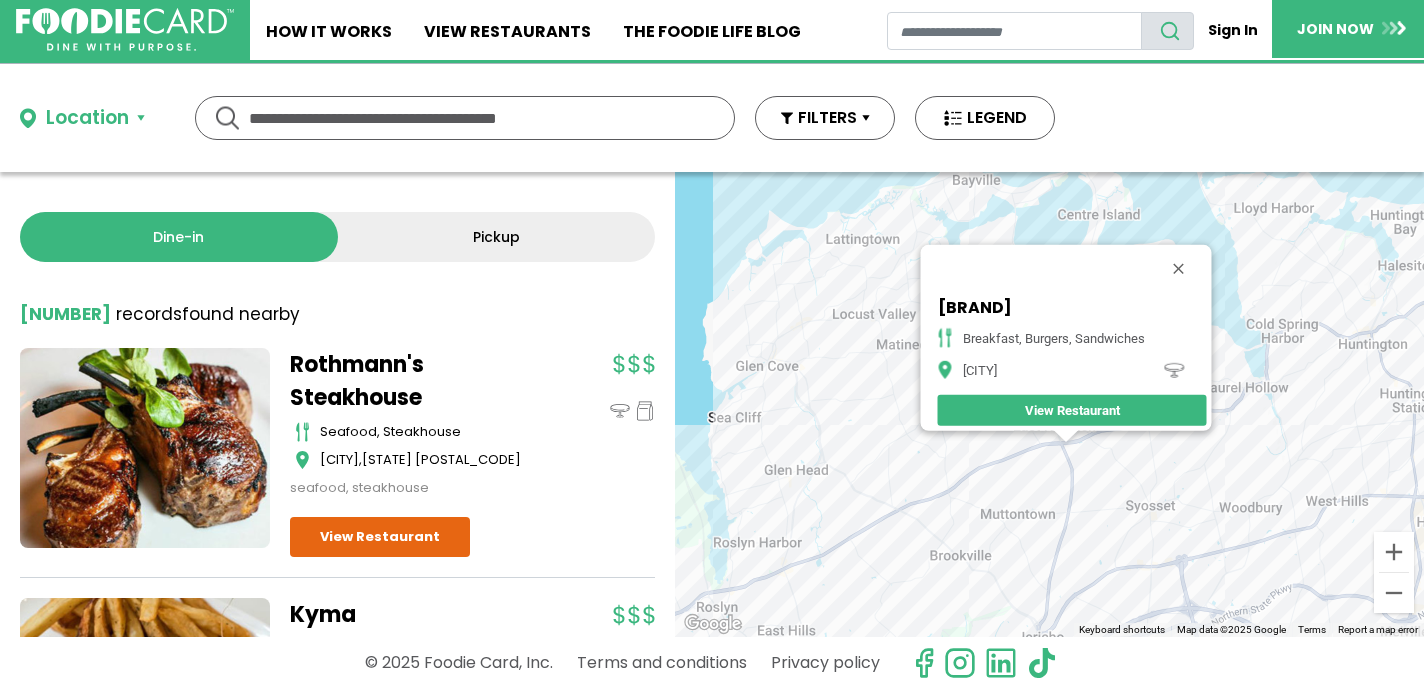 click on "To navigate, press the arrow keys. [BRAND] breakfast, burgers, sandwiches [CITY] View Restaurant" at bounding box center [1049, 404] 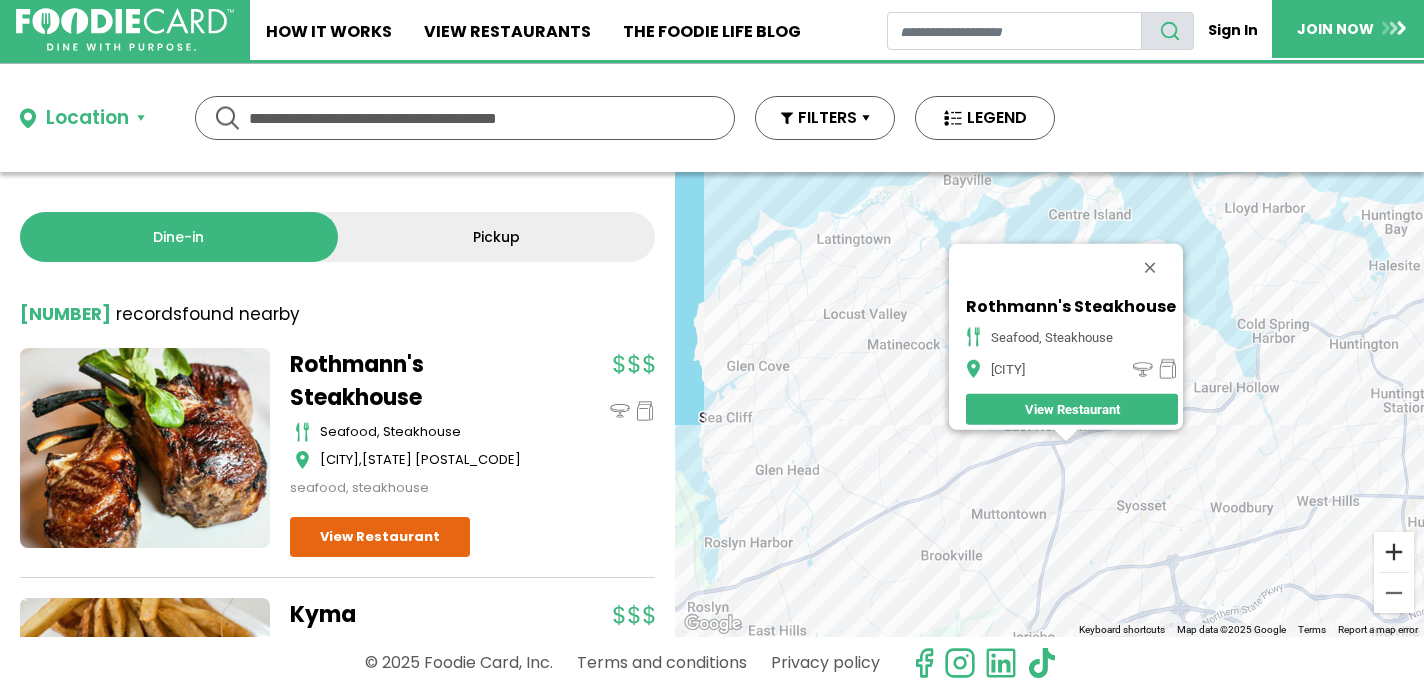click at bounding box center (1394, 552) 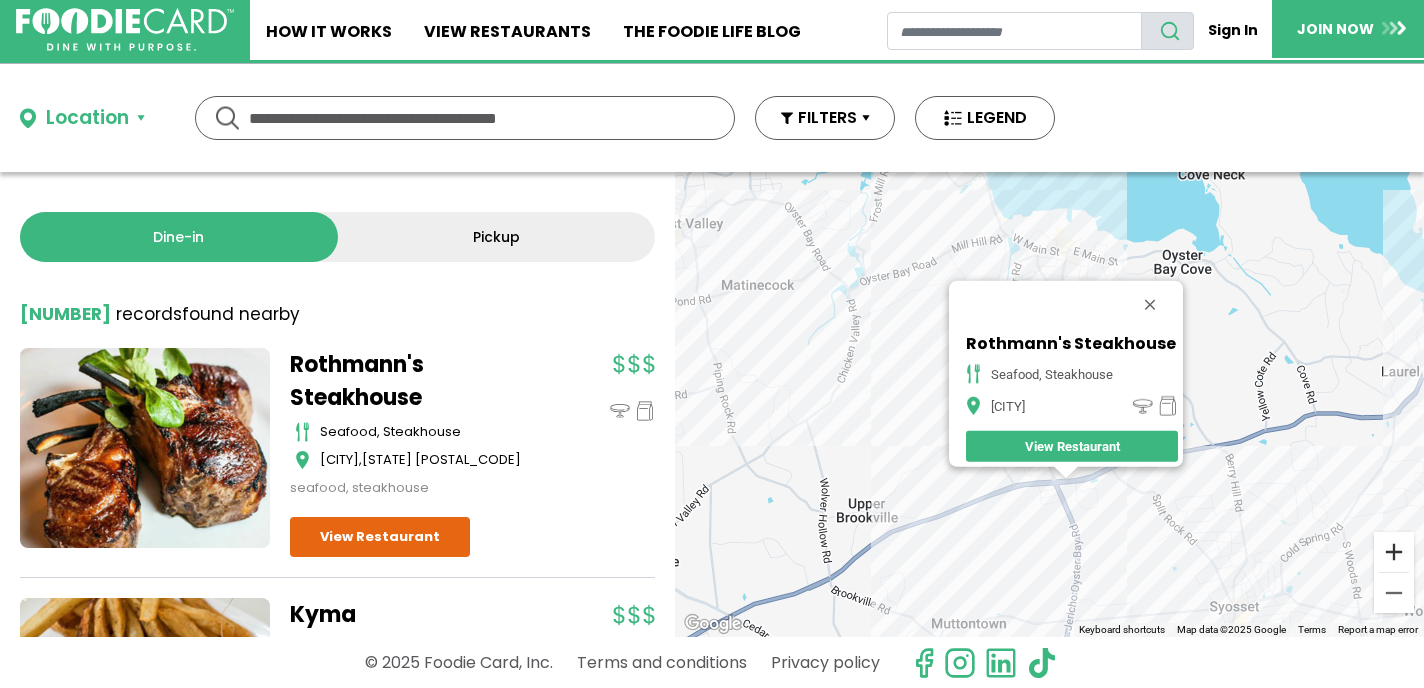 click at bounding box center (1394, 552) 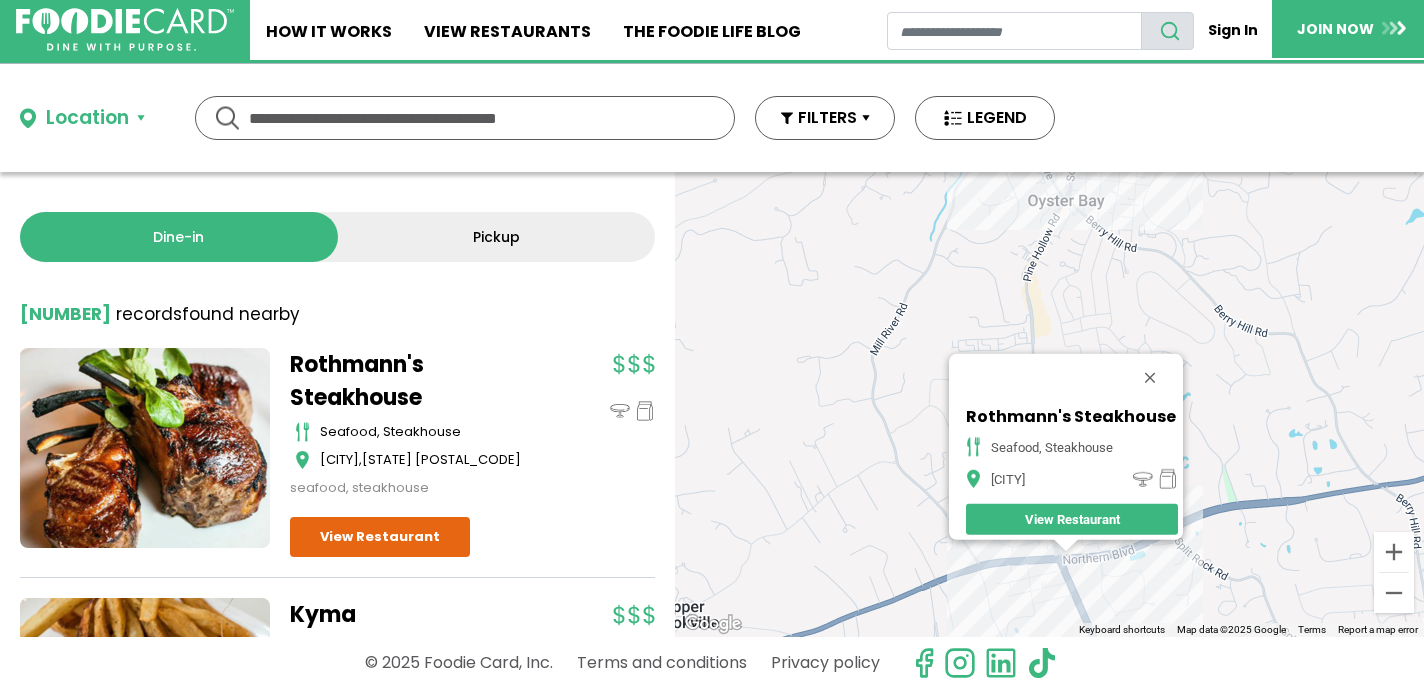 click on "To navigate, press the arrow keys. [BRAND] [CUISINE], [CUISINE] [CITY] View Restaurant" at bounding box center (1049, 404) 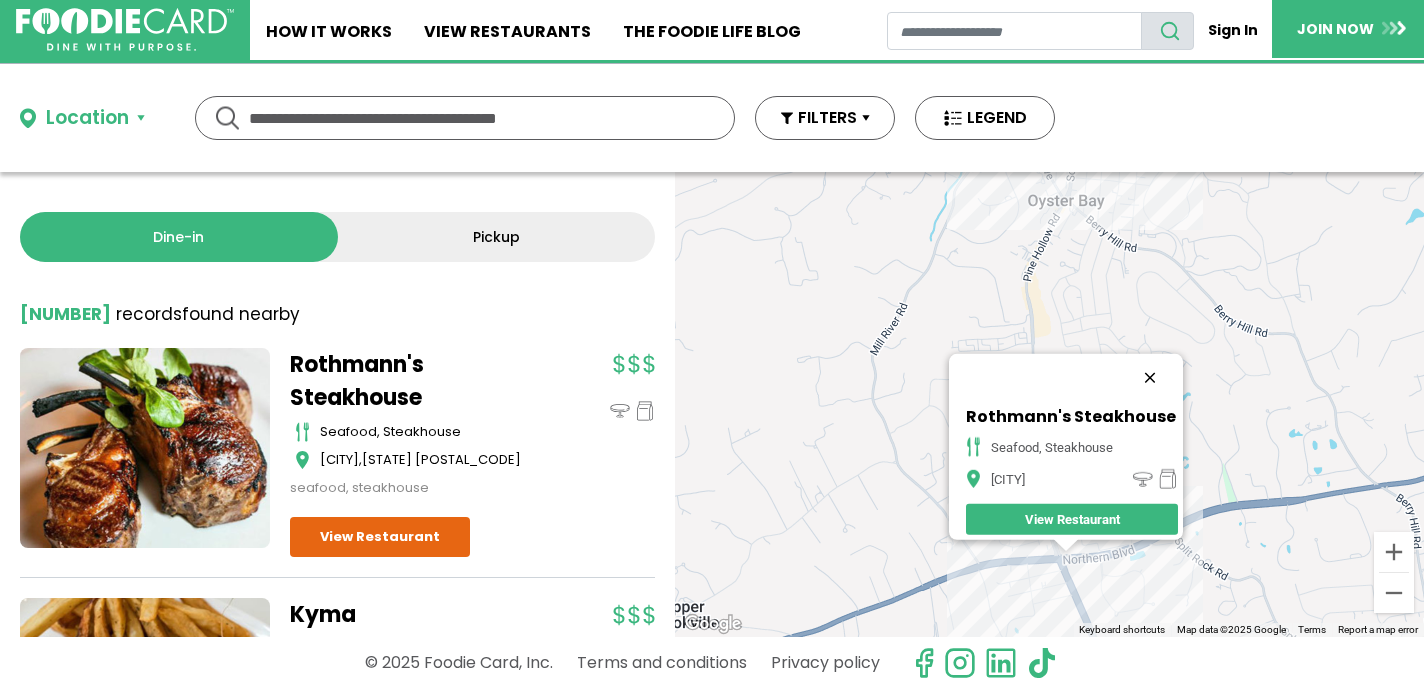 click at bounding box center [1150, 378] 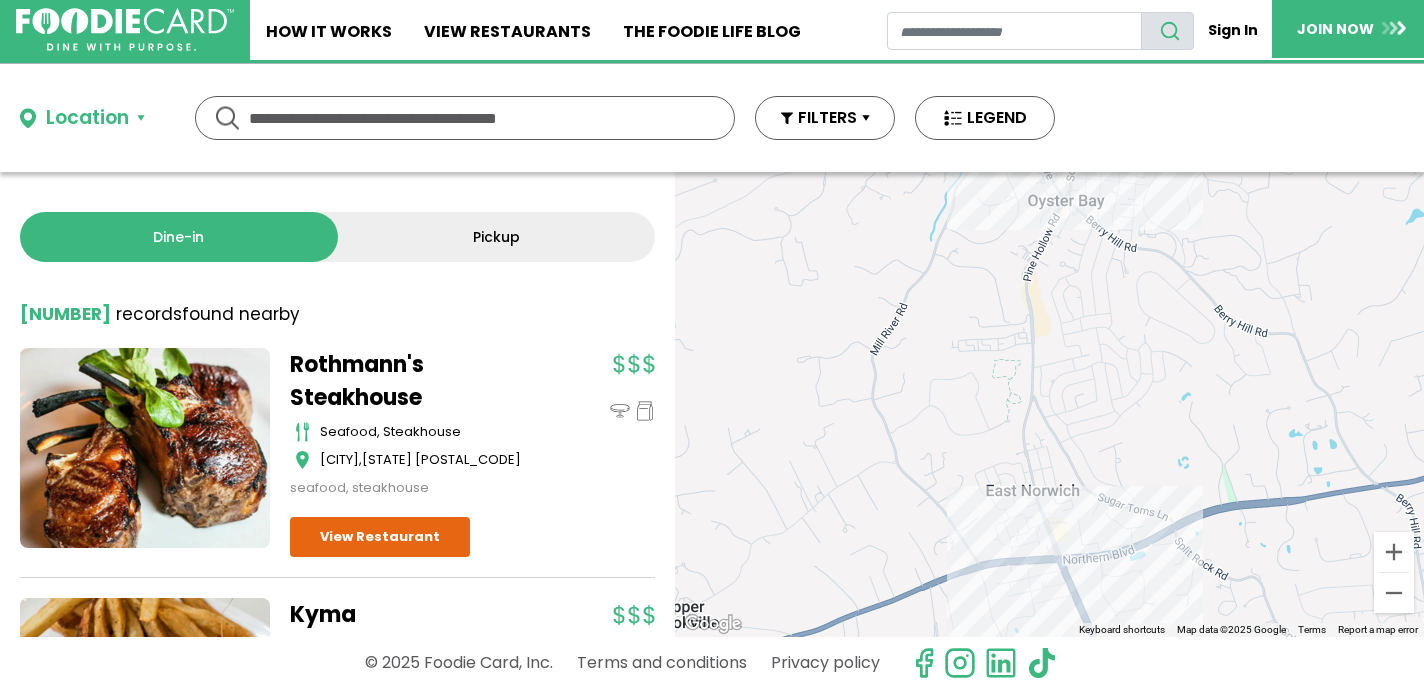 click on "To navigate, press the arrow keys." at bounding box center [1049, 404] 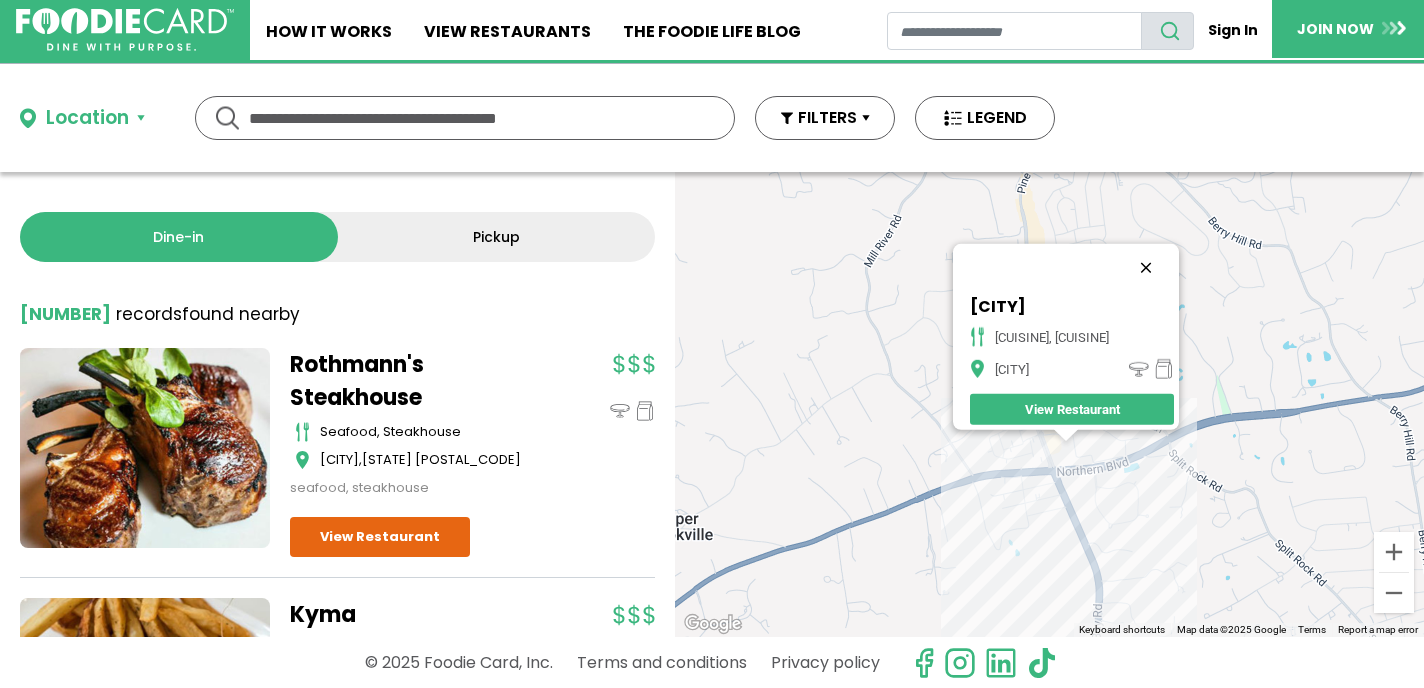 click at bounding box center (1146, 268) 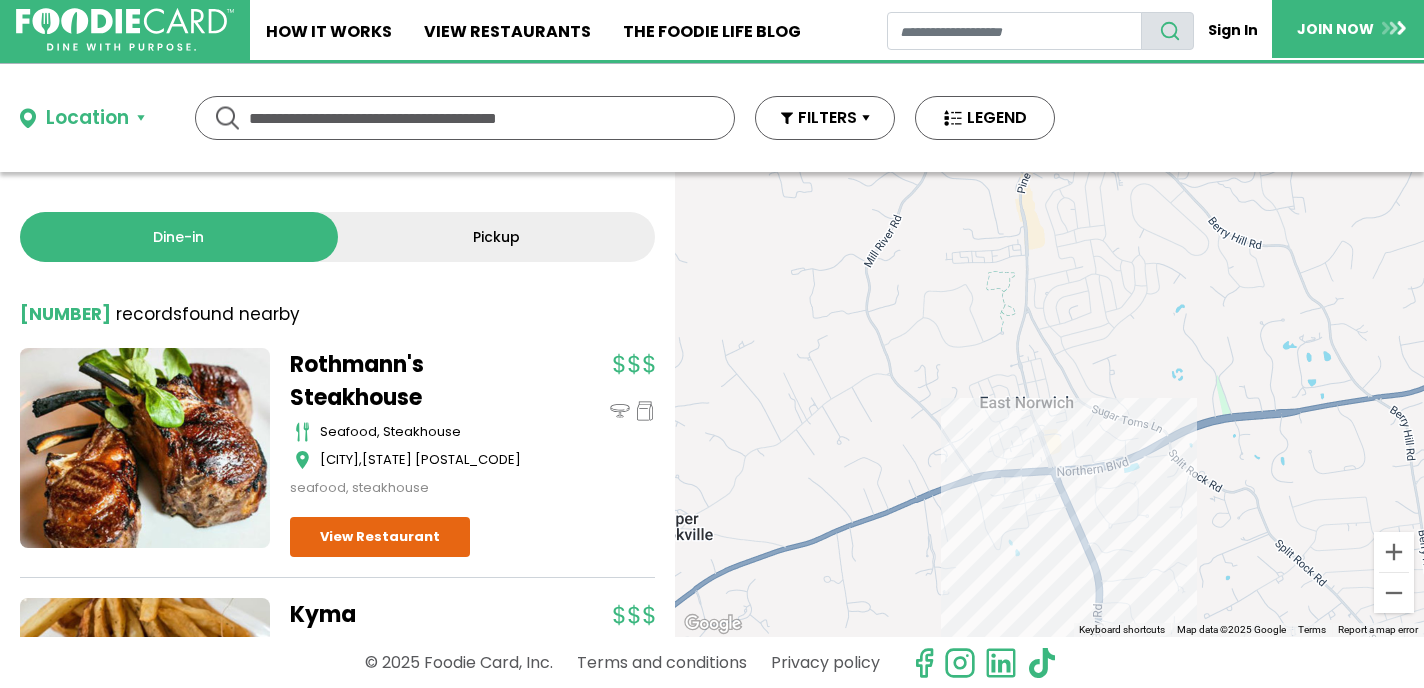 click on "To navigate, press the arrow keys." at bounding box center (1049, 404) 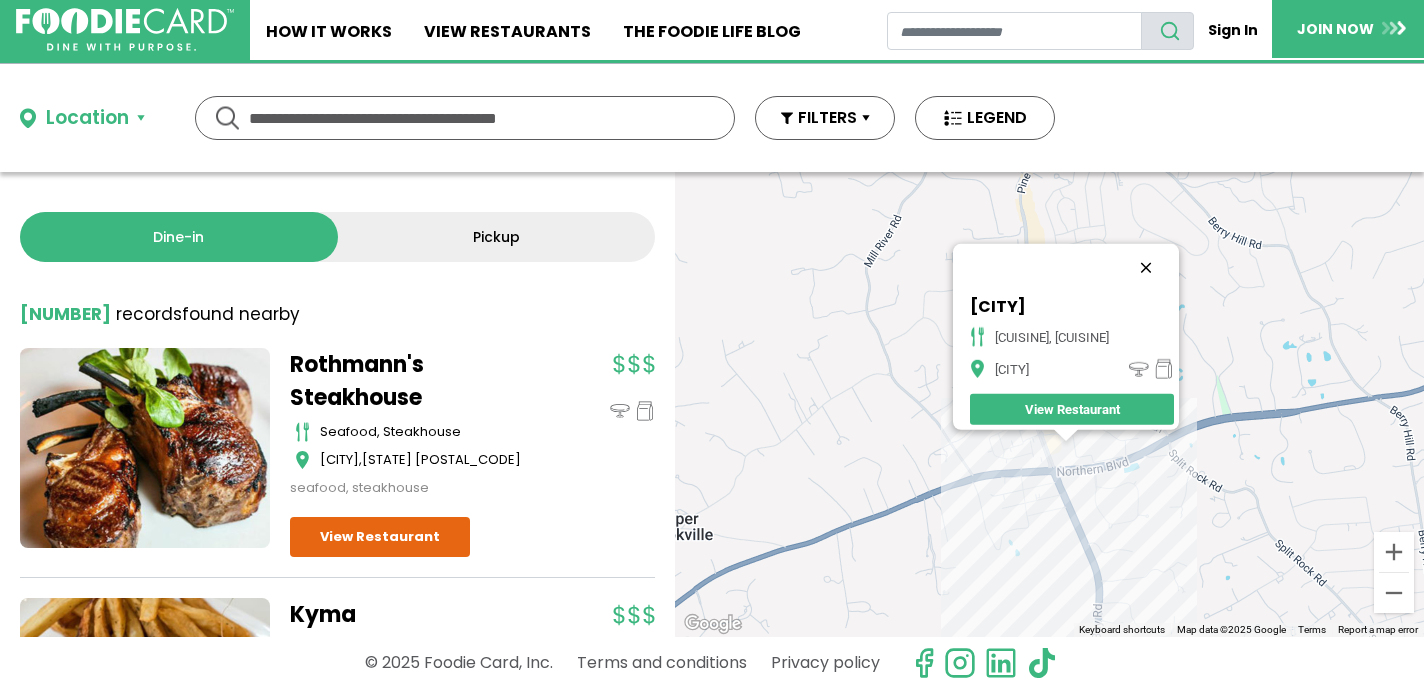 click at bounding box center (1146, 268) 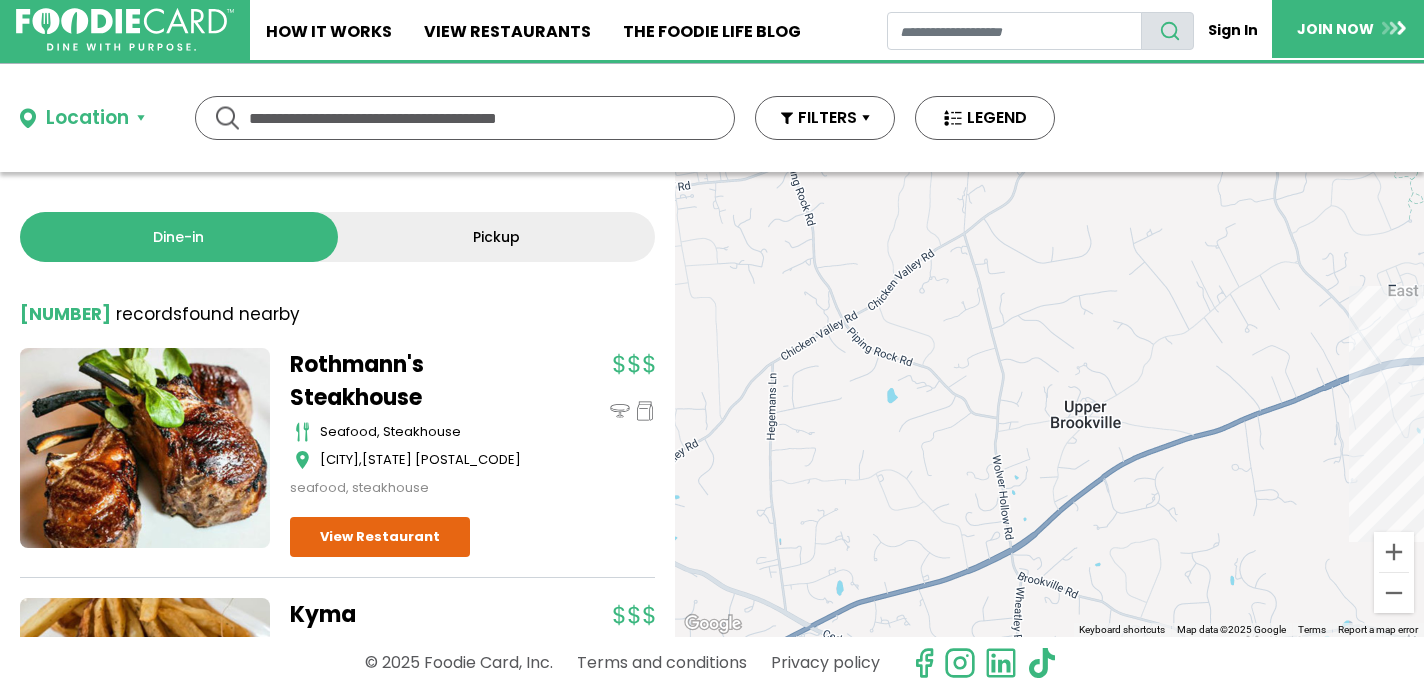 drag, startPoint x: 905, startPoint y: 366, endPoint x: 1439, endPoint y: 245, distance: 547.53723 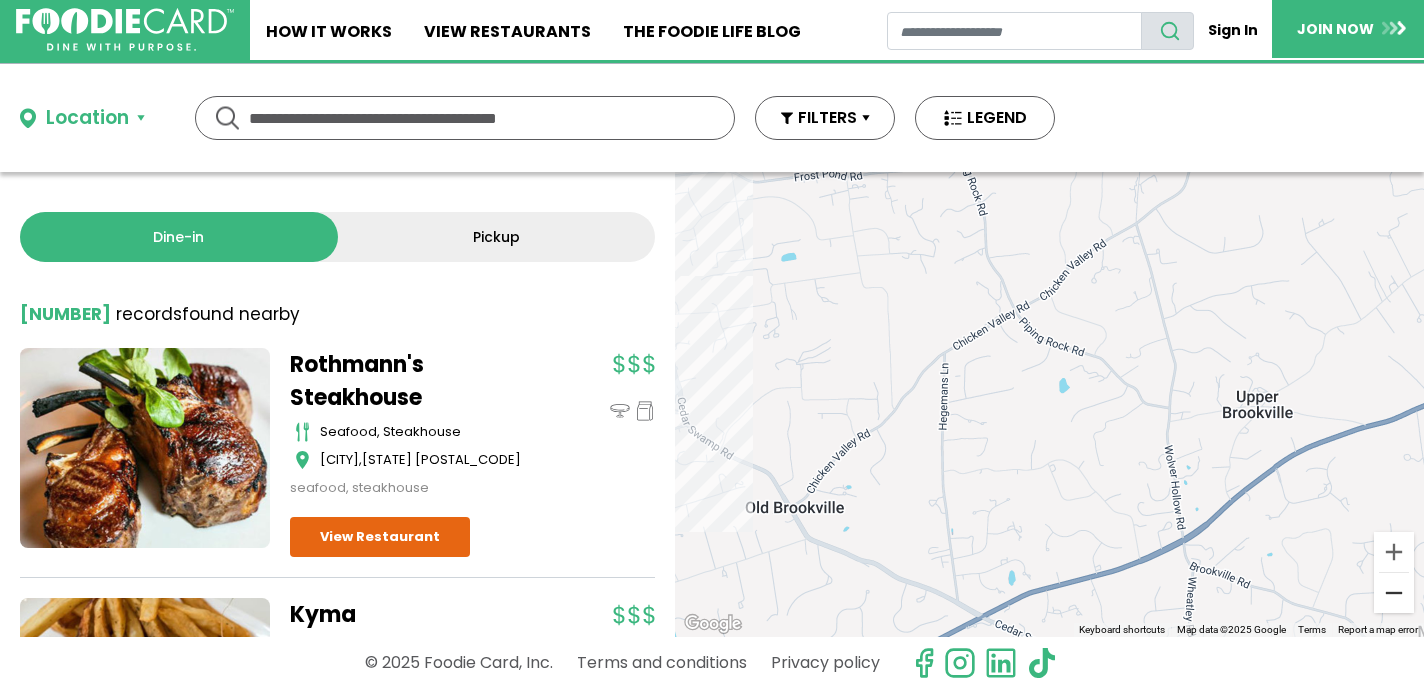 click at bounding box center [1394, 593] 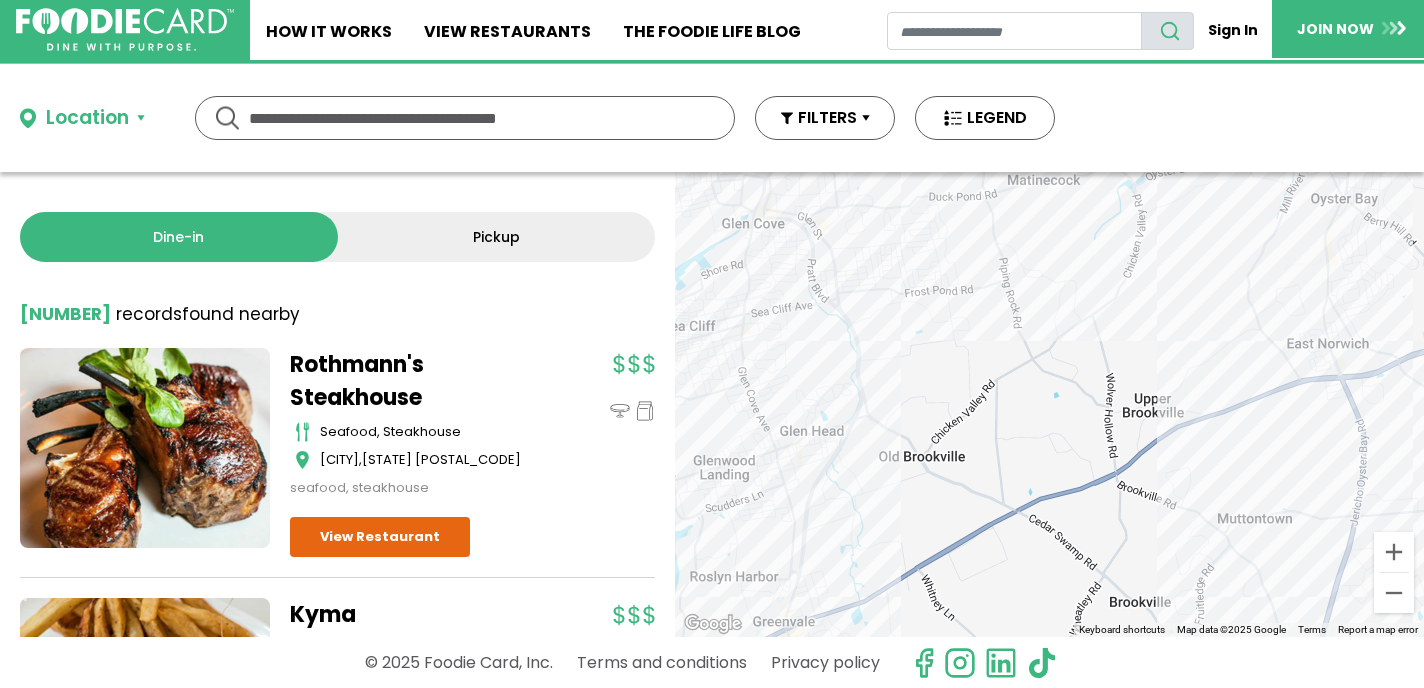 click on "To navigate, press the arrow keys." at bounding box center [1049, 404] 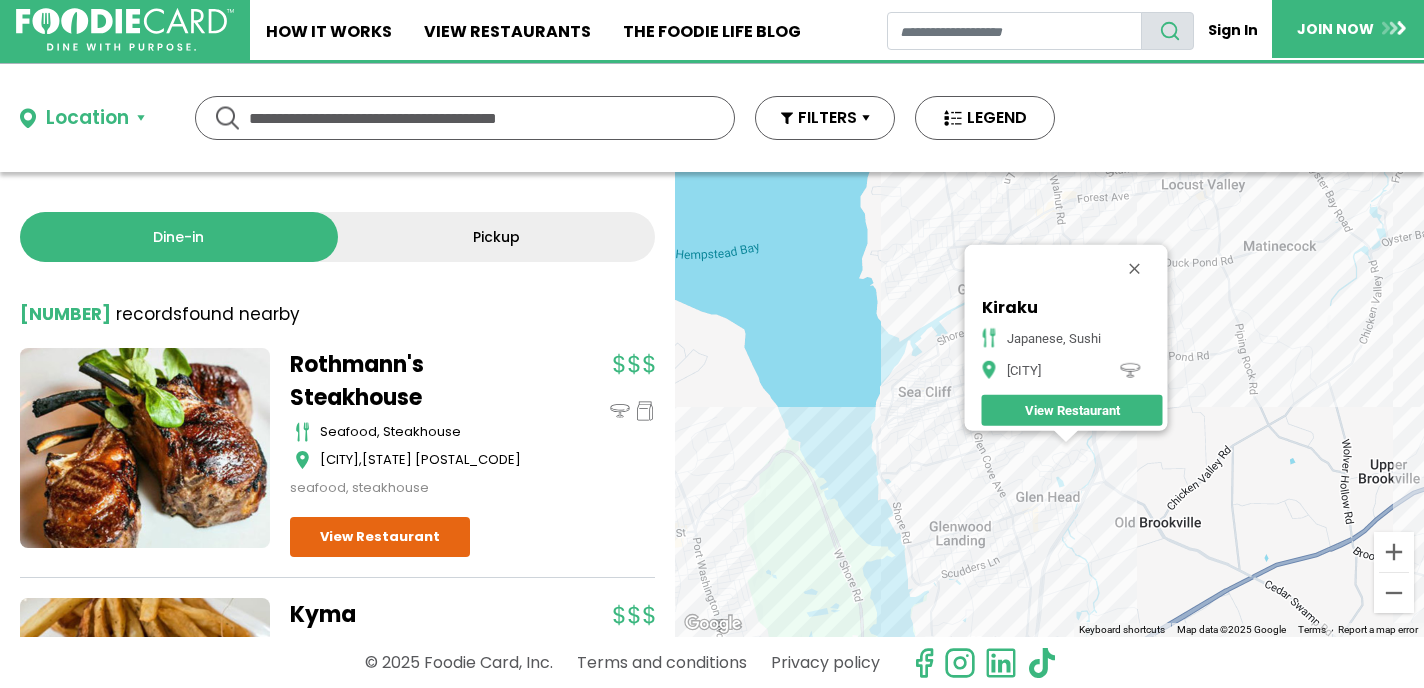 click on "To navigate, press the arrow keys. [BRAND] [CUISINE], [CUISINE] [CITY] View Restaurant" at bounding box center [1049, 404] 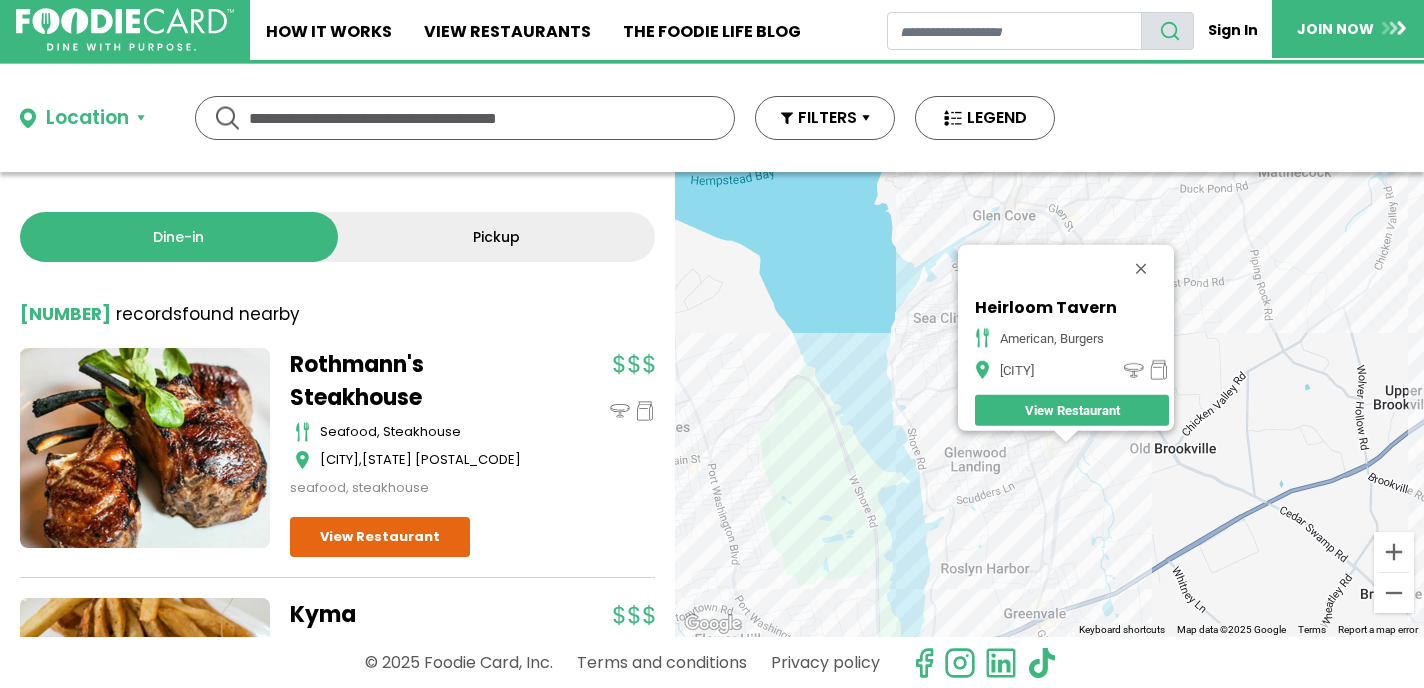 click on "To navigate, press the arrow keys. [BRAND] [CUISINE], [CUISINE] [CITY] View Restaurant" at bounding box center (1049, 404) 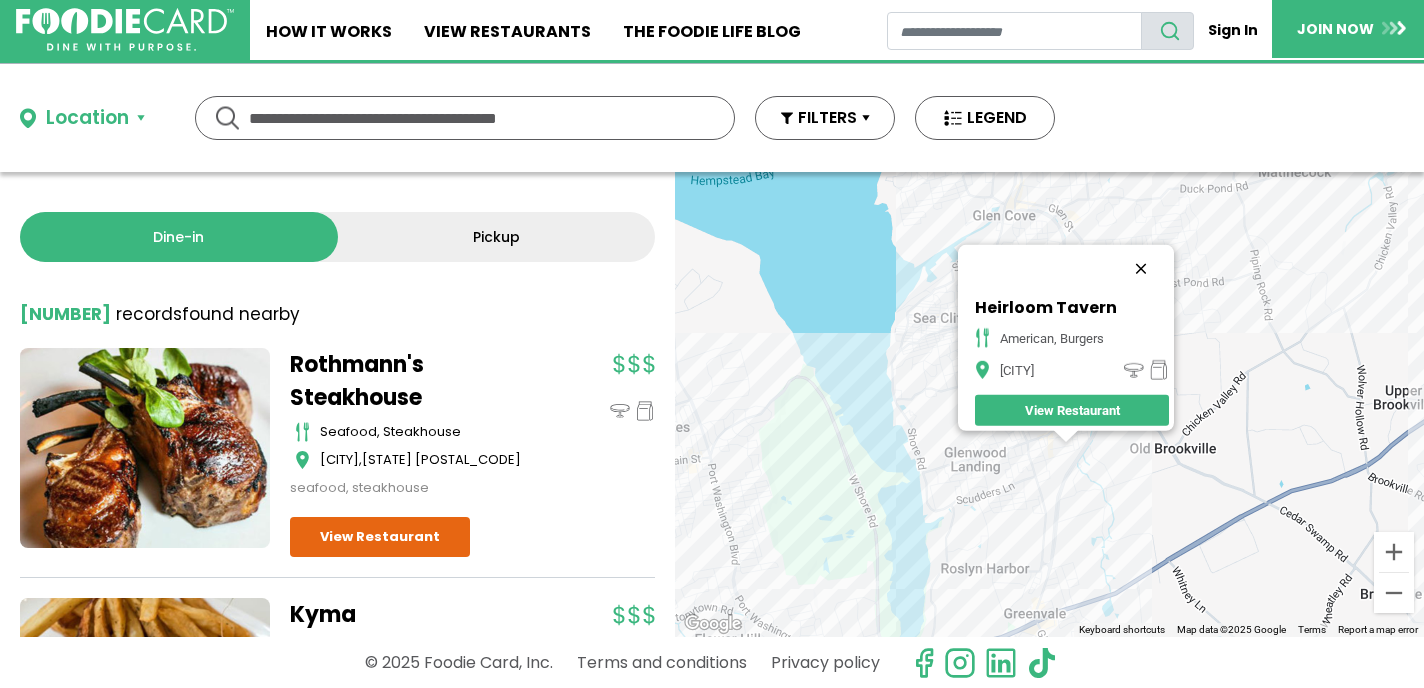 click at bounding box center [1141, 269] 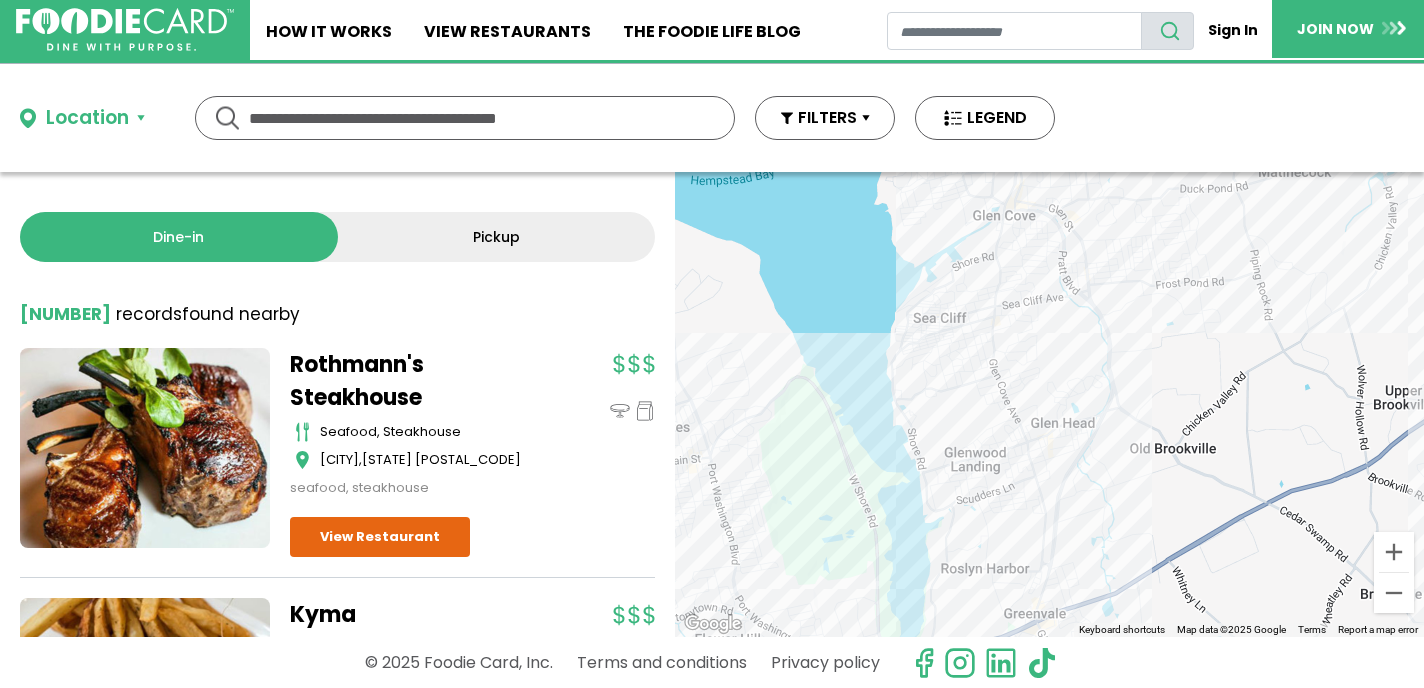 click on "To navigate, press the arrow keys." at bounding box center [1049, 404] 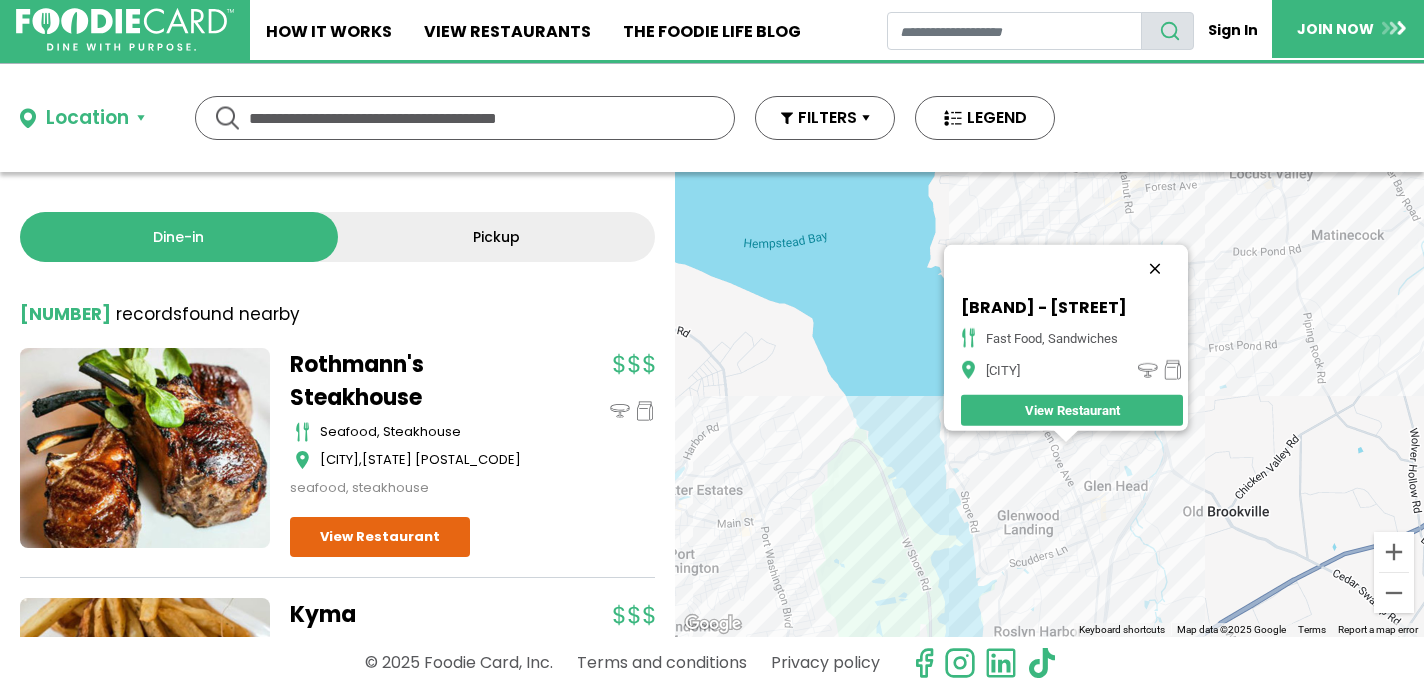 click at bounding box center (1155, 269) 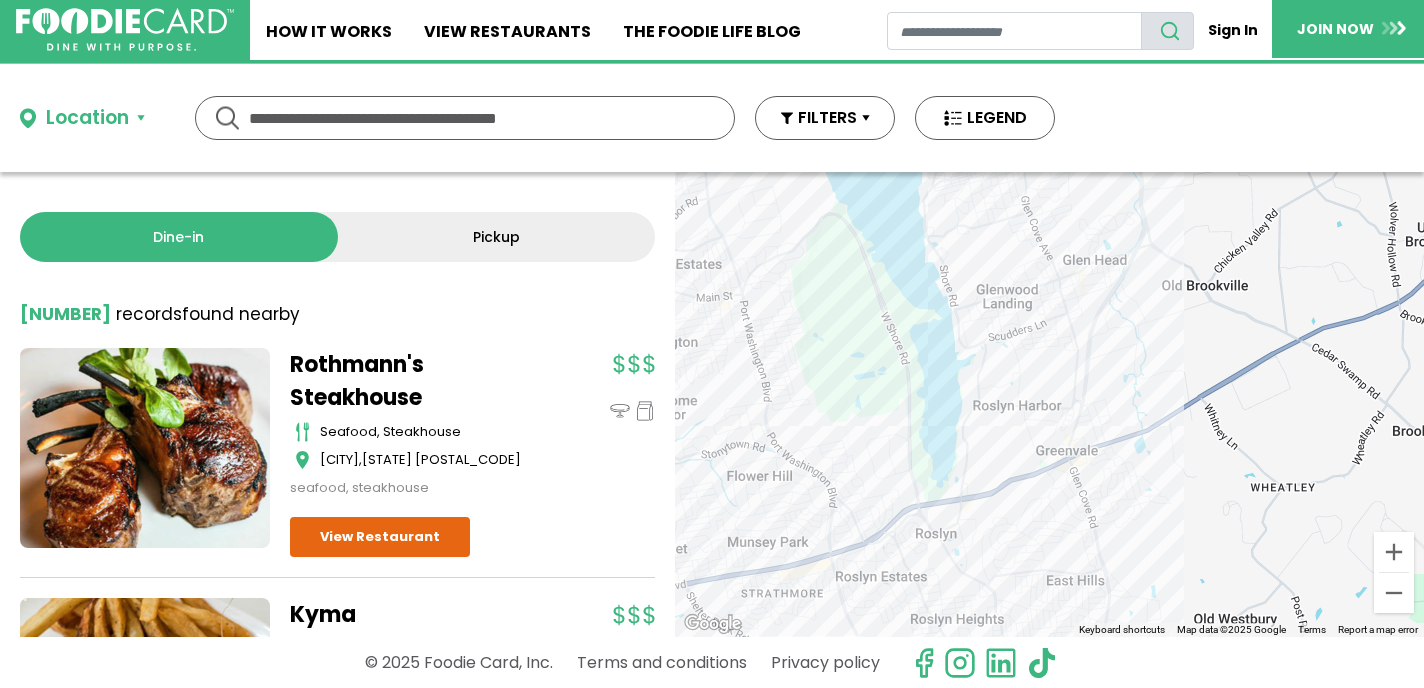 drag, startPoint x: 1211, startPoint y: 503, endPoint x: 1190, endPoint y: 275, distance: 228.96506 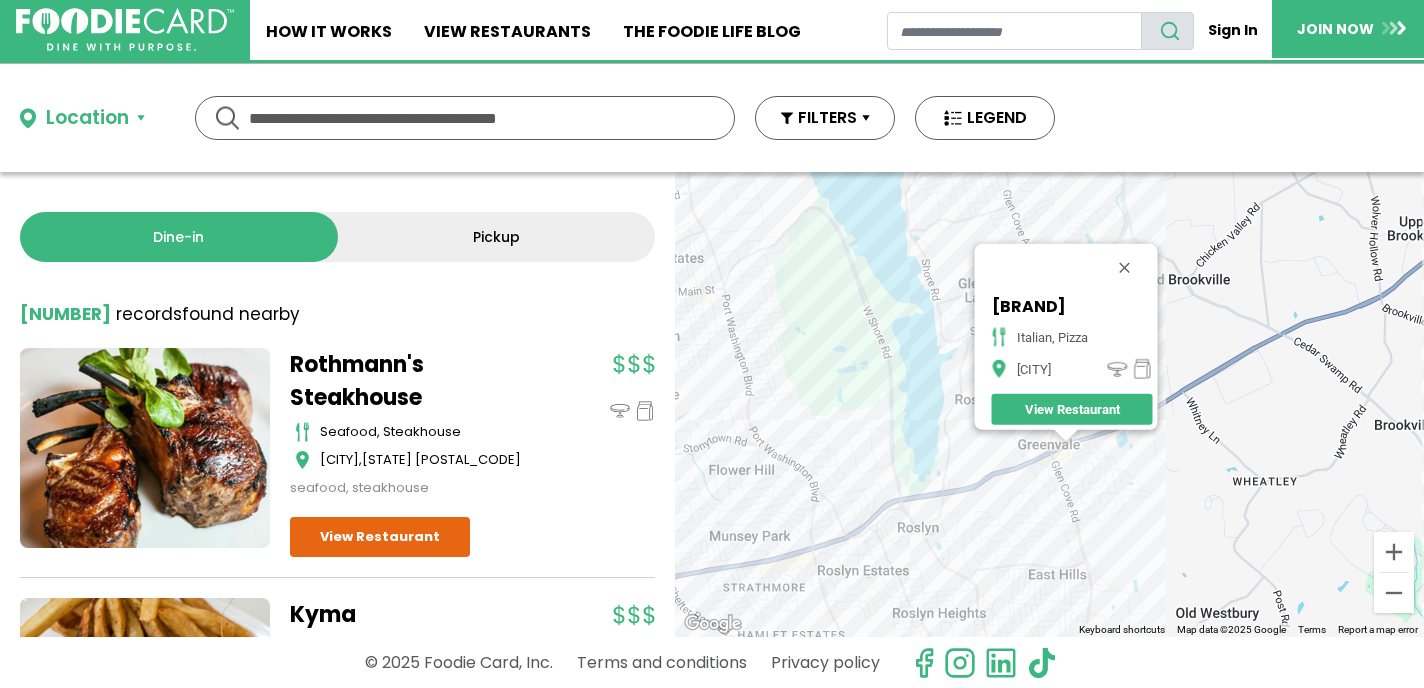click on "To navigate, press the arrow keys. [BRAND] [CUISINE], [CUISINE] [CITY] View Restaurant" at bounding box center [1049, 404] 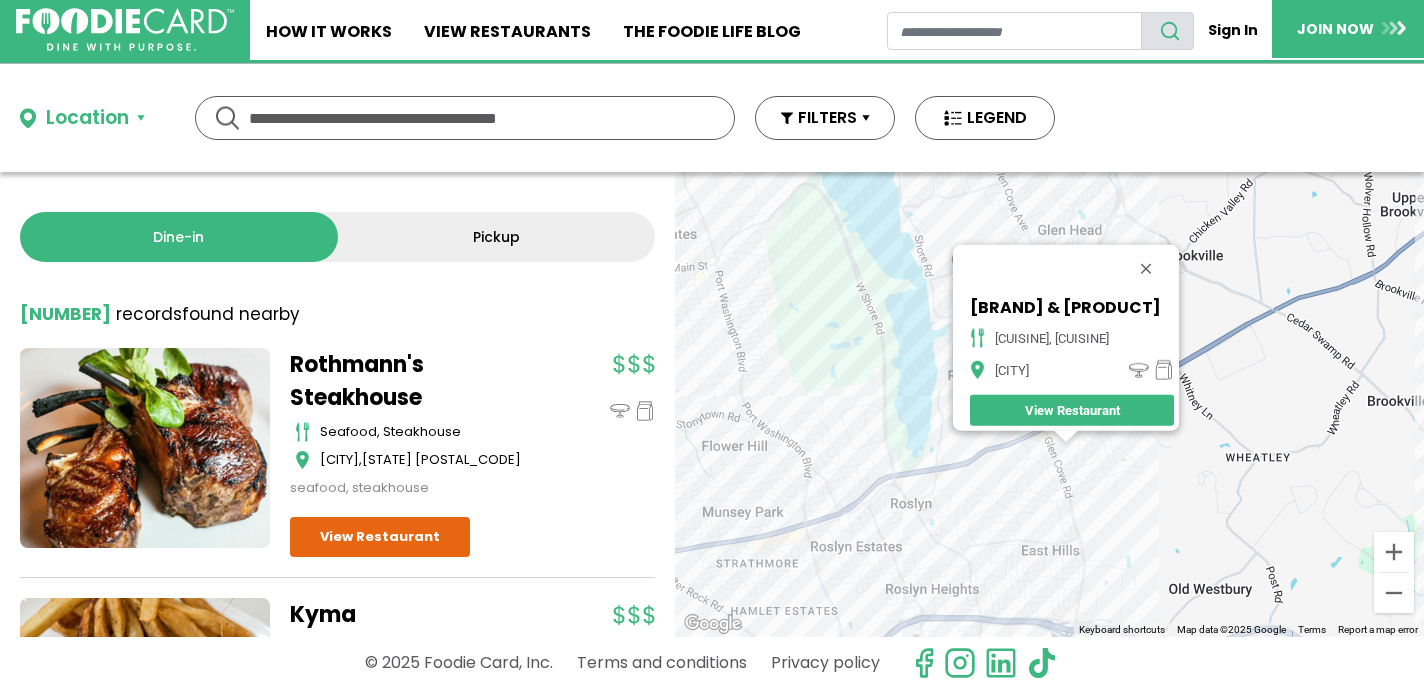 click on "To navigate, press the arrow keys. [BRAND] & [PRODUCT] breakfast, sandwiches [CITY] View Restaurant" at bounding box center (1049, 404) 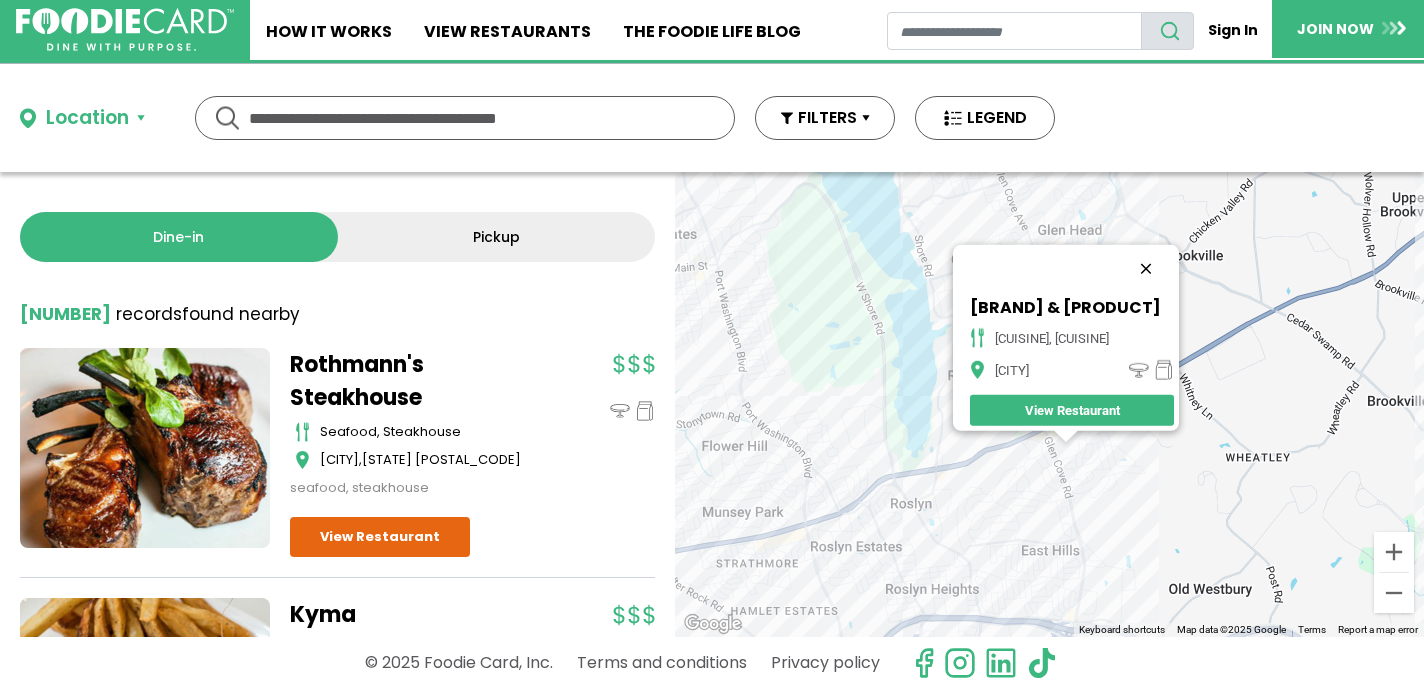 click at bounding box center (1146, 269) 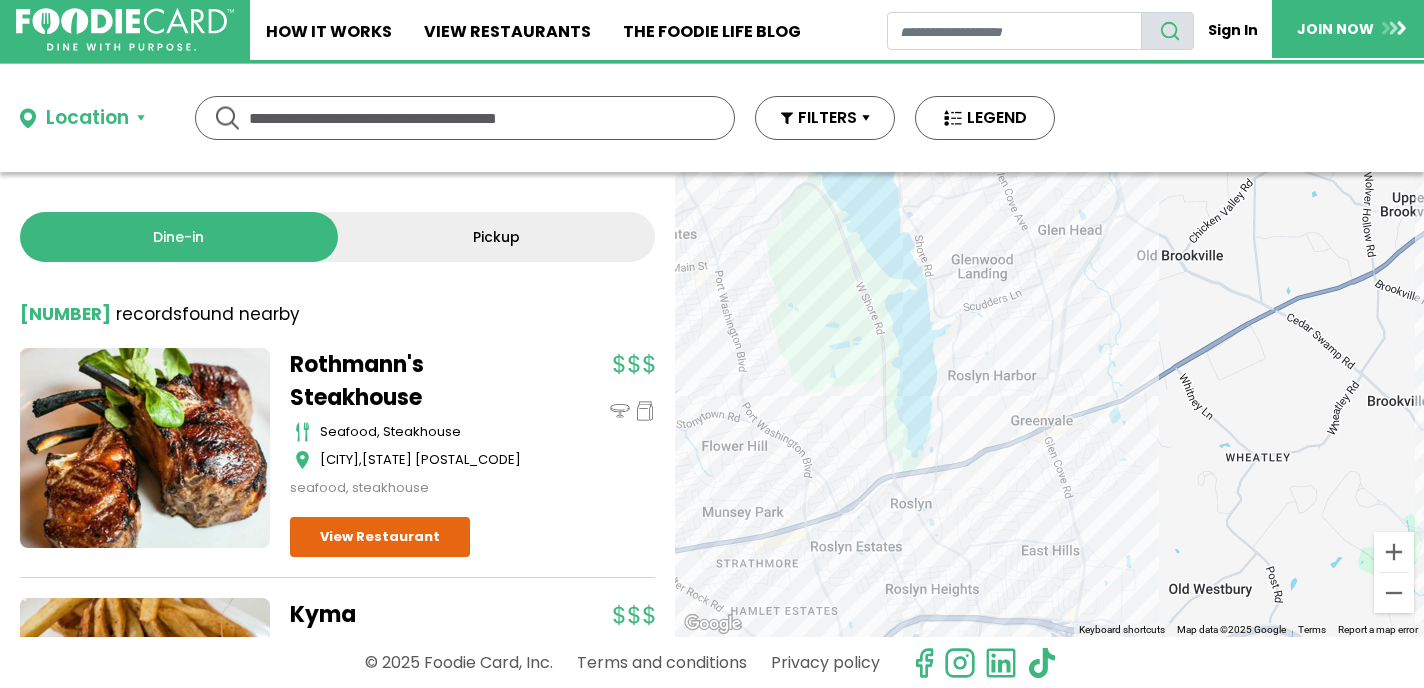 click on "To navigate, press the arrow keys." at bounding box center (1049, 404) 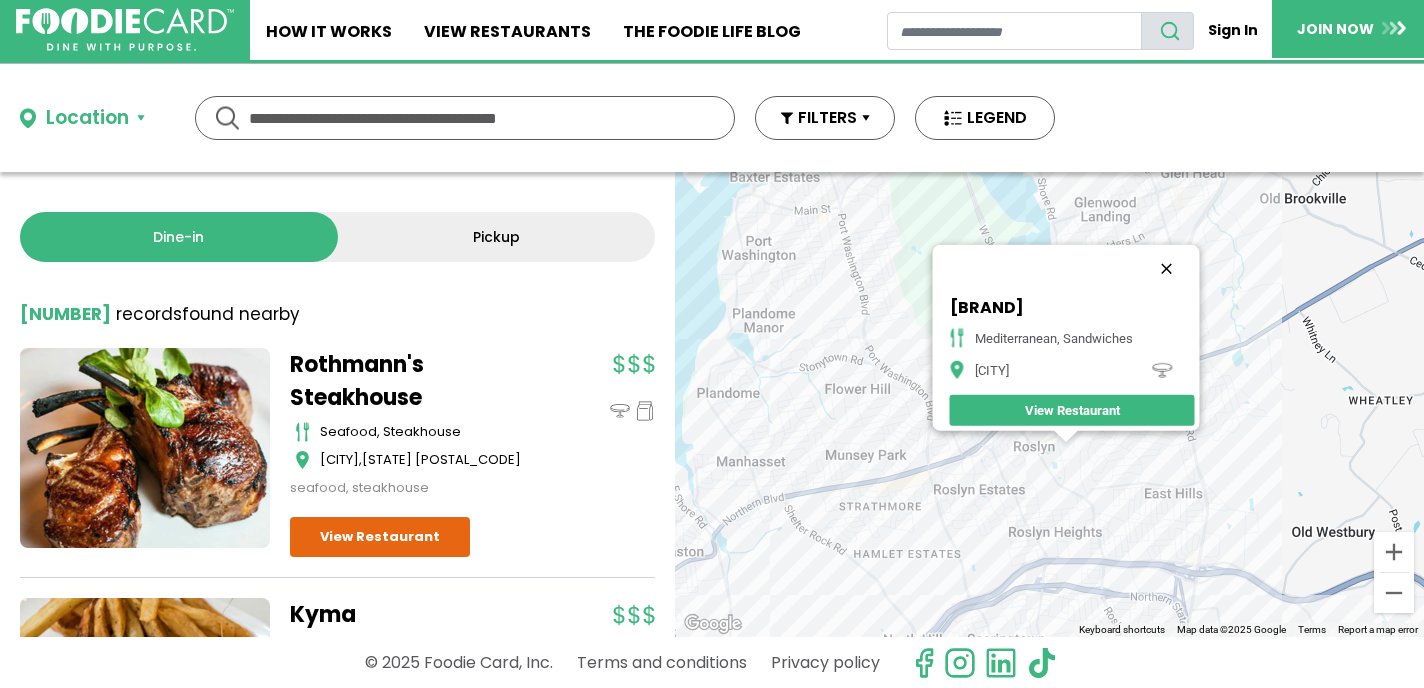click at bounding box center [1166, 269] 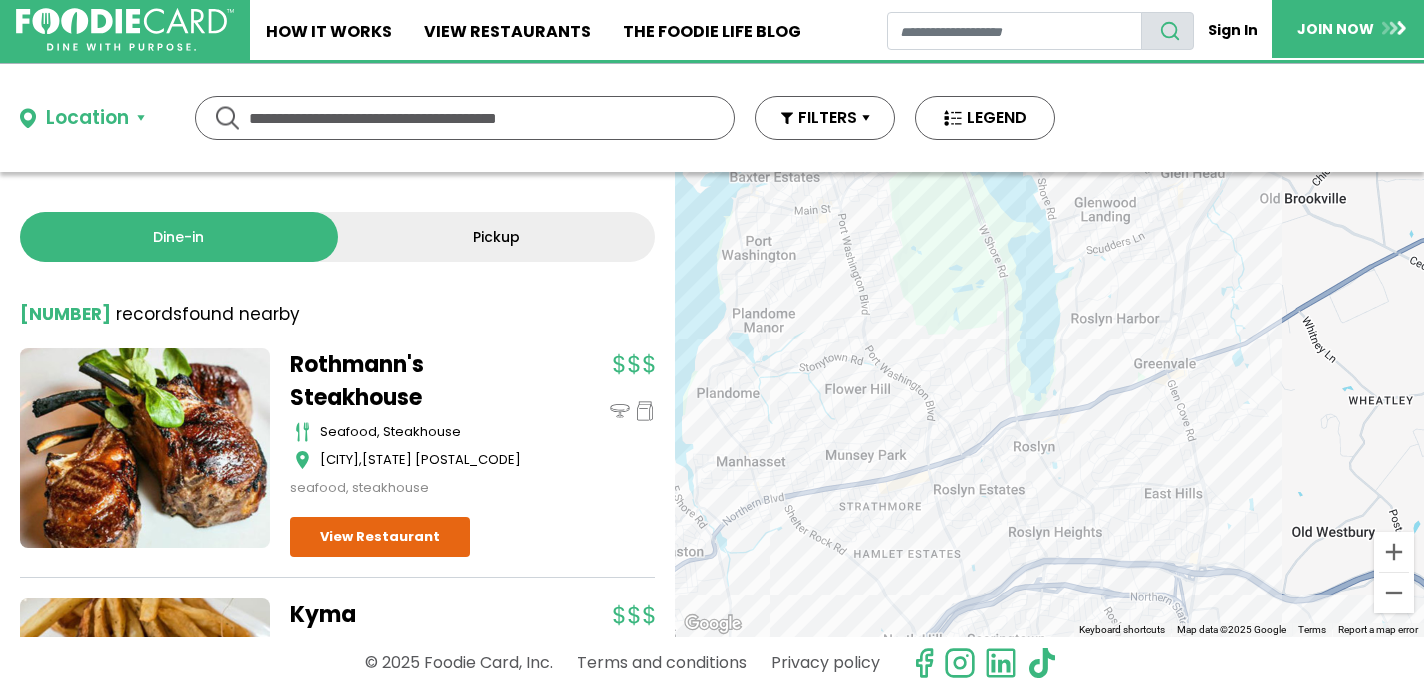 click on "To navigate, press the arrow keys." at bounding box center [1049, 404] 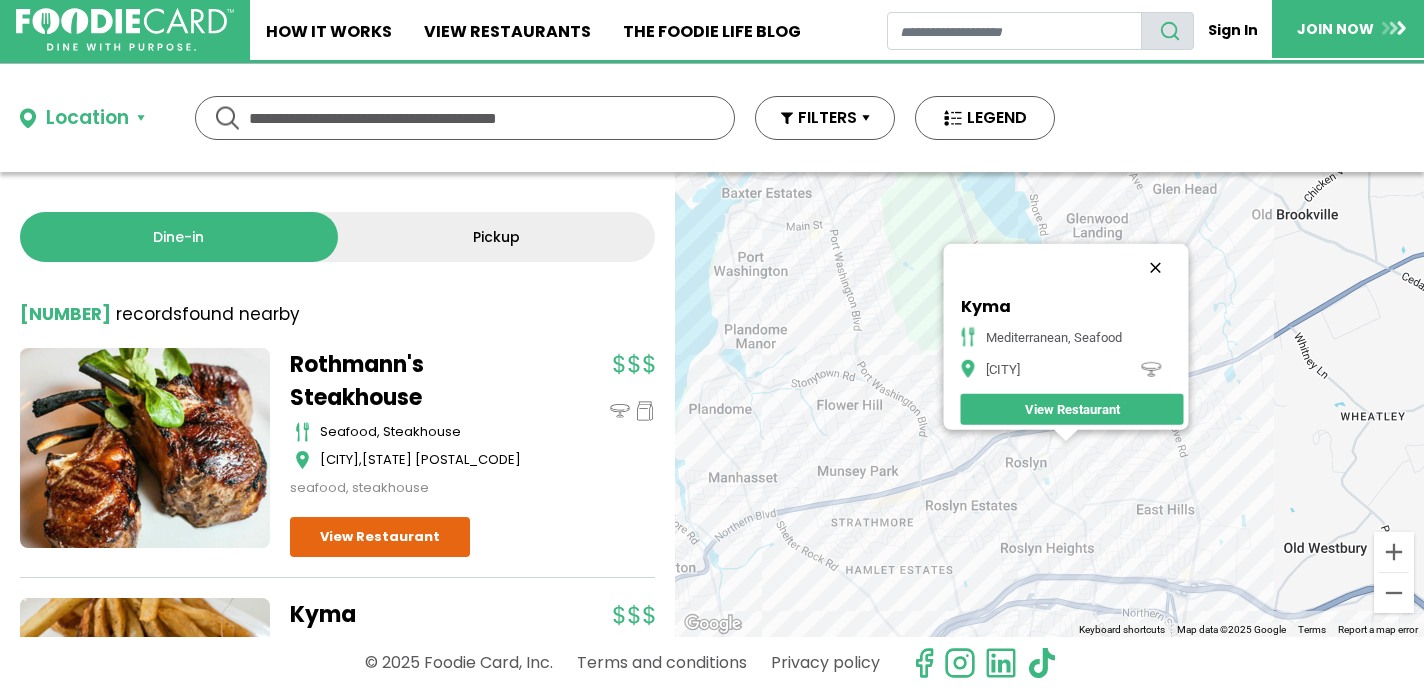 click at bounding box center (1155, 268) 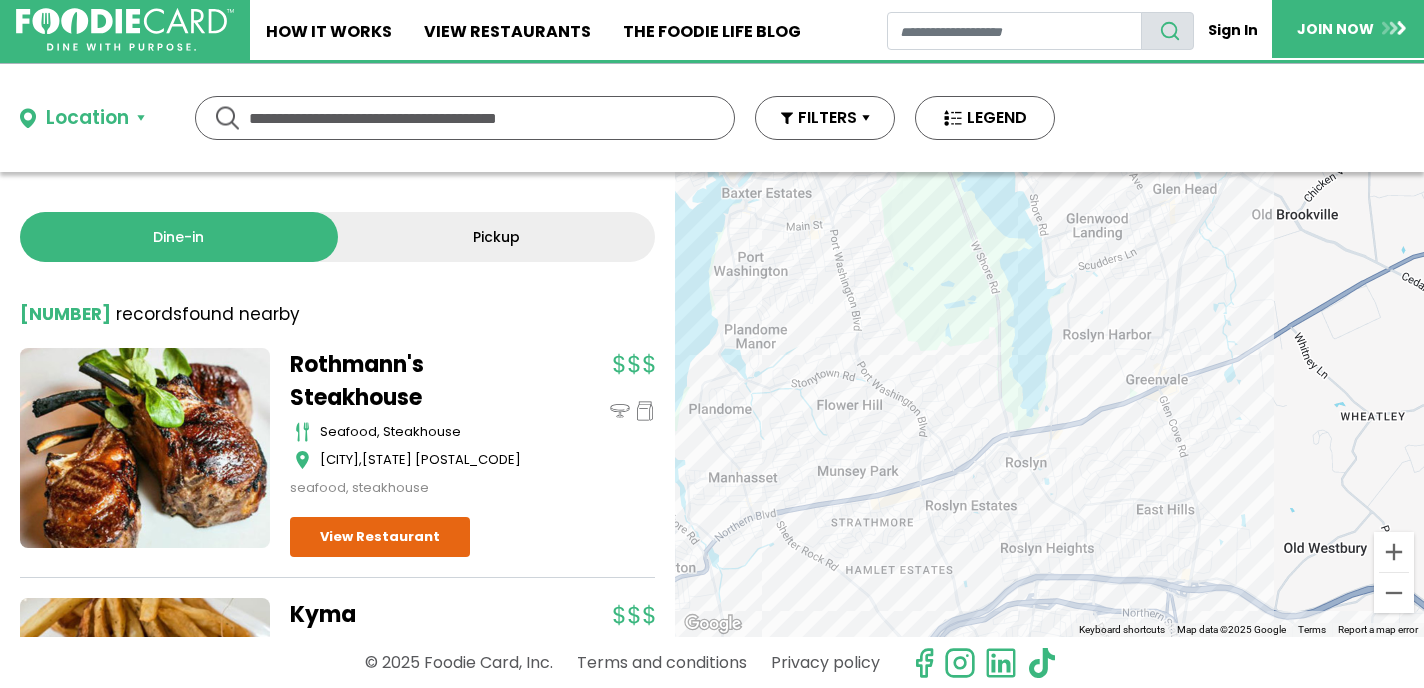 click on "To navigate, press the arrow keys." at bounding box center [1049, 404] 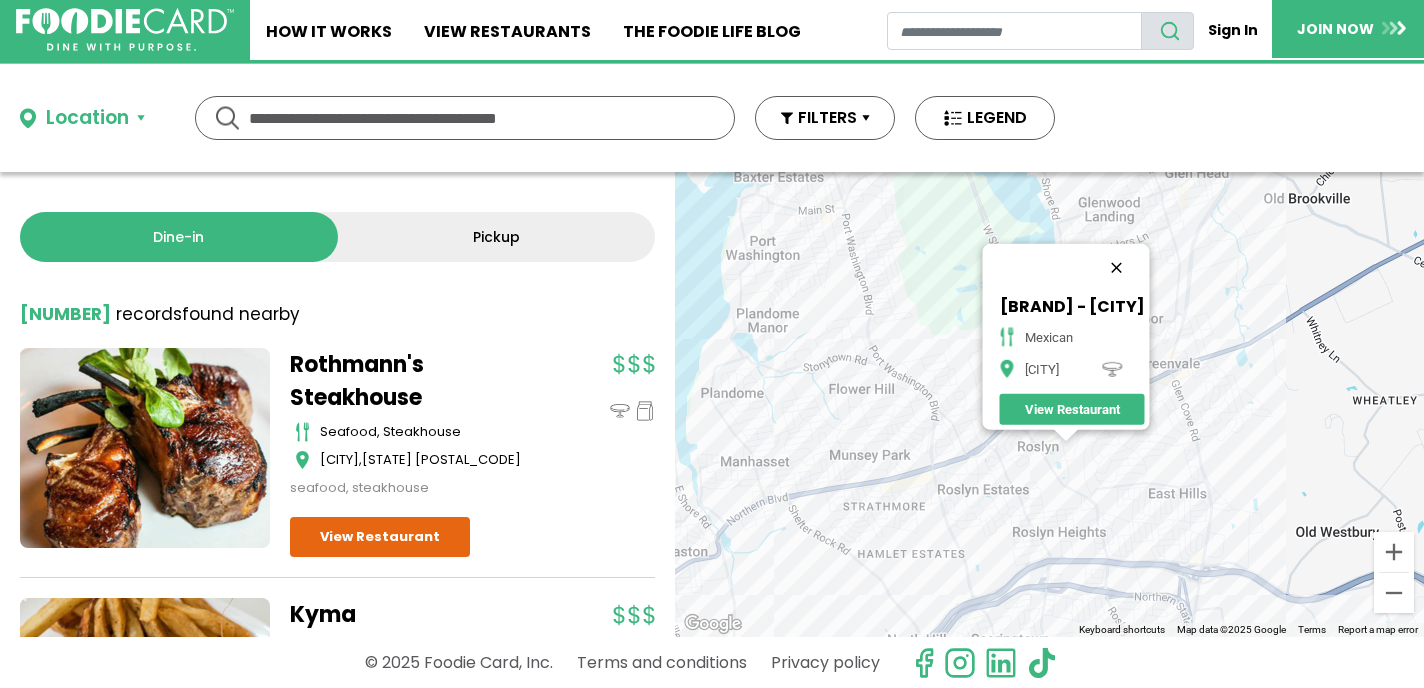 click at bounding box center [1116, 268] 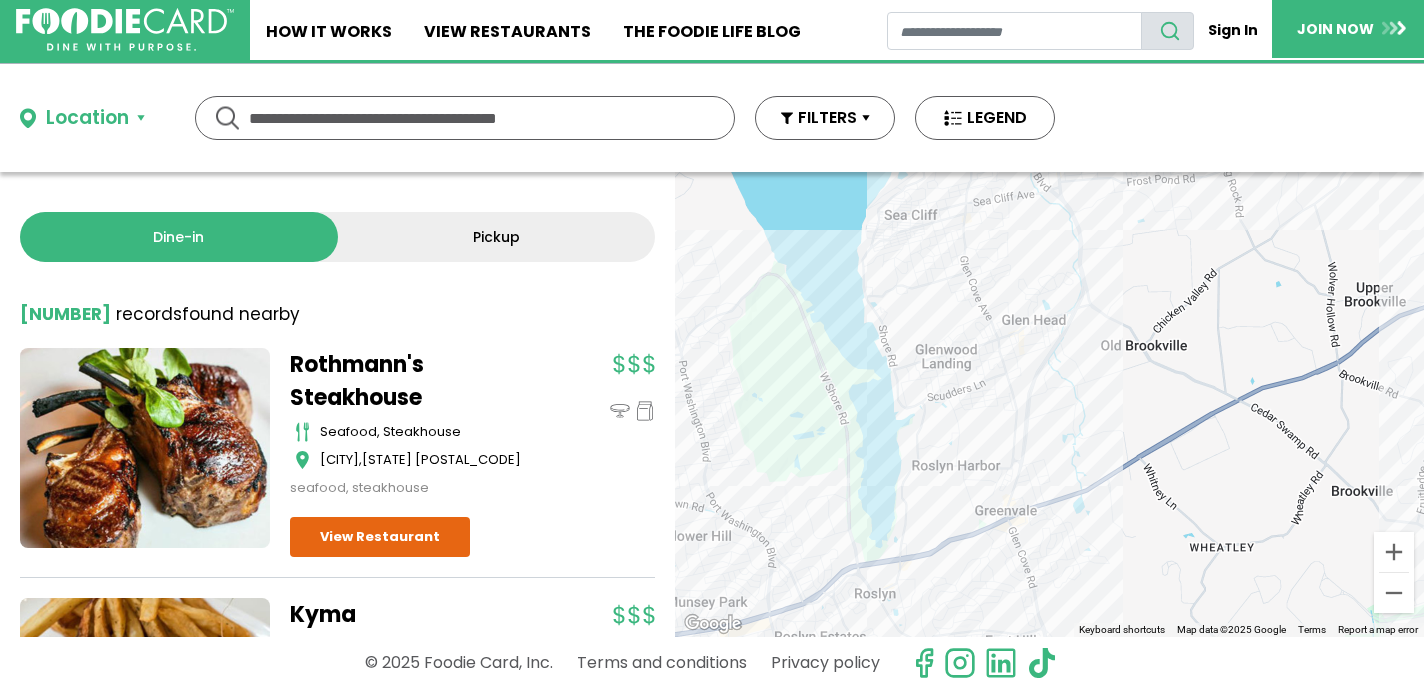 drag, startPoint x: 1142, startPoint y: 252, endPoint x: 978, endPoint y: 401, distance: 221.57843 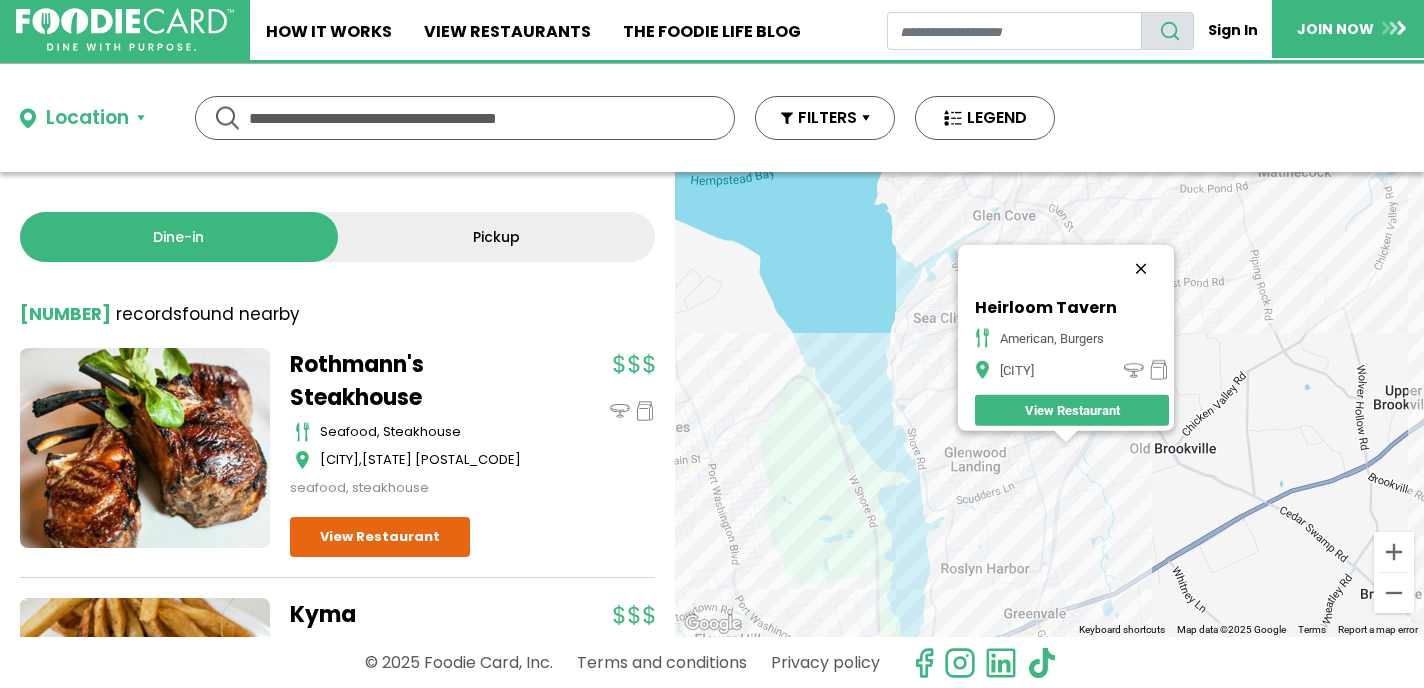 click at bounding box center (1141, 269) 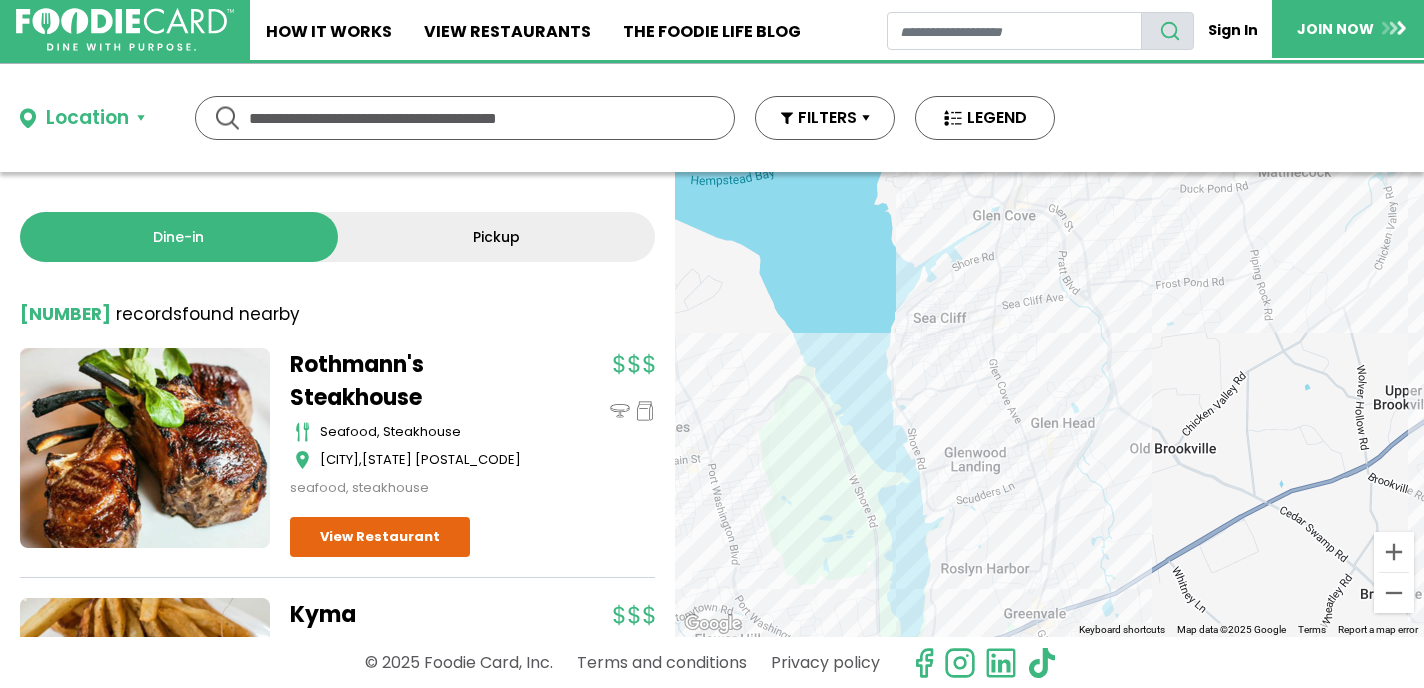 click on "To navigate, press the arrow keys." at bounding box center [1049, 404] 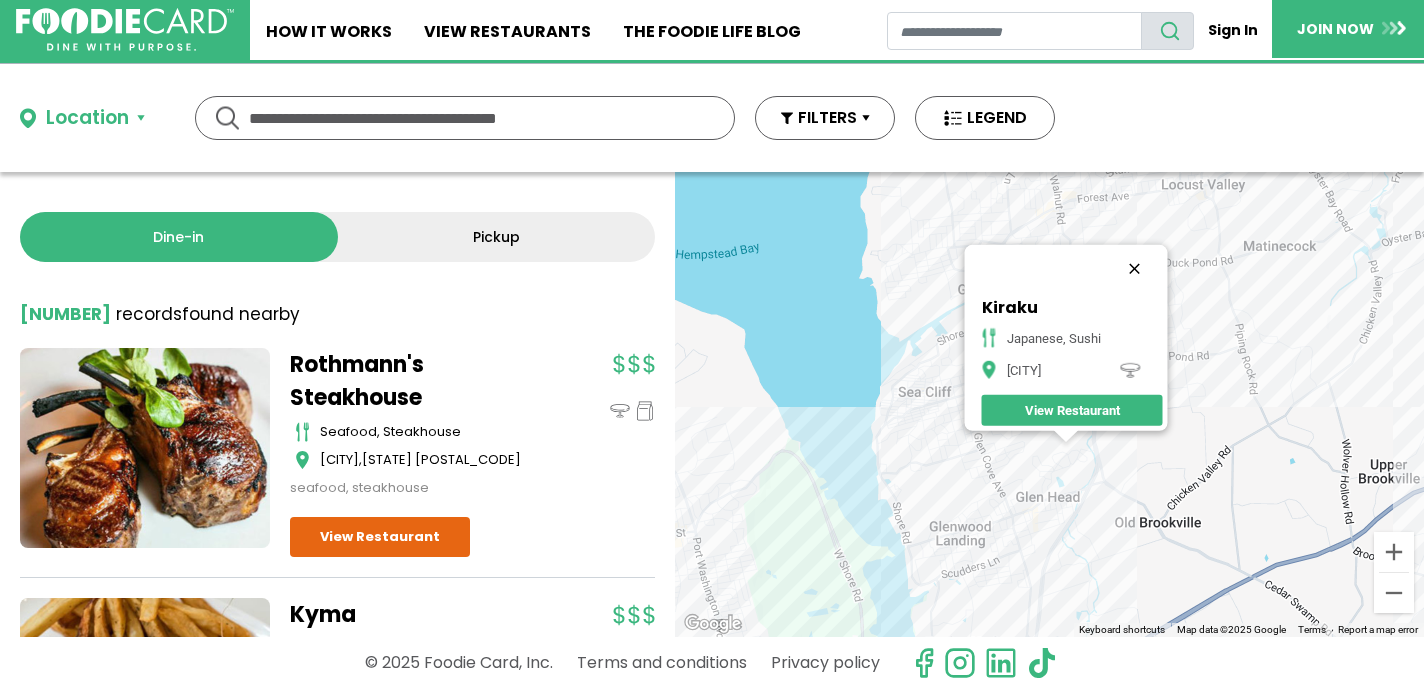 click at bounding box center [1134, 269] 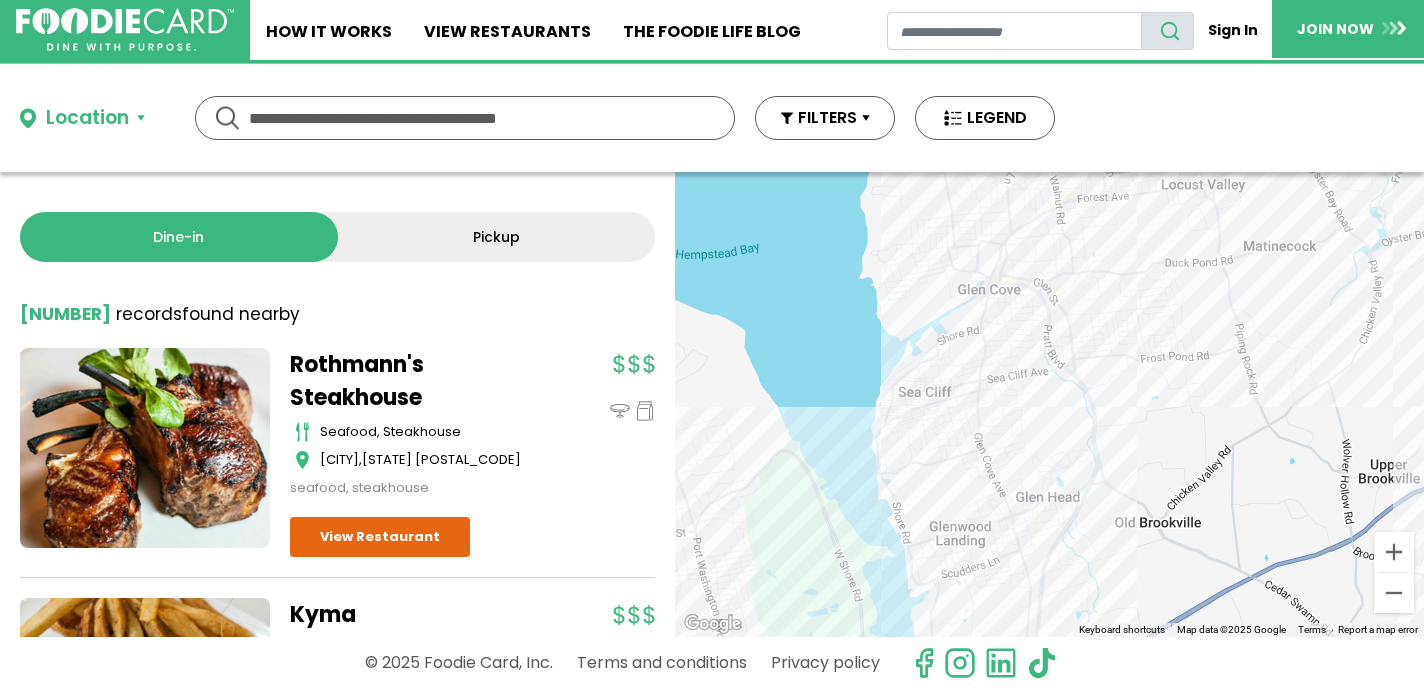 click on "To navigate, press the arrow keys." at bounding box center (1049, 404) 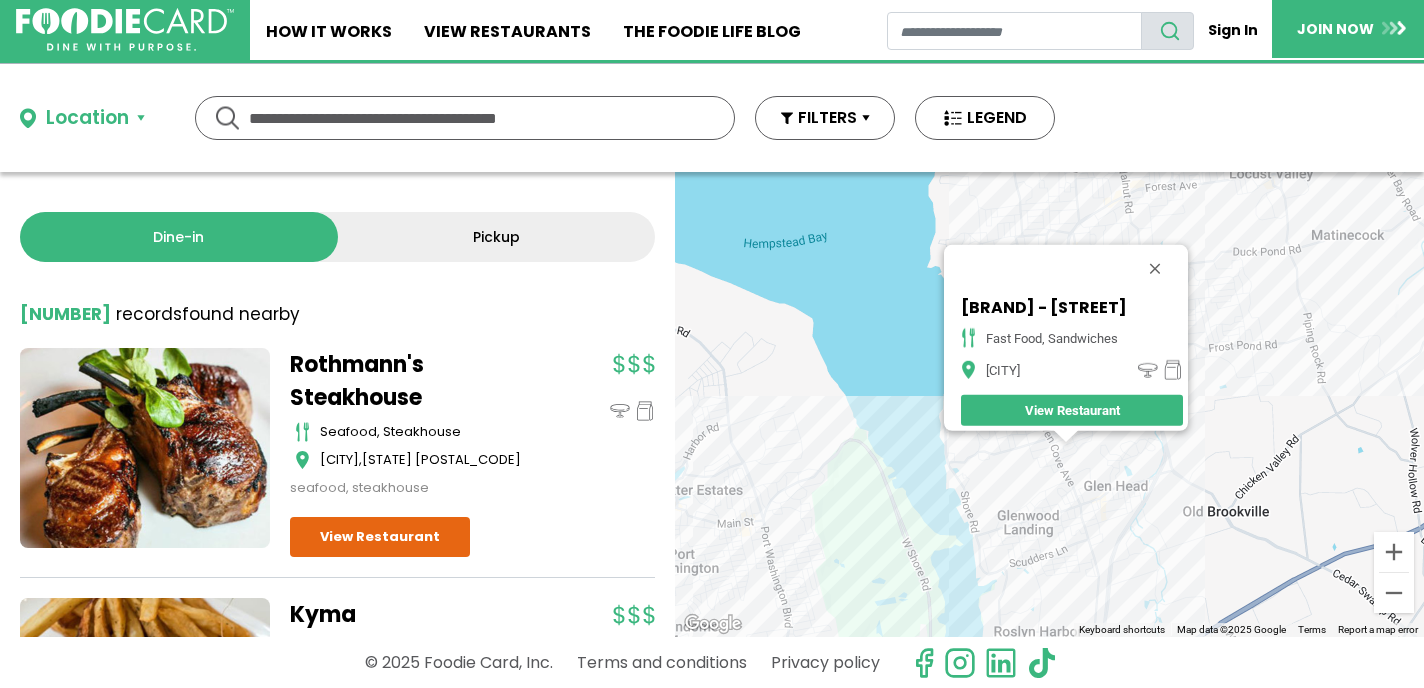 click at bounding box center (1155, 269) 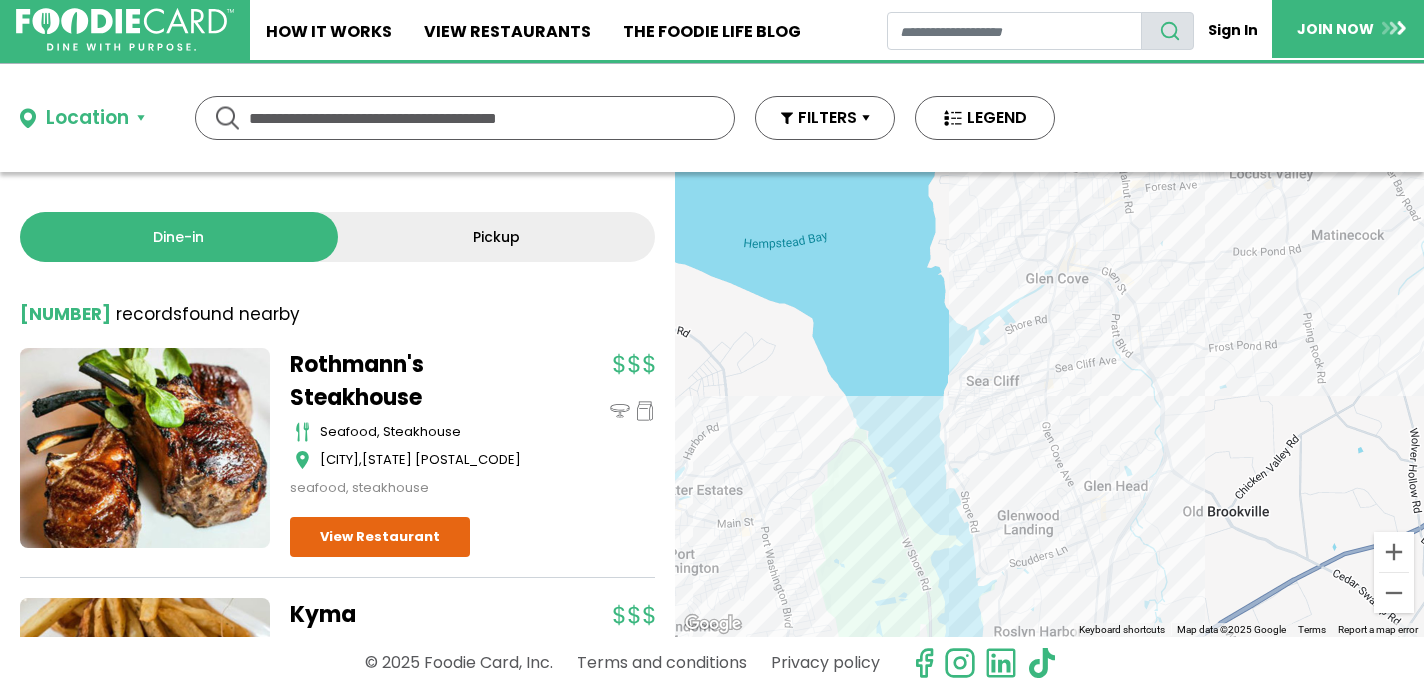 click on "To navigate, press the arrow keys." at bounding box center [1049, 404] 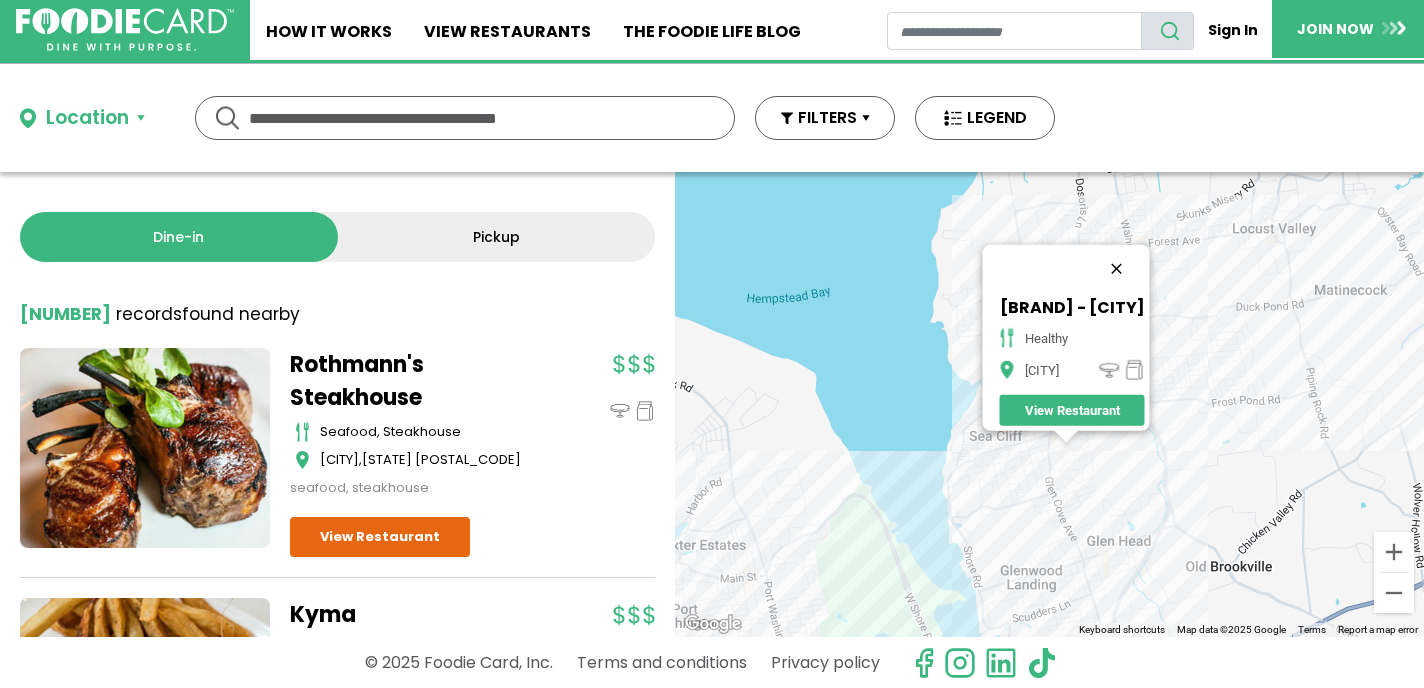 click at bounding box center (1116, 269) 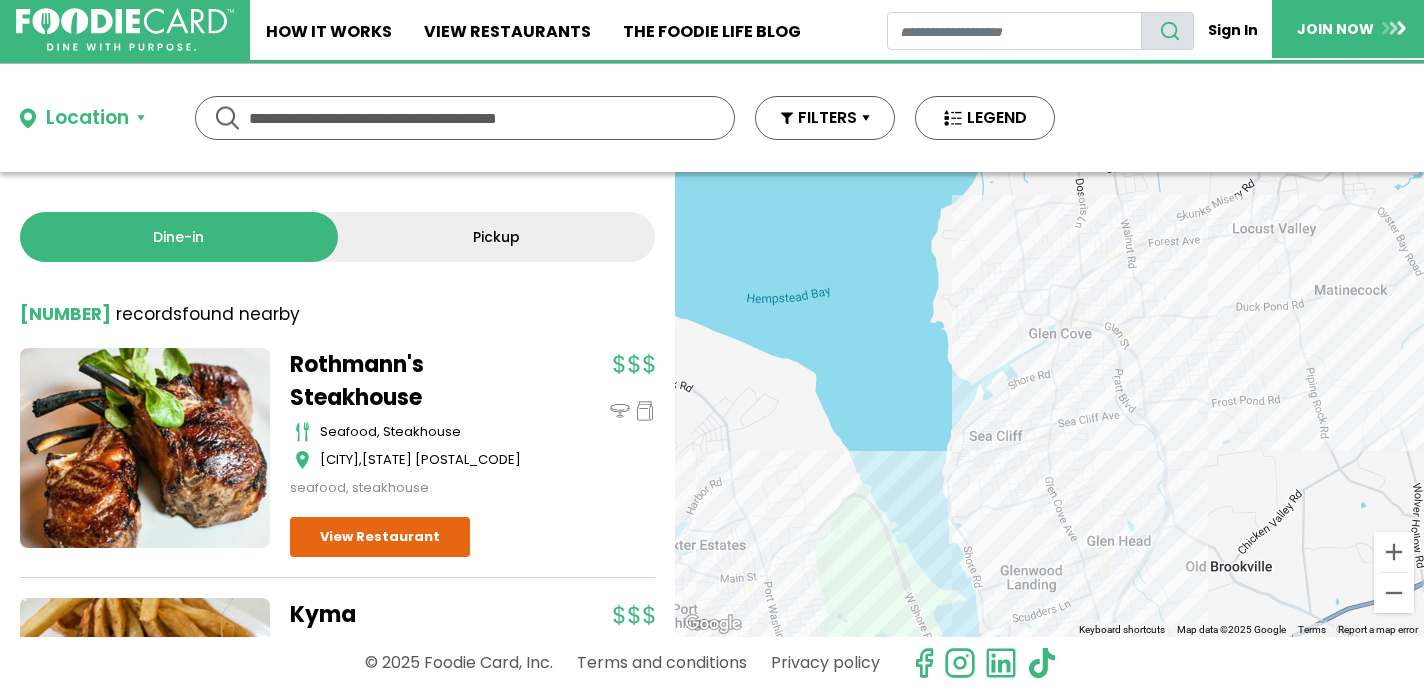 click on "To navigate, press the arrow keys." at bounding box center [1049, 404] 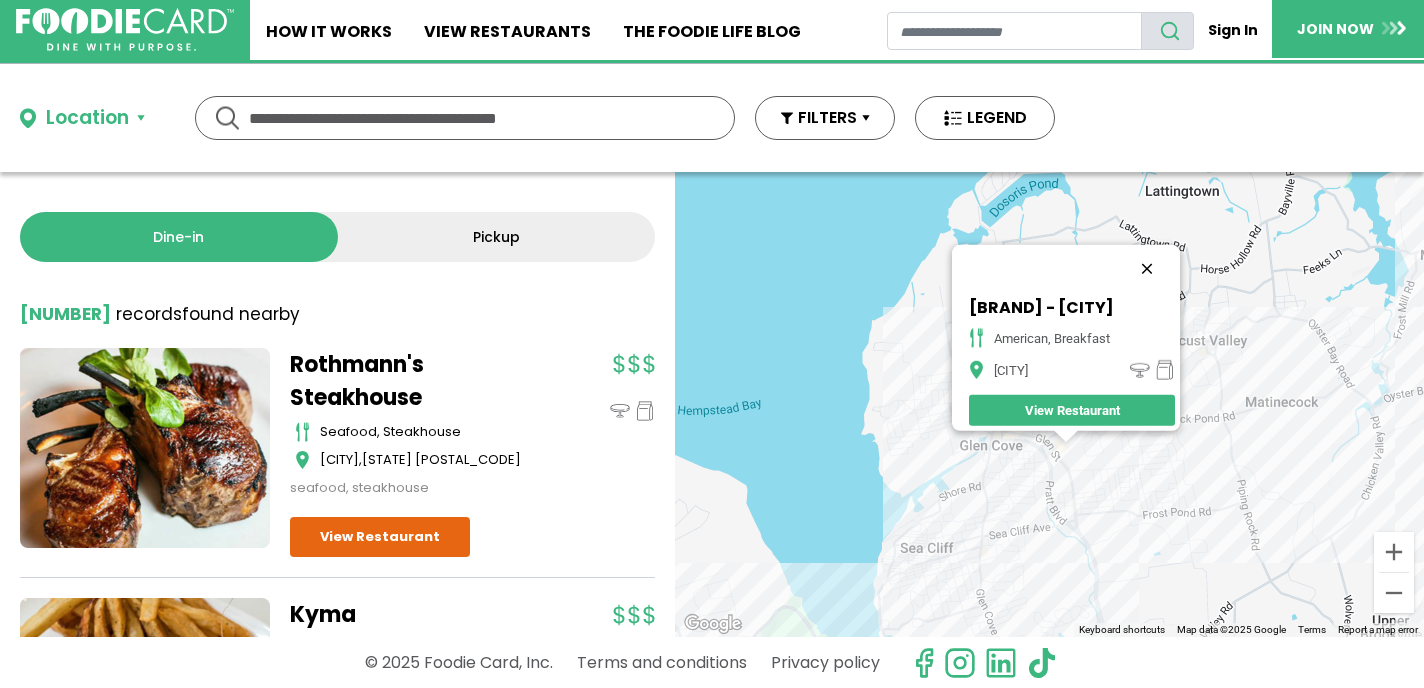 click at bounding box center (1147, 269) 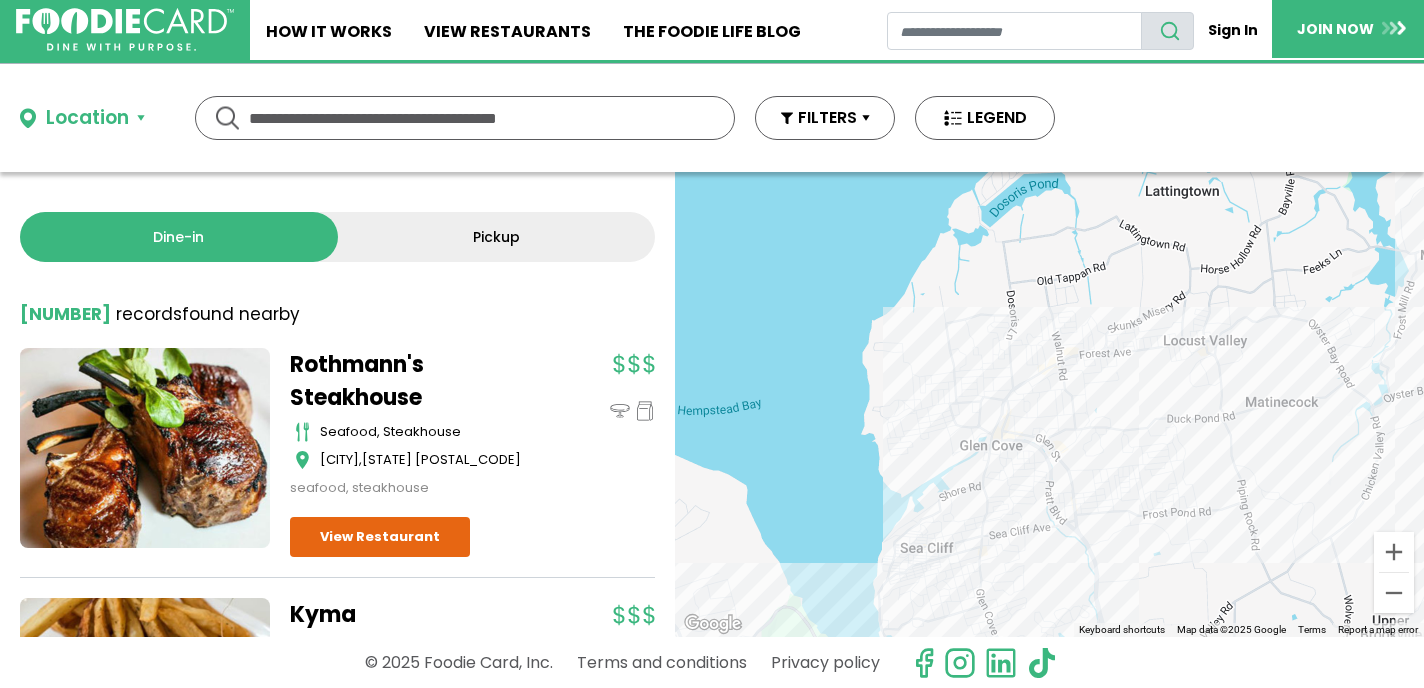 click on "To navigate, press the arrow keys." at bounding box center [1049, 404] 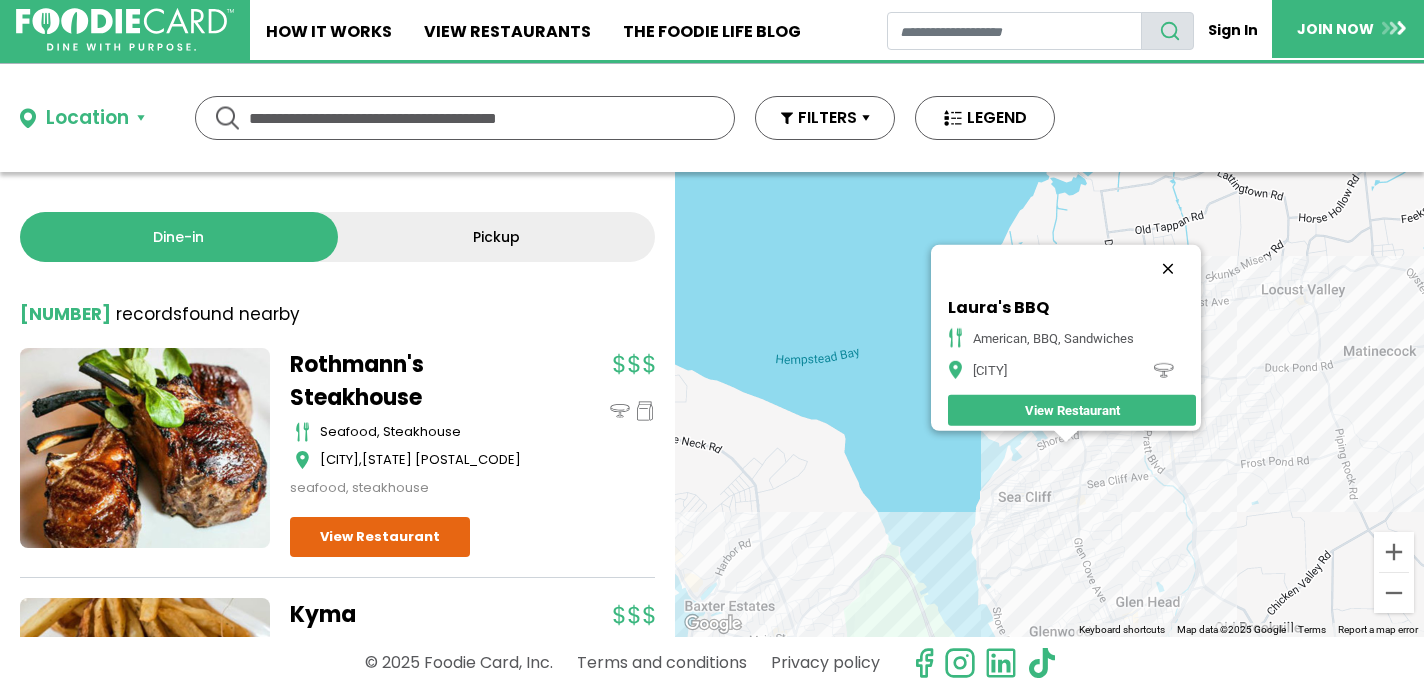 click at bounding box center (1168, 269) 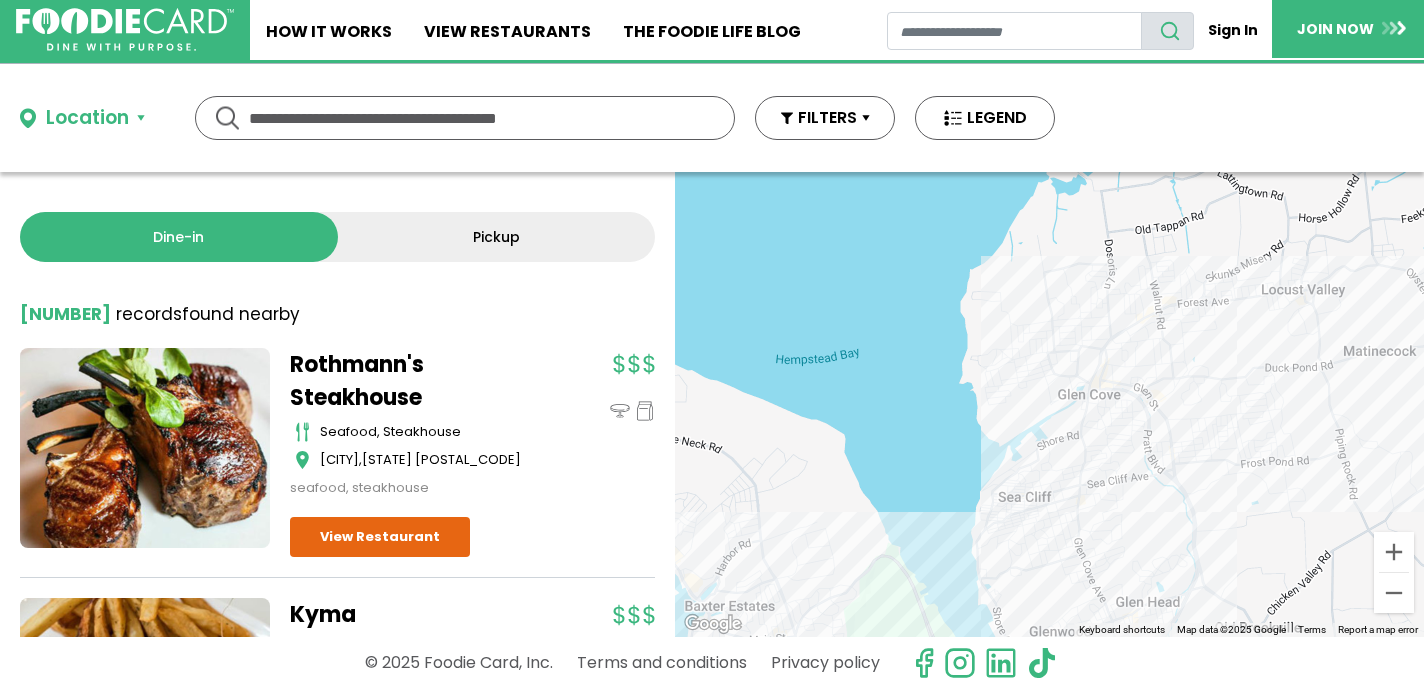 click on "To navigate, press the arrow keys." at bounding box center (1049, 404) 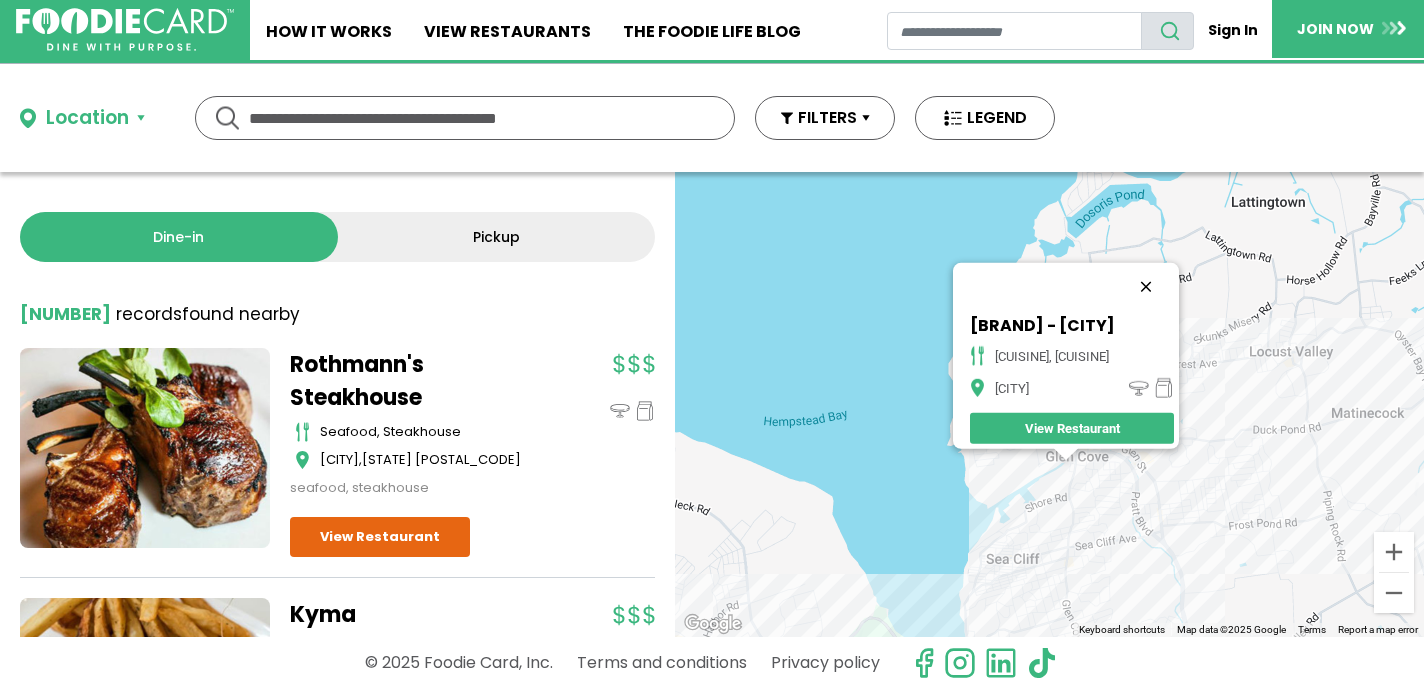 click at bounding box center (1146, 287) 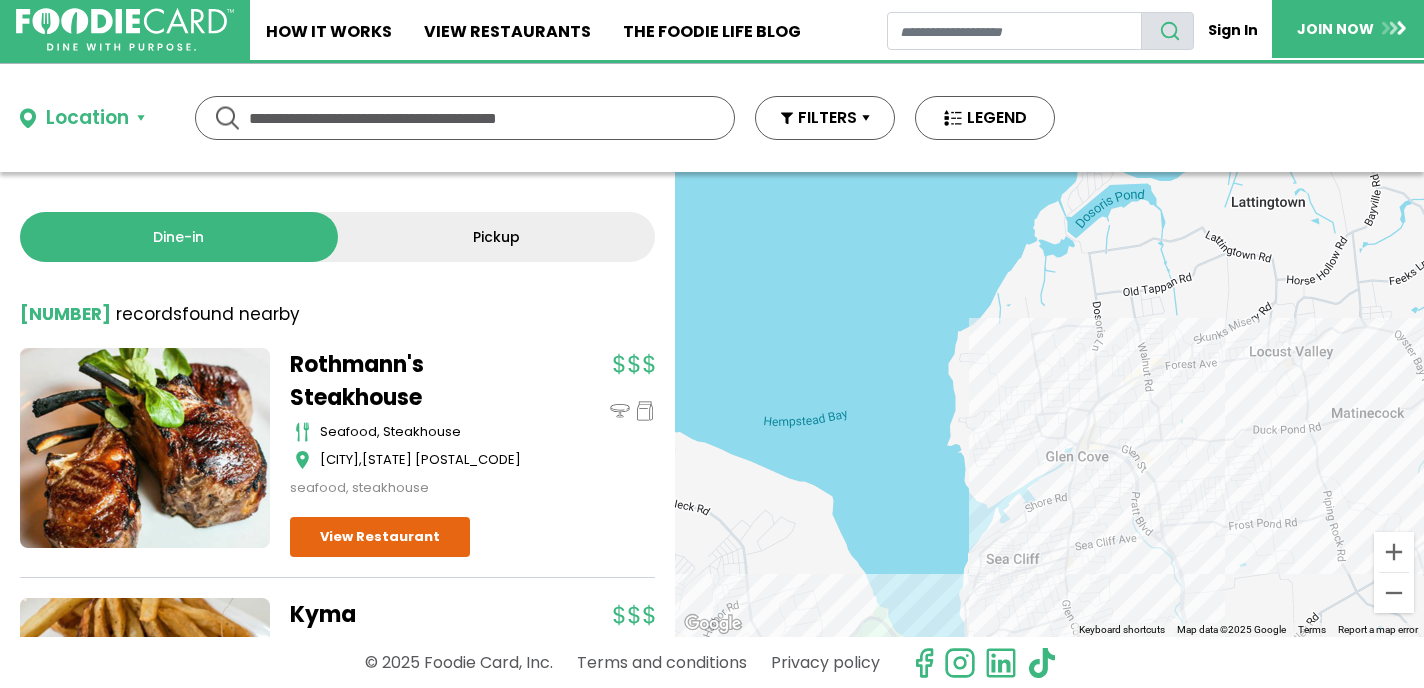 click on "To navigate, press the arrow keys." at bounding box center (1049, 404) 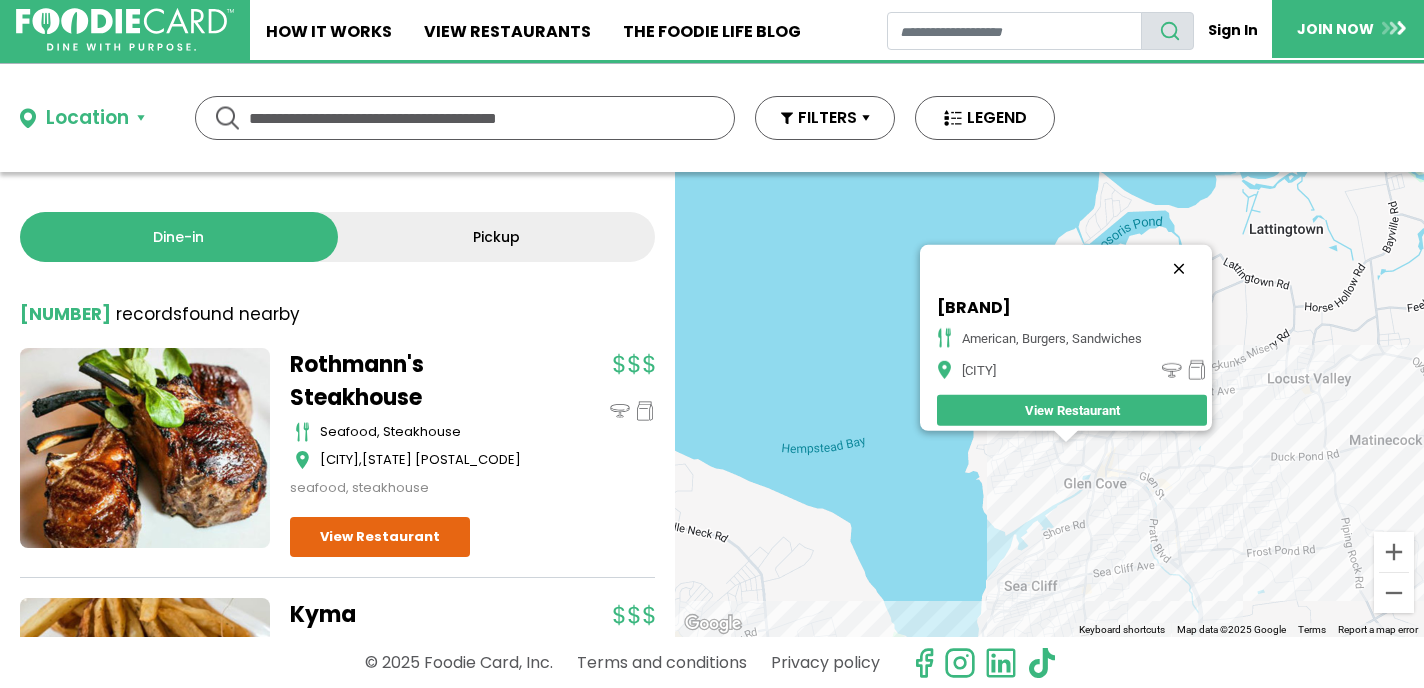 click at bounding box center (1179, 269) 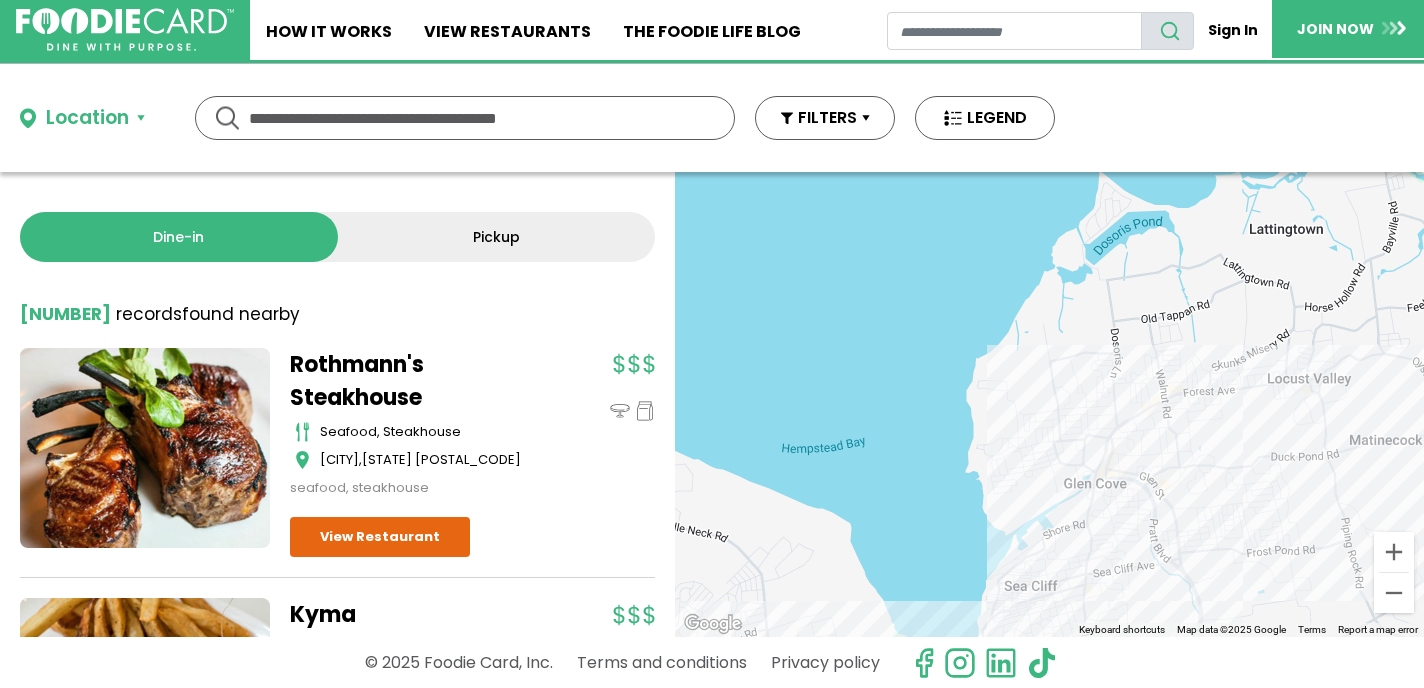click on "To navigate, press the arrow keys." at bounding box center [1049, 404] 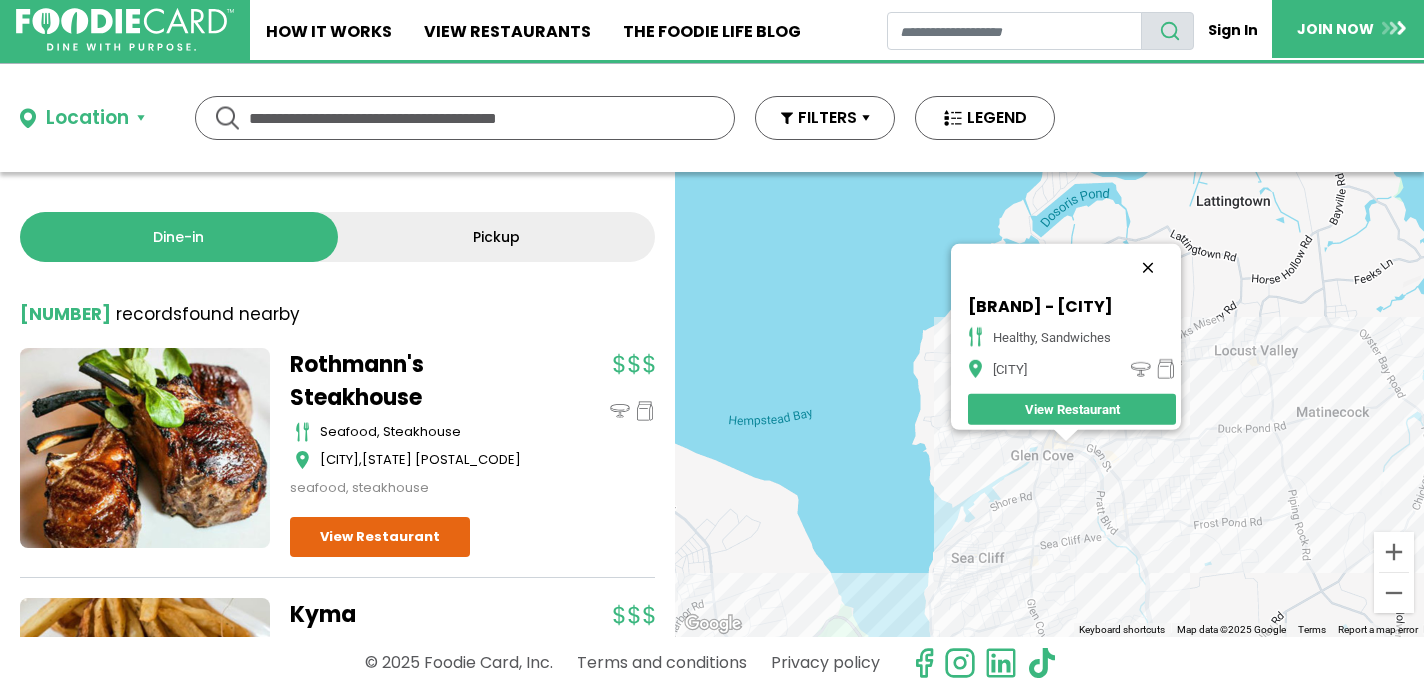 click at bounding box center (1148, 268) 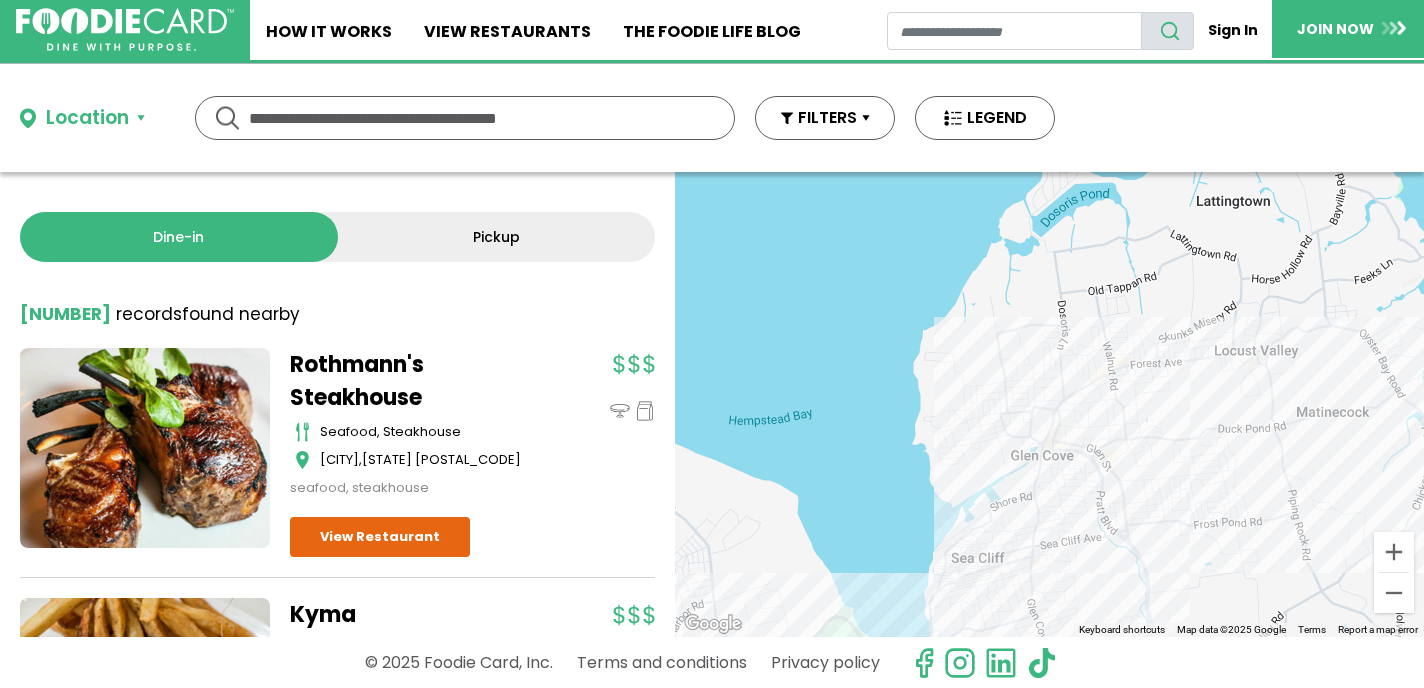 click on "To navigate, press the arrow keys." at bounding box center [1049, 404] 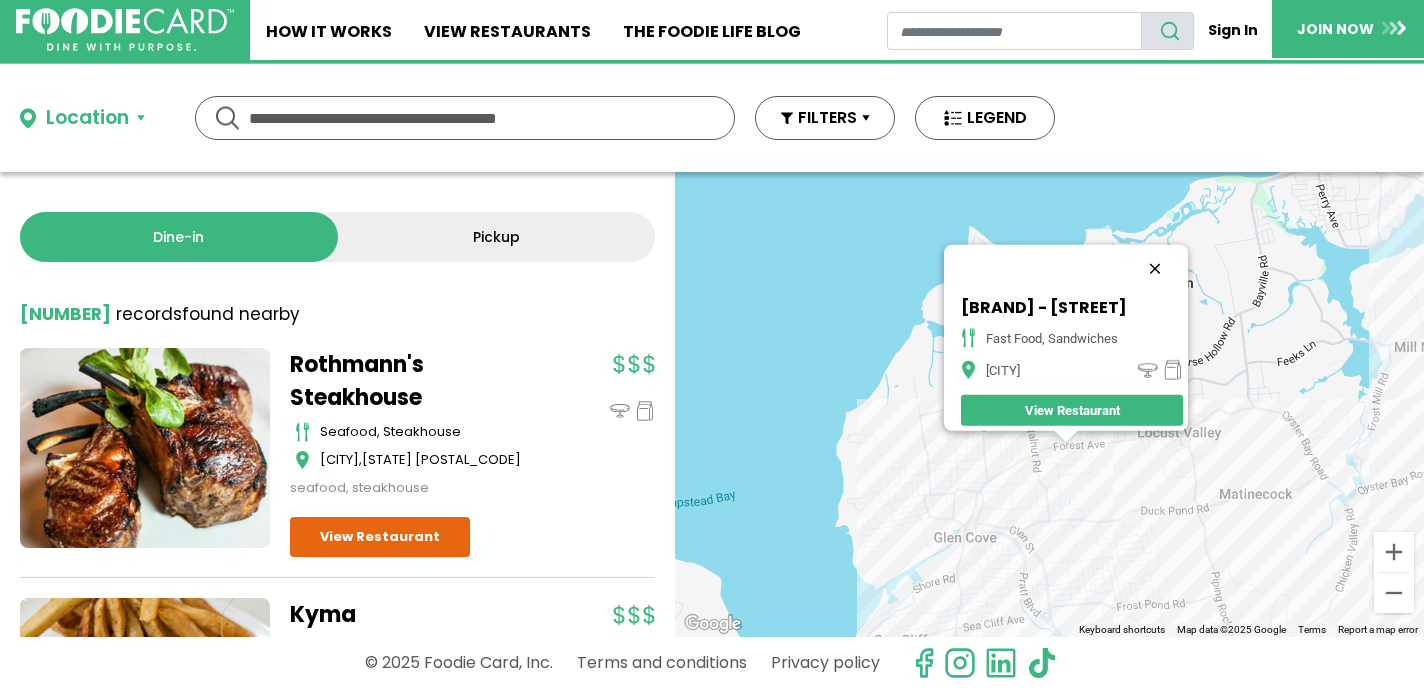 click at bounding box center [1155, 269] 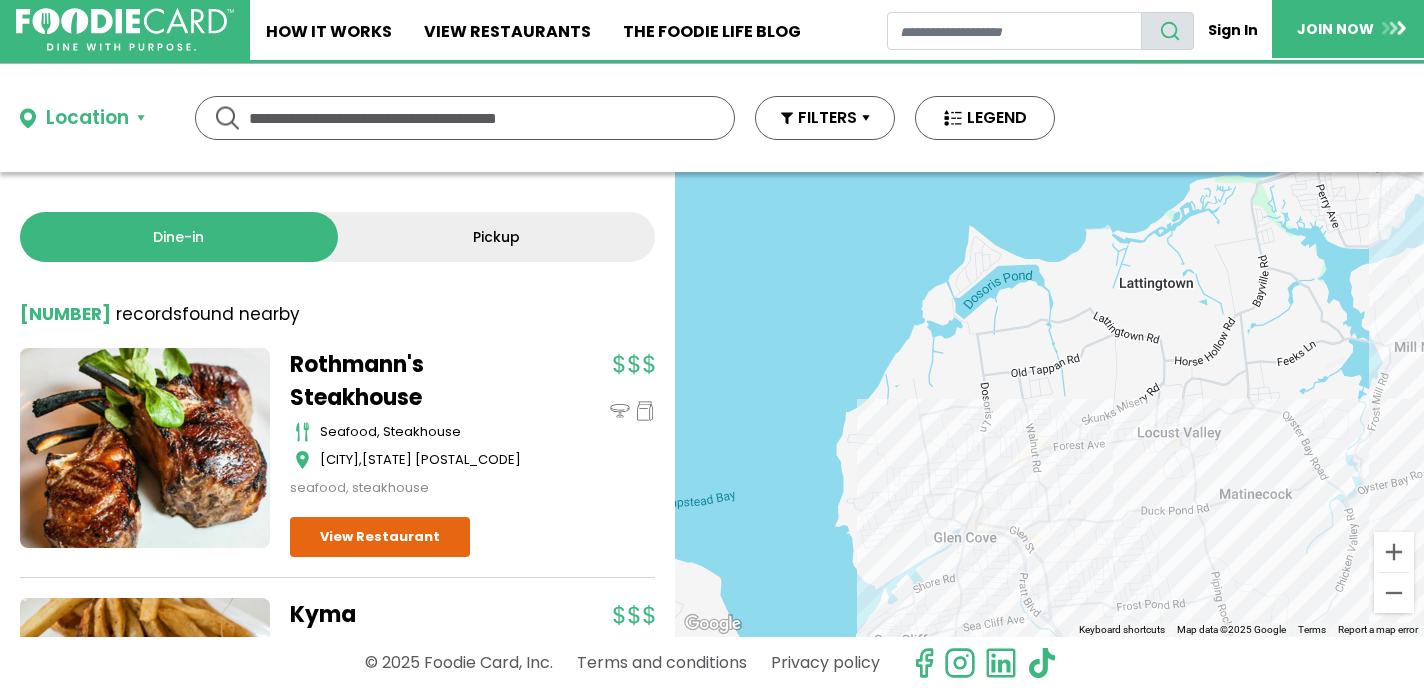 click on "To navigate, press the arrow keys." at bounding box center (1049, 404) 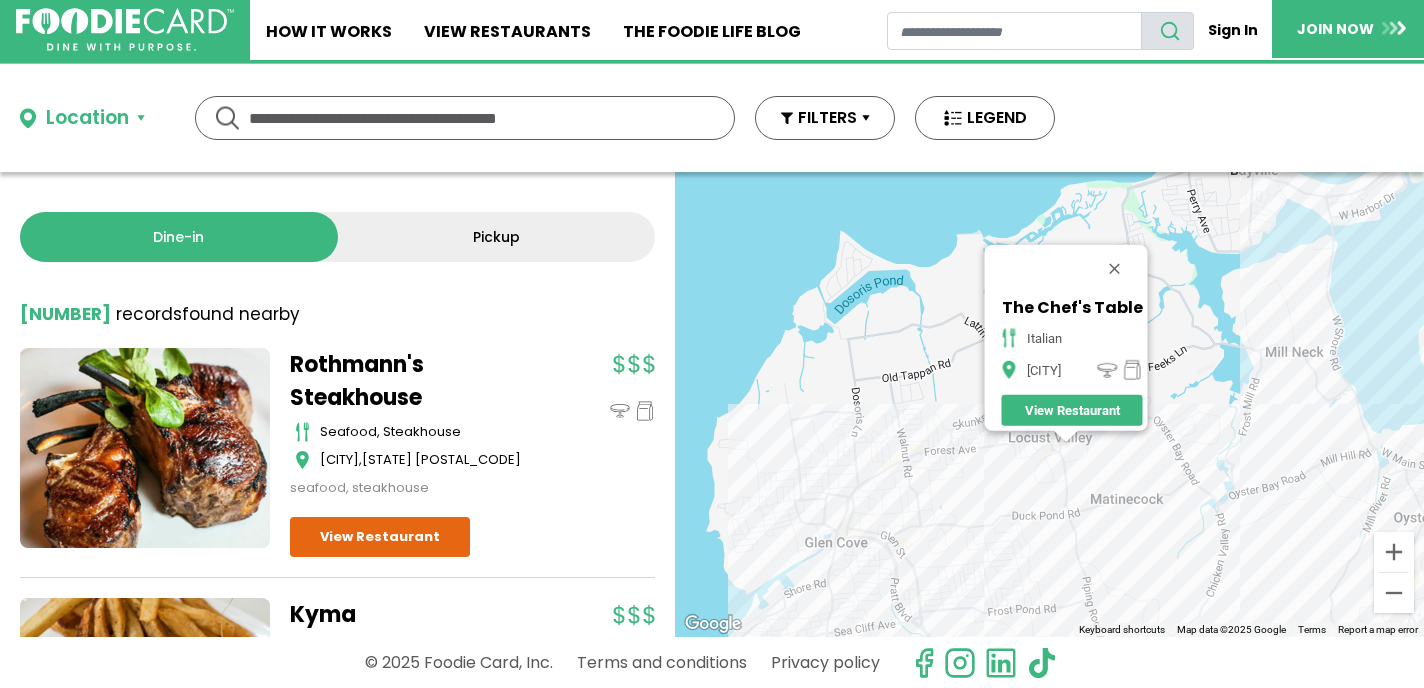 click on "To navigate, press the arrow keys. [BRAND] [CUISINE] [CITY] View Restaurant" at bounding box center [1049, 404] 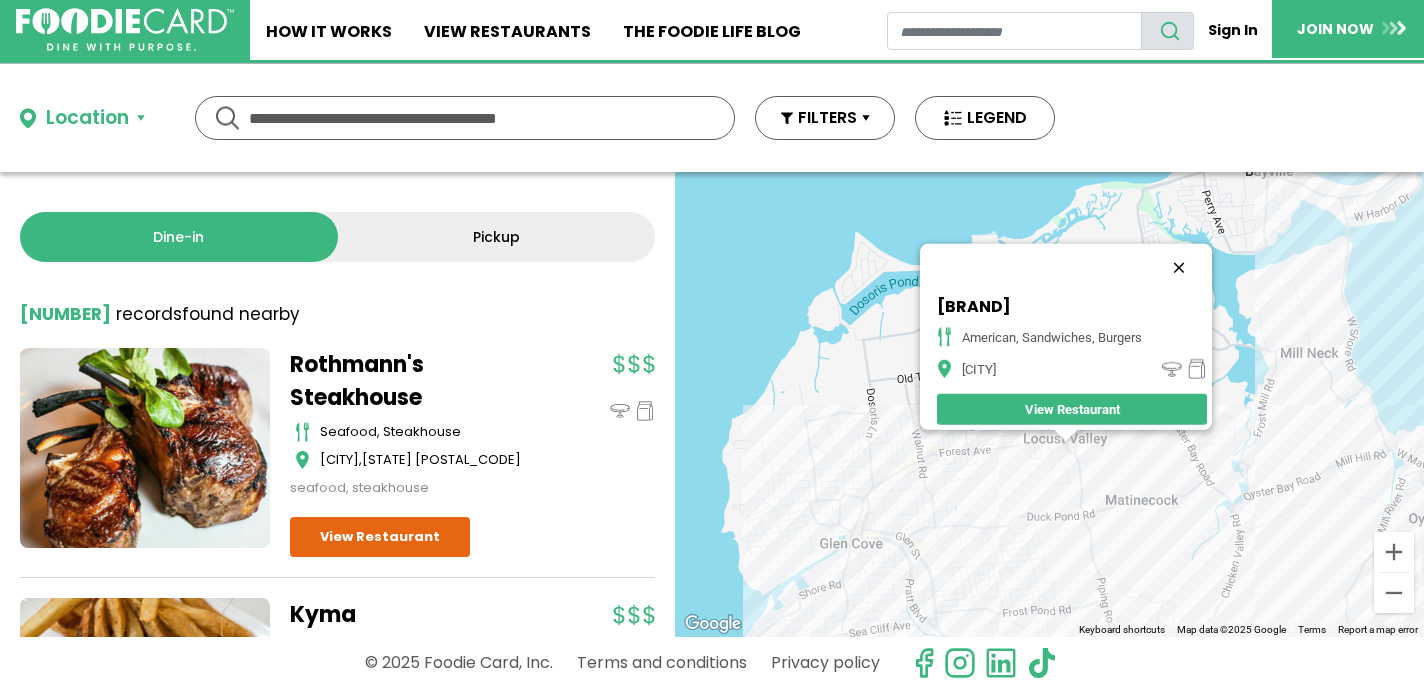 click at bounding box center (1179, 268) 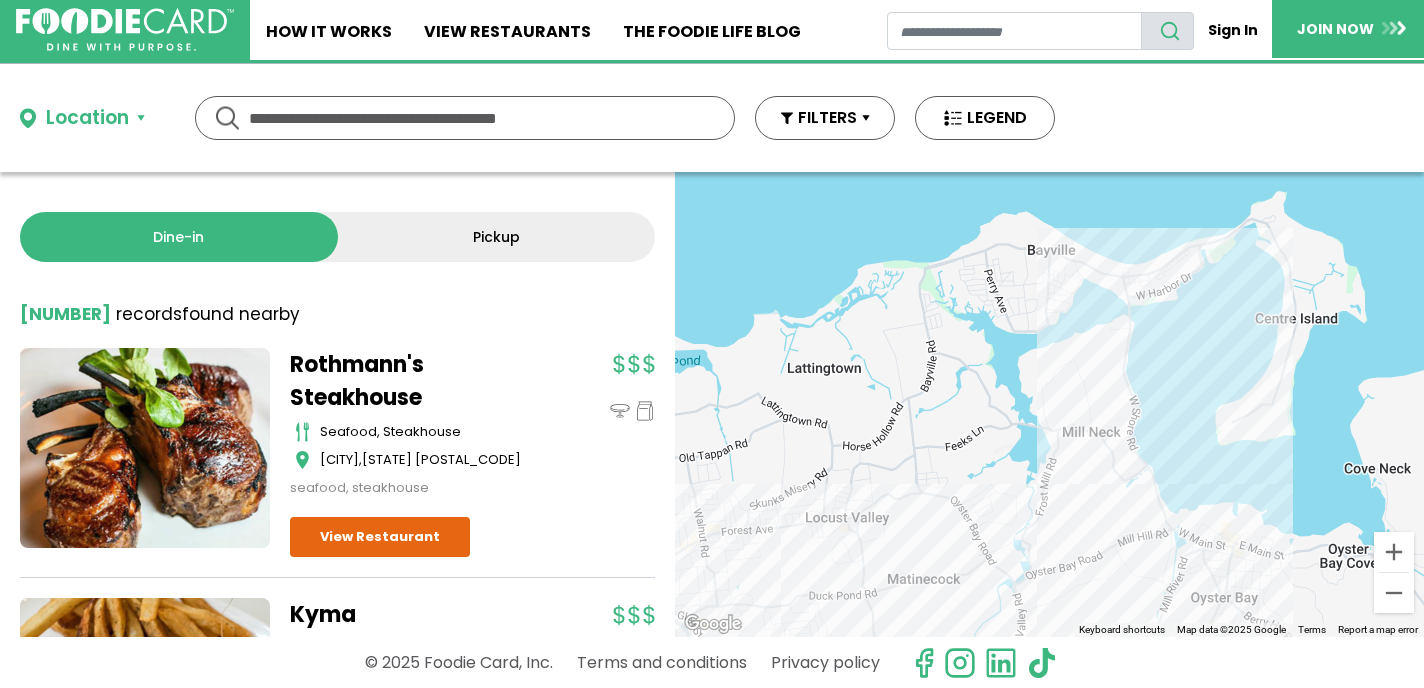 drag, startPoint x: 1332, startPoint y: 301, endPoint x: 1105, endPoint y: 387, distance: 242.74472 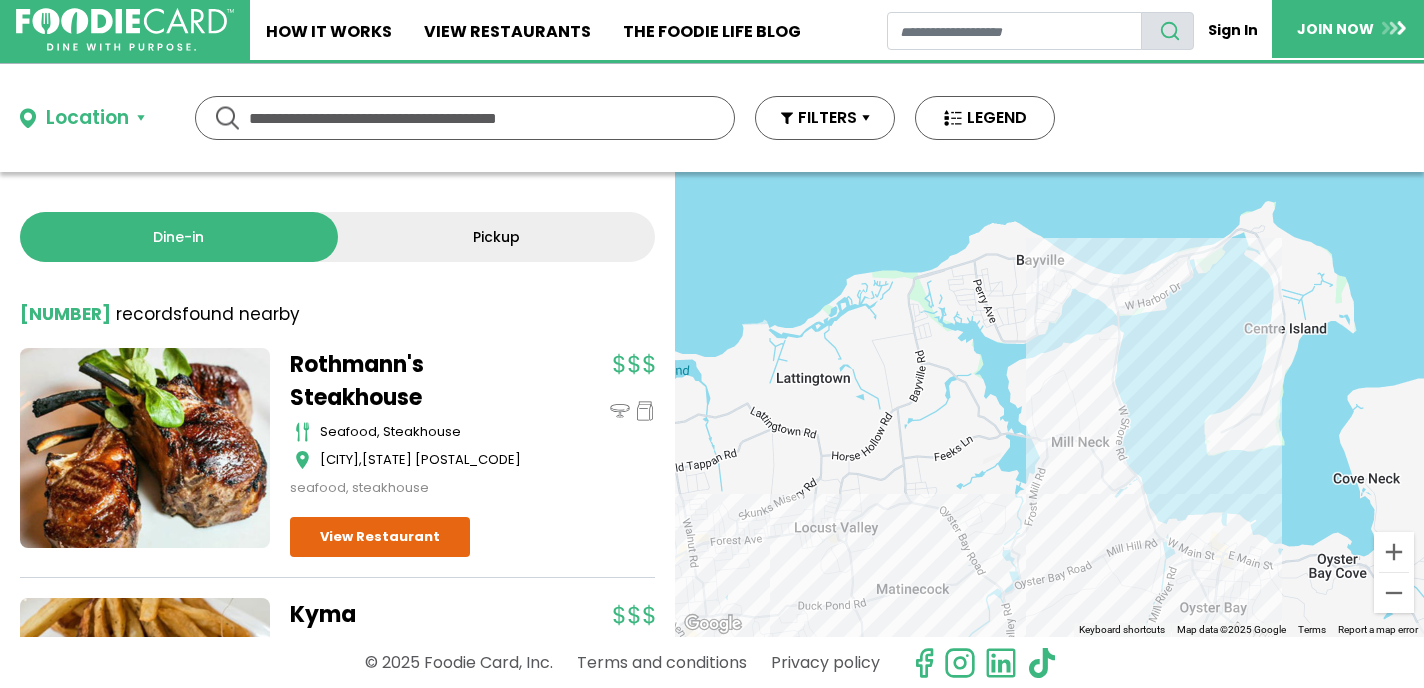 click on "To navigate, press the arrow keys." at bounding box center [1049, 404] 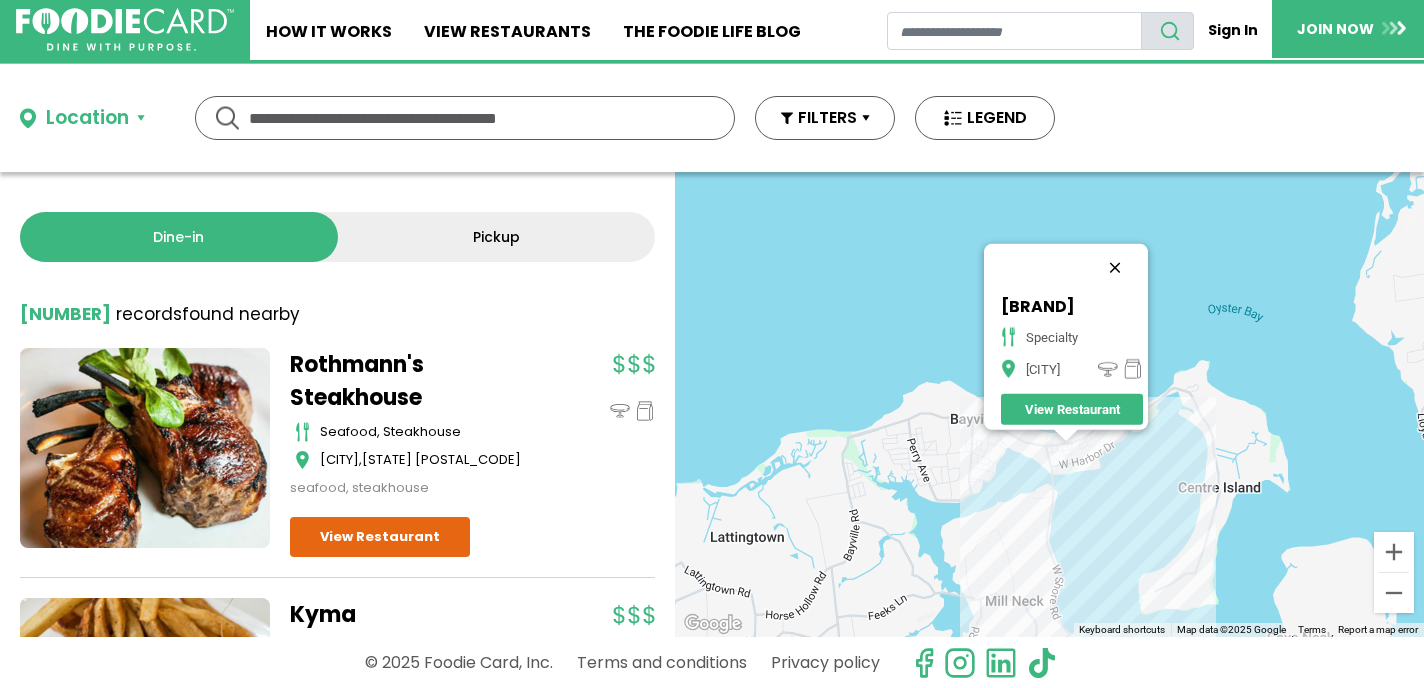 click at bounding box center [1115, 268] 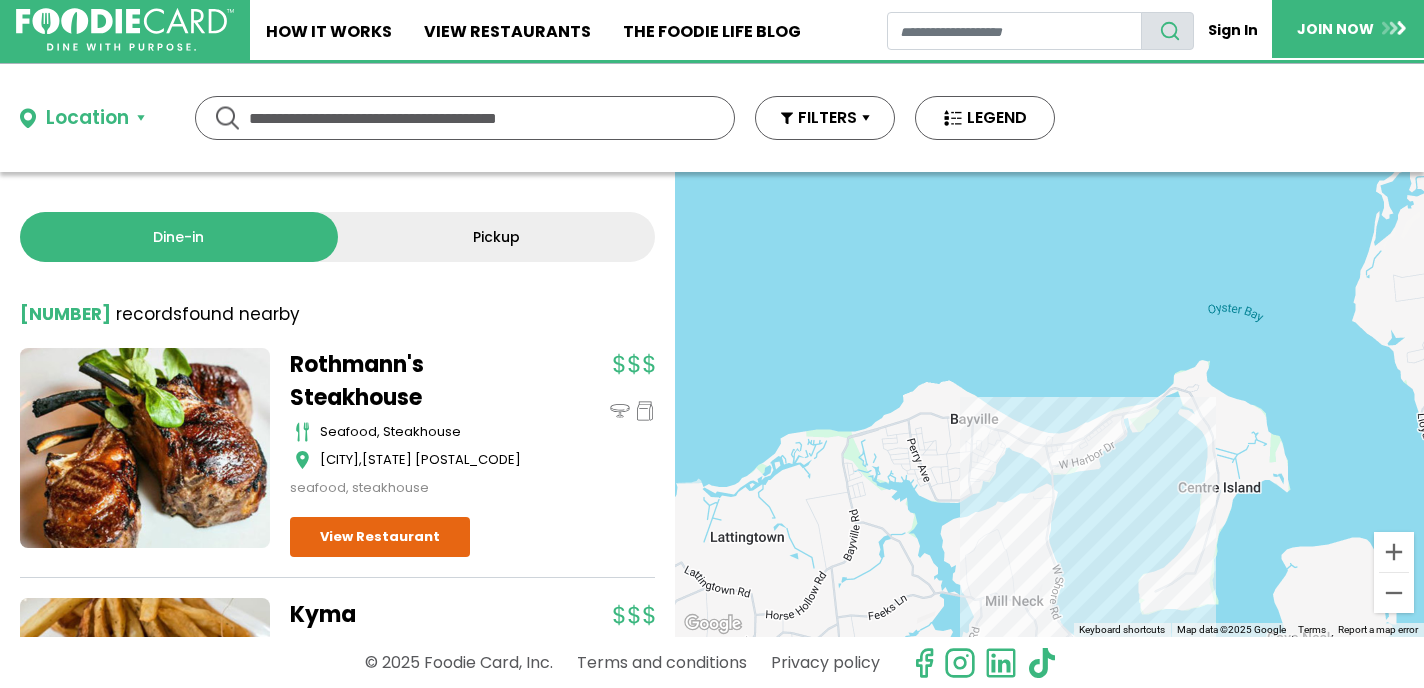 click on "To navigate, press the arrow keys." at bounding box center (1049, 404) 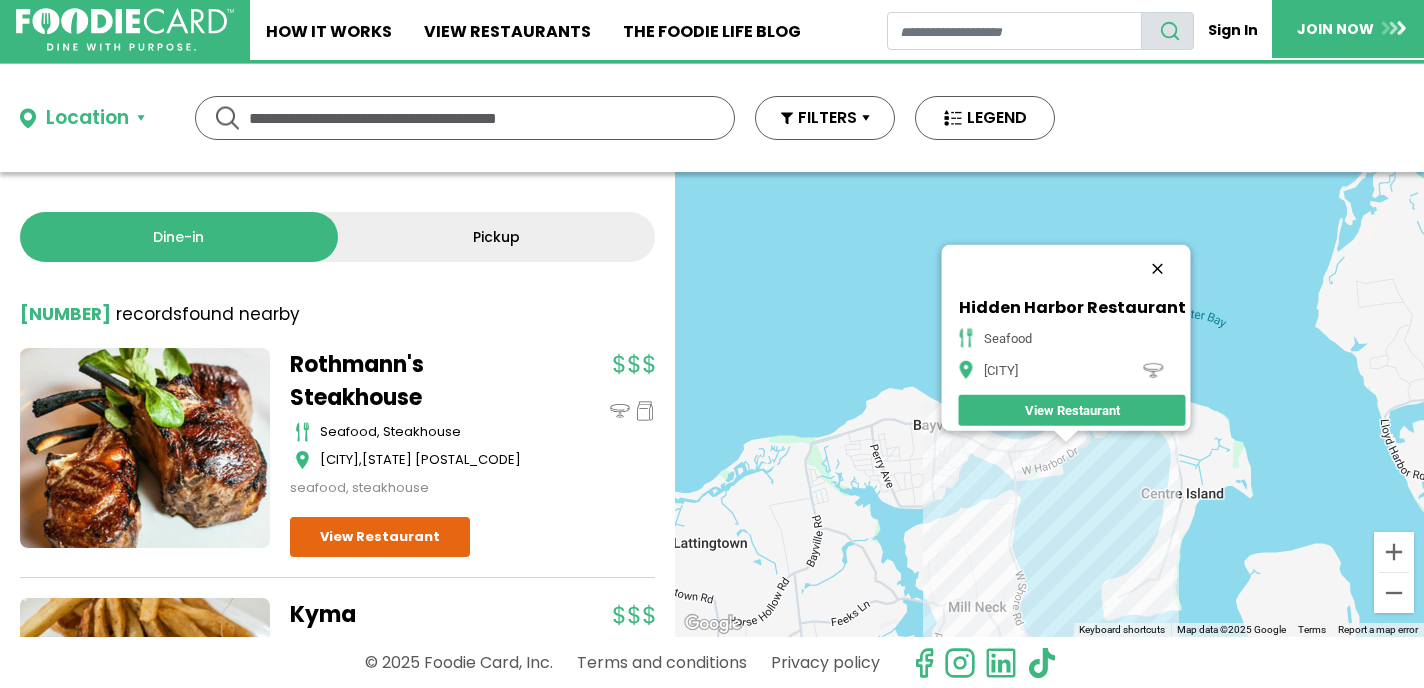 click at bounding box center (1157, 269) 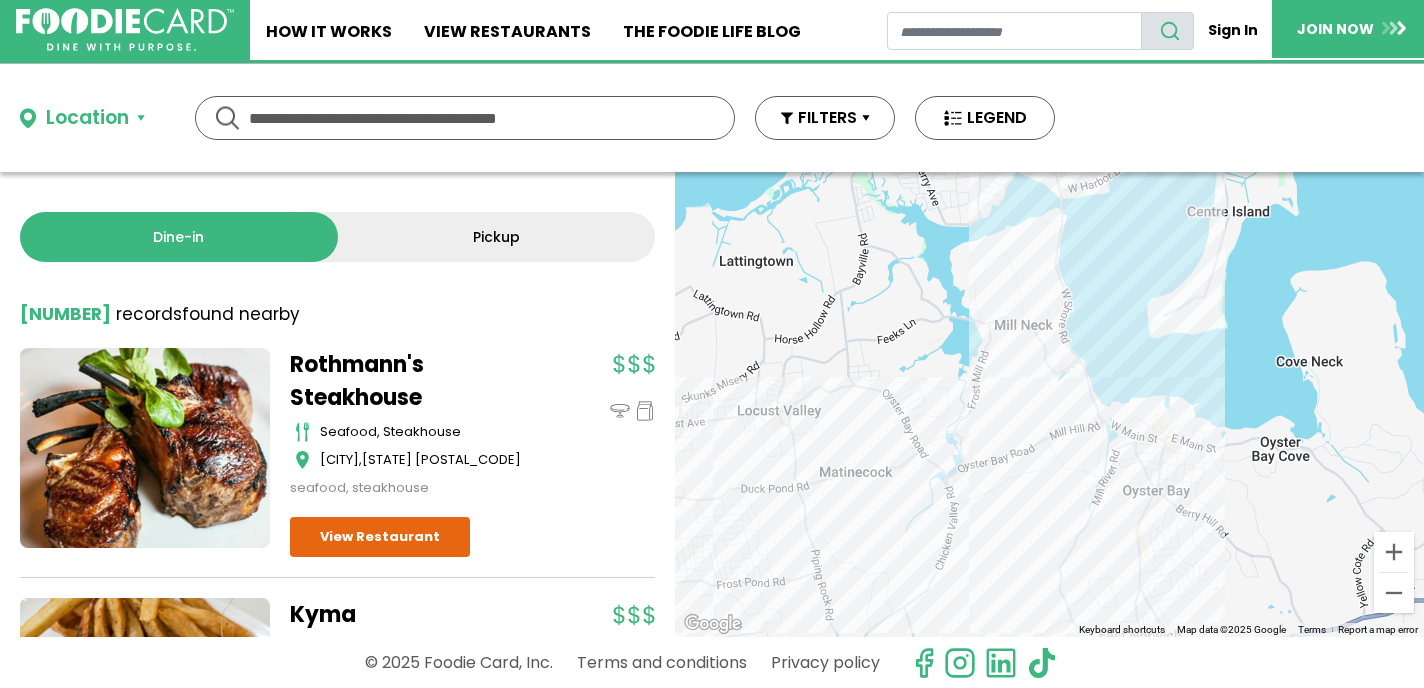 drag, startPoint x: 939, startPoint y: 563, endPoint x: 985, endPoint y: 277, distance: 289.6757 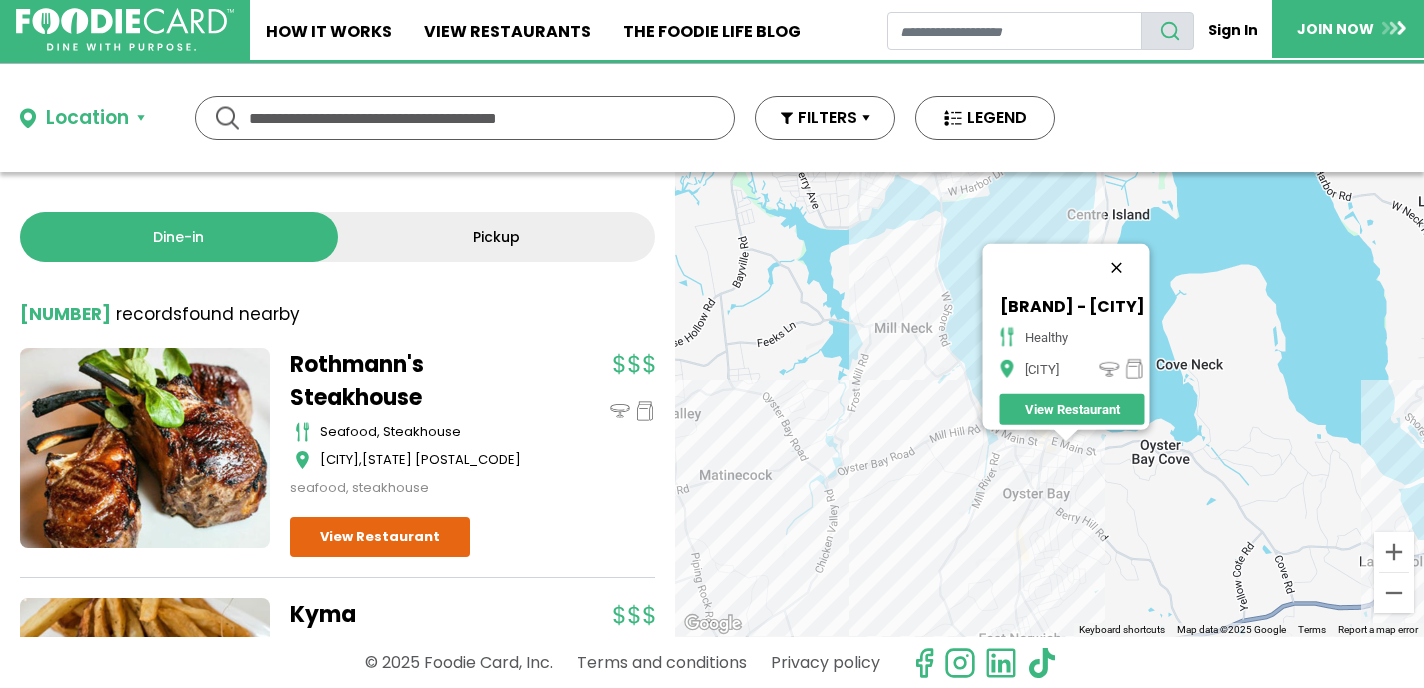 click at bounding box center [1116, 268] 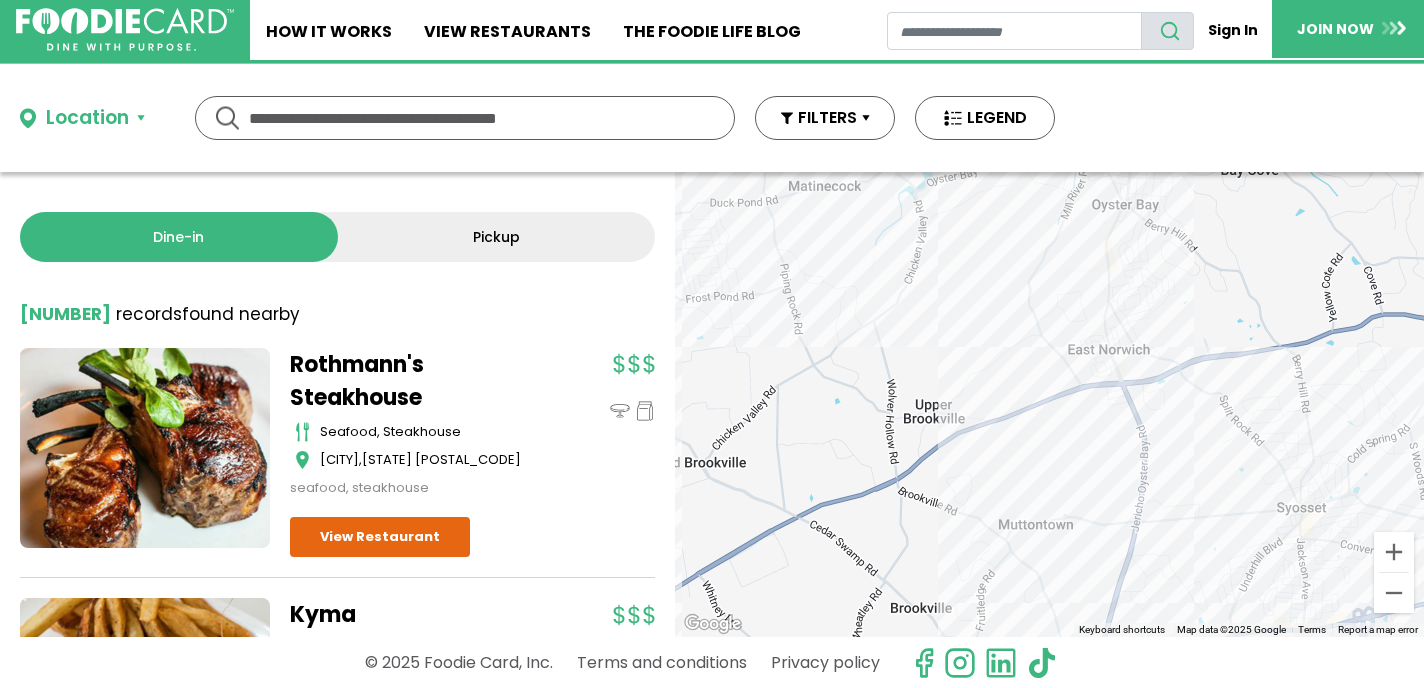 drag, startPoint x: 962, startPoint y: 479, endPoint x: 1051, endPoint y: 184, distance: 308.1331 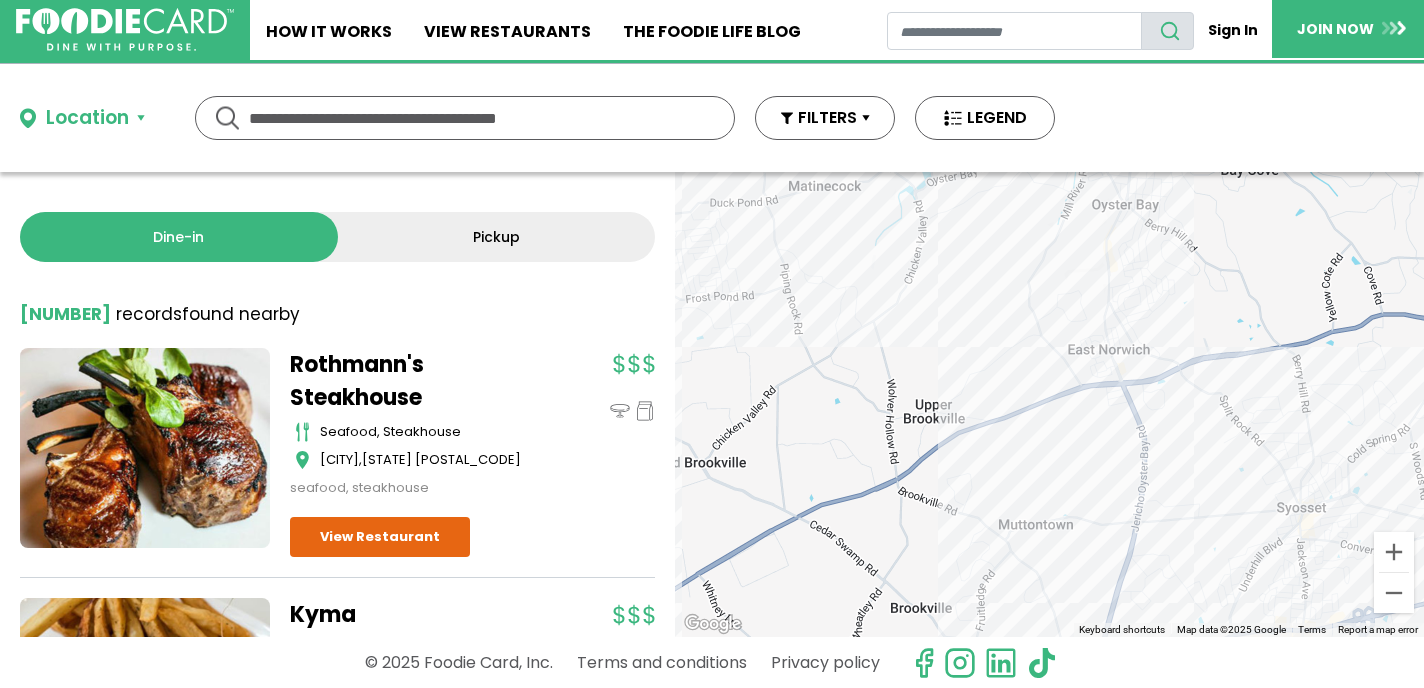 click on "To navigate, press the arrow keys." at bounding box center (1049, 404) 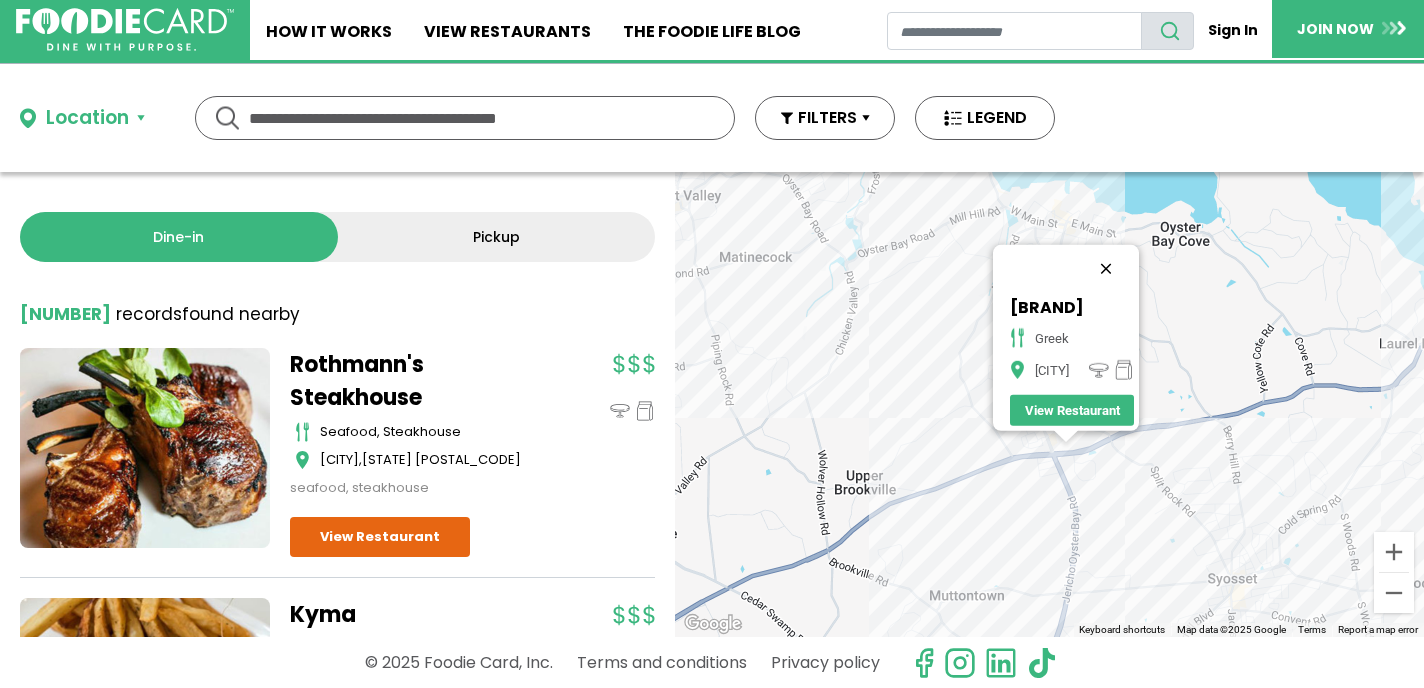 click at bounding box center [1106, 269] 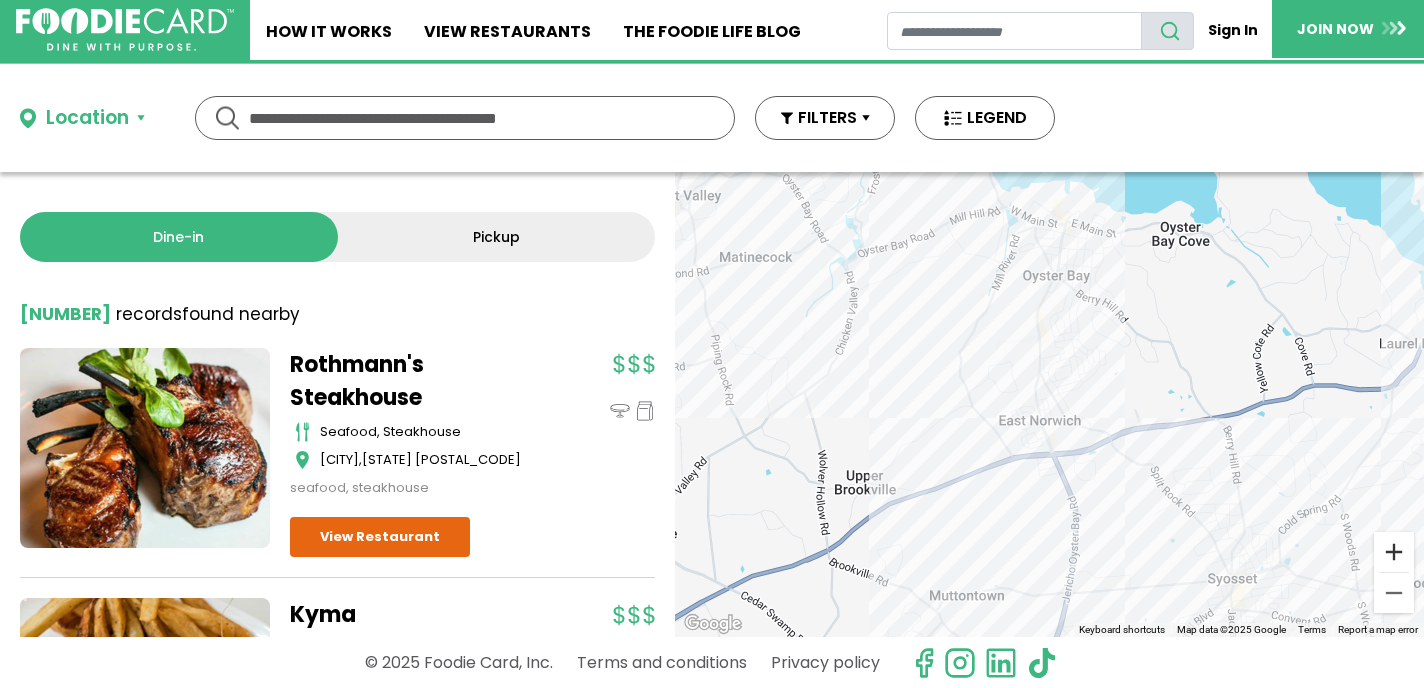 click at bounding box center (1394, 552) 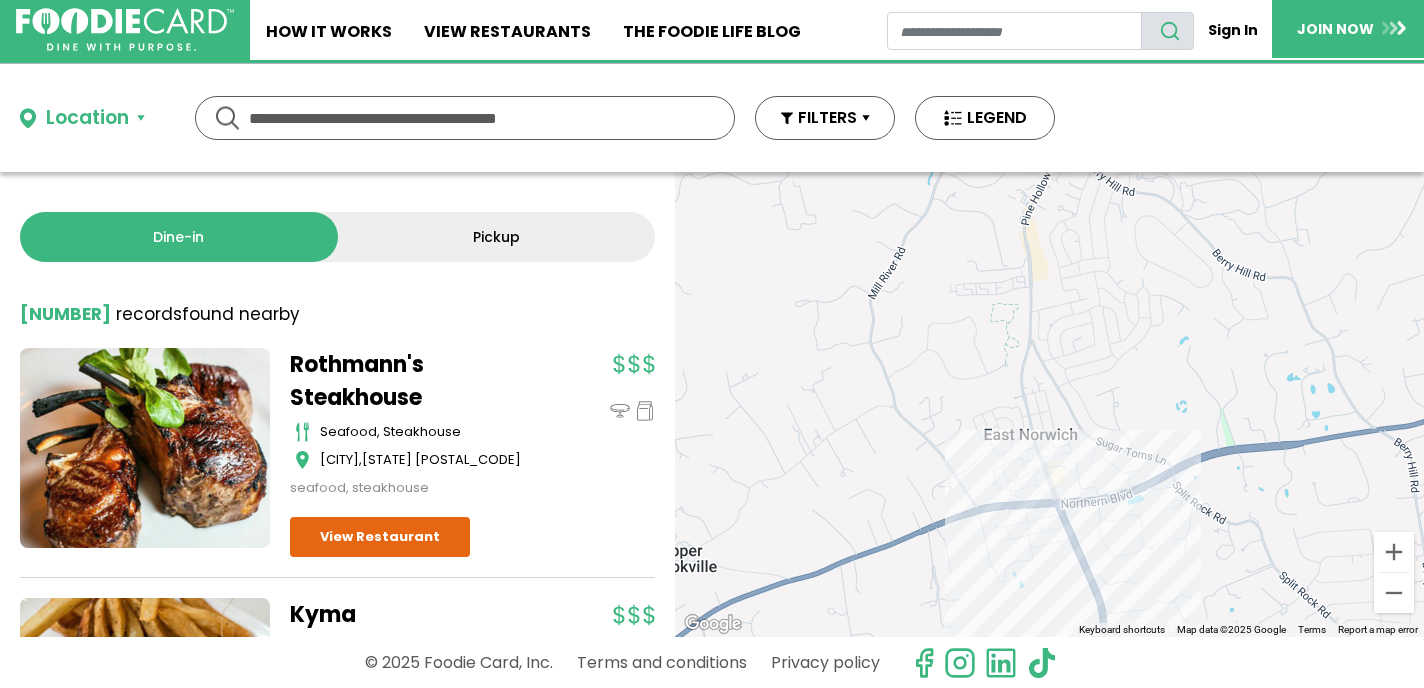 click on "To navigate, press the arrow keys." at bounding box center [1049, 404] 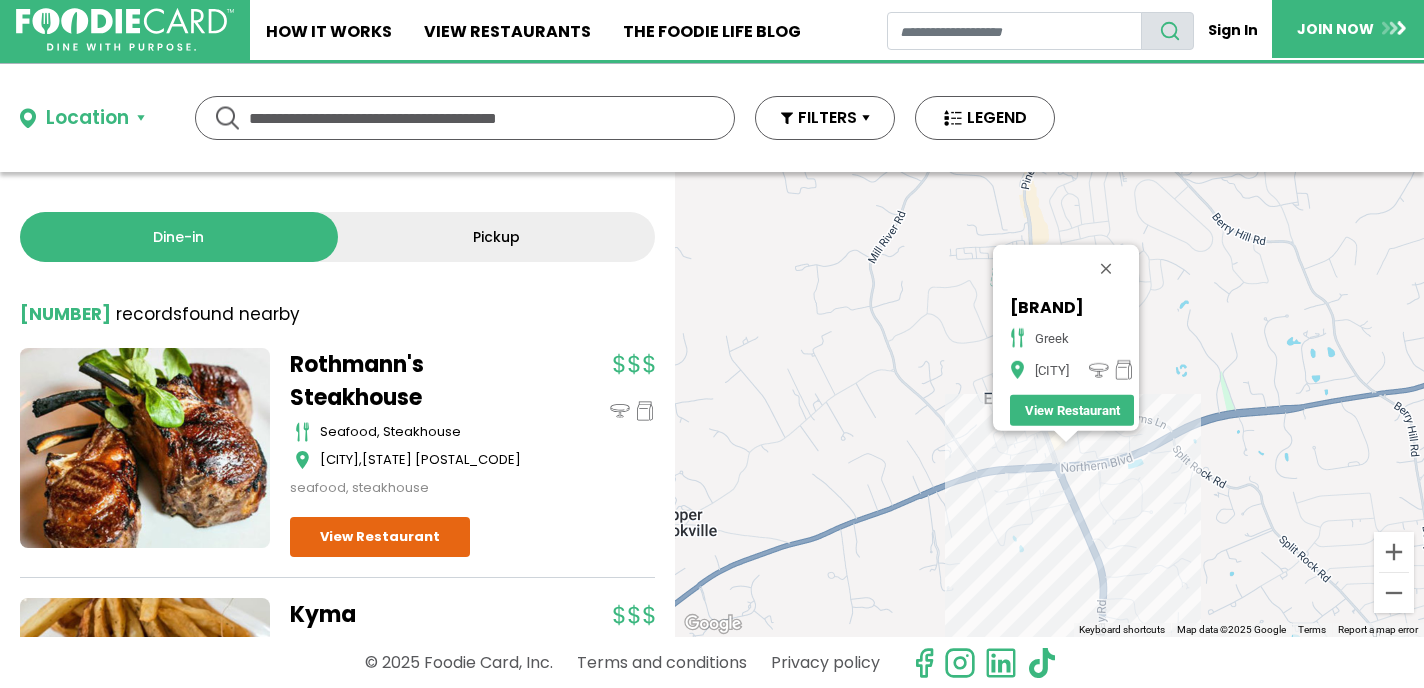 click on "To navigate, press the arrow keys. [BRAND] [CUISINE] [CITY] View Restaurant" at bounding box center [1049, 404] 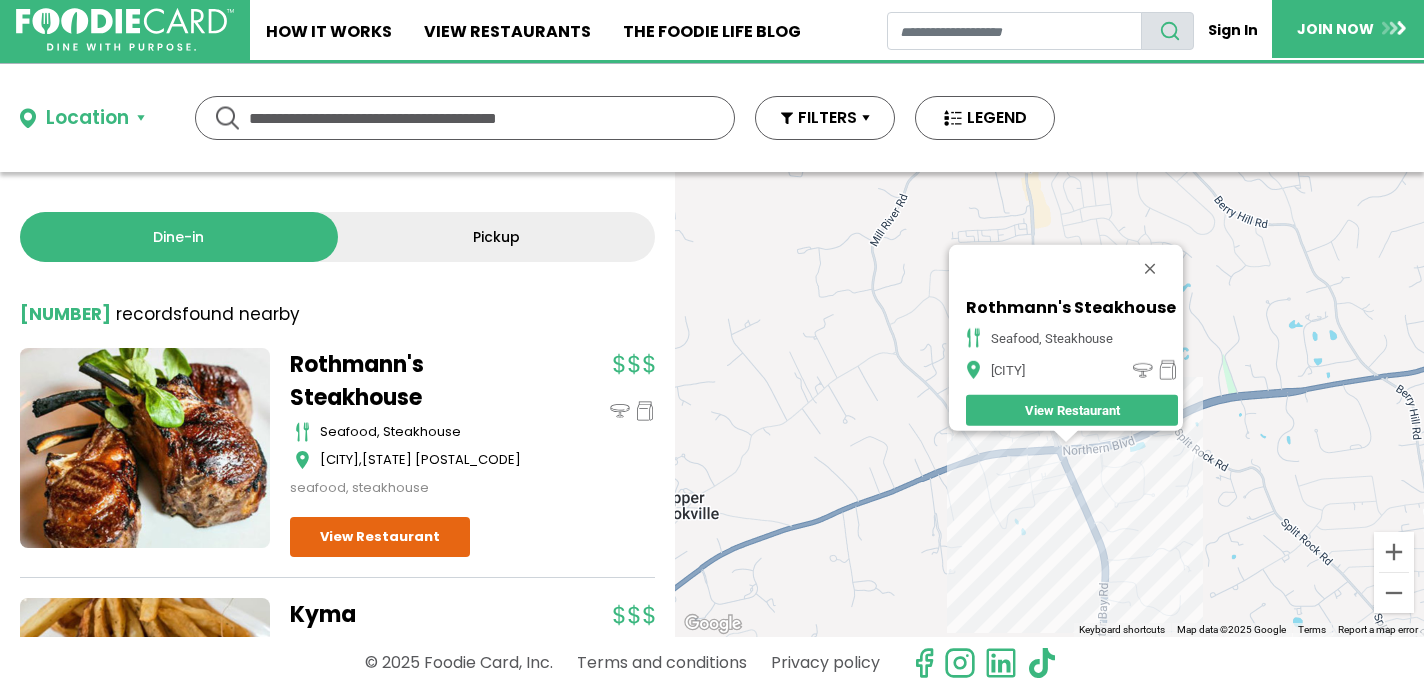 click on "To navigate, press the arrow keys. [BRAND] [CUISINE], [CUISINE] [CITY] View Restaurant" at bounding box center [1049, 404] 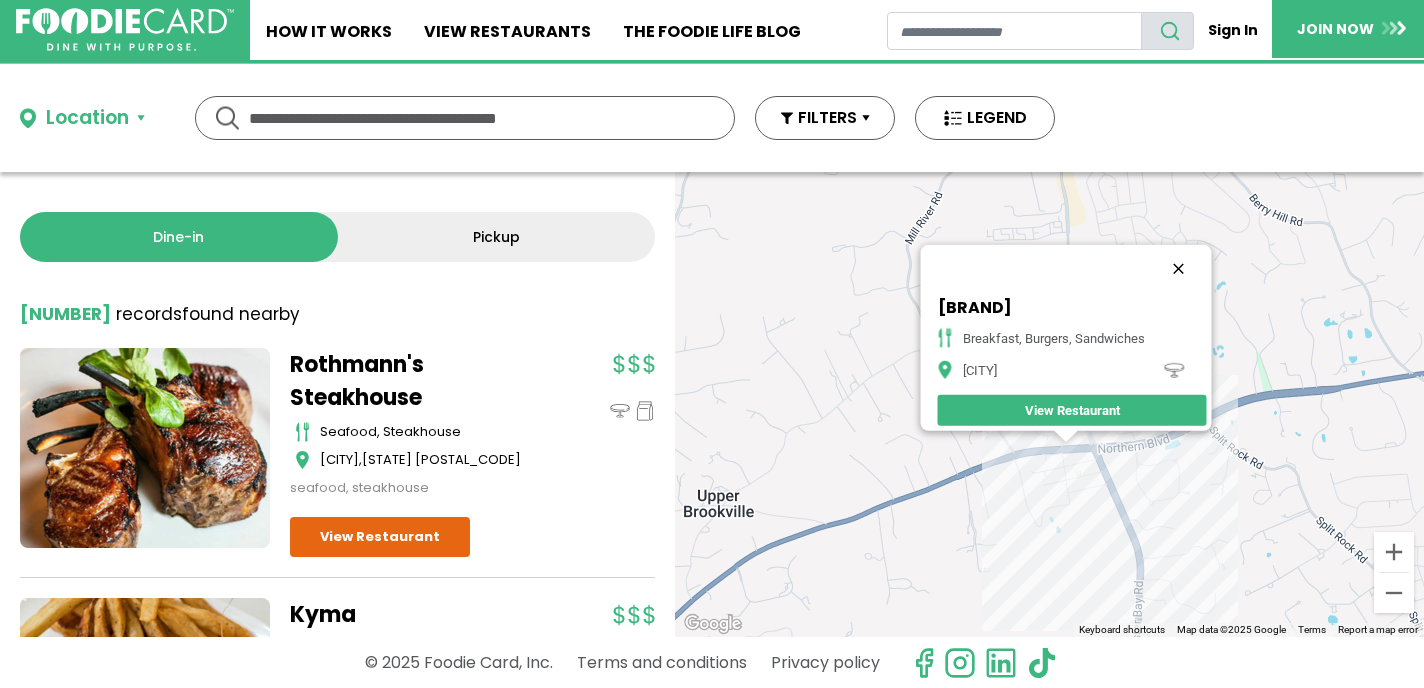 click at bounding box center [1178, 269] 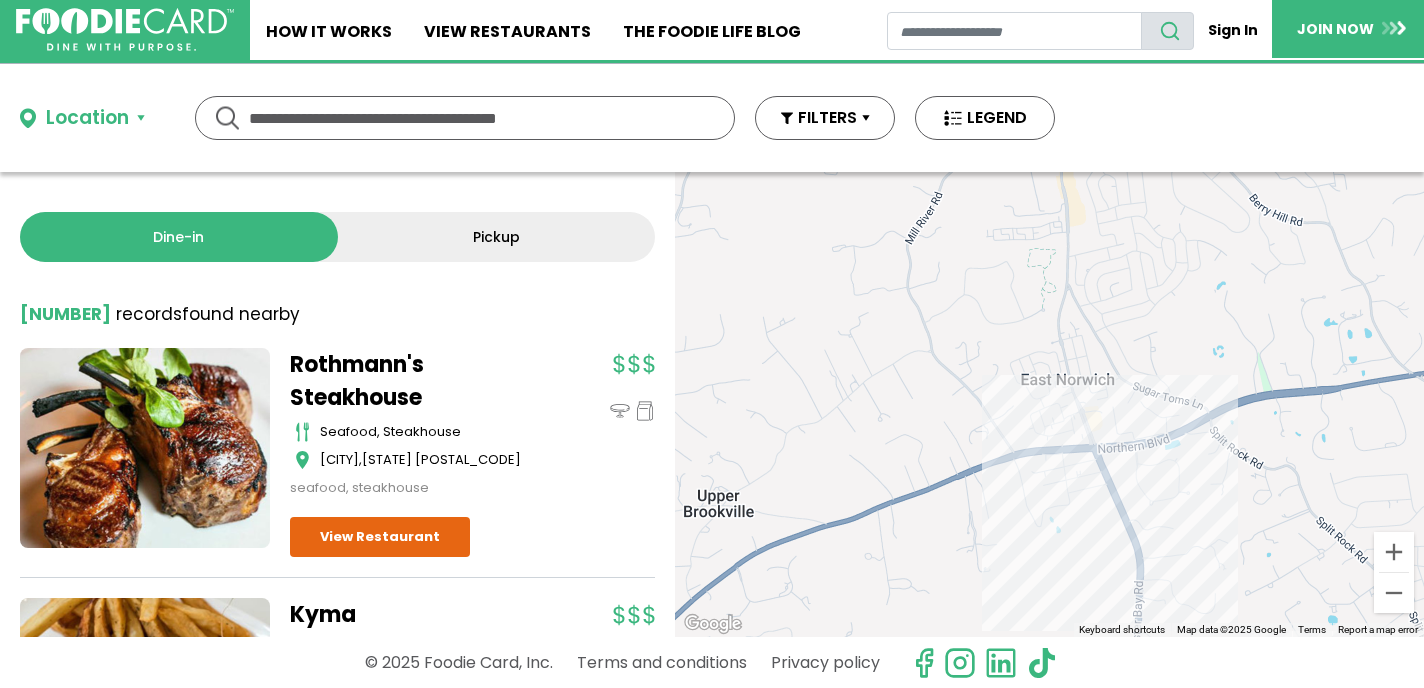 click on "To navigate, press the arrow keys." at bounding box center (1049, 404) 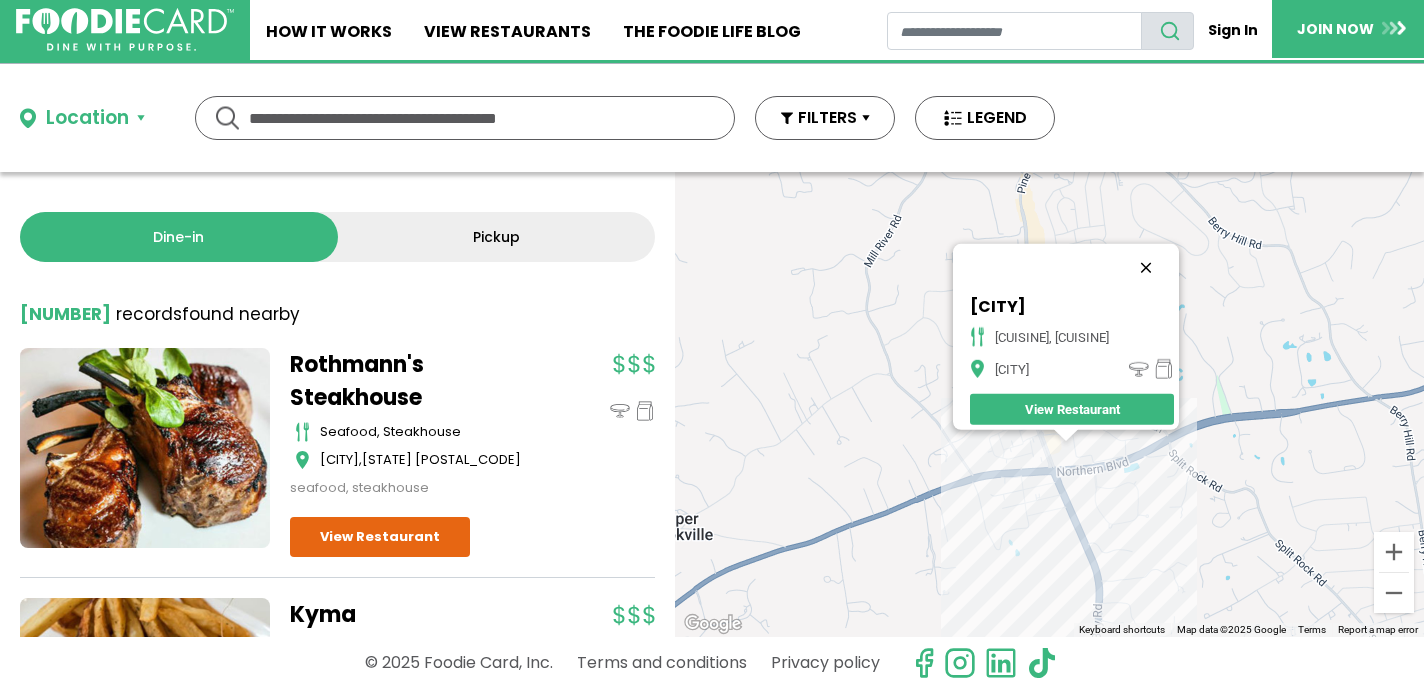 click at bounding box center [1146, 268] 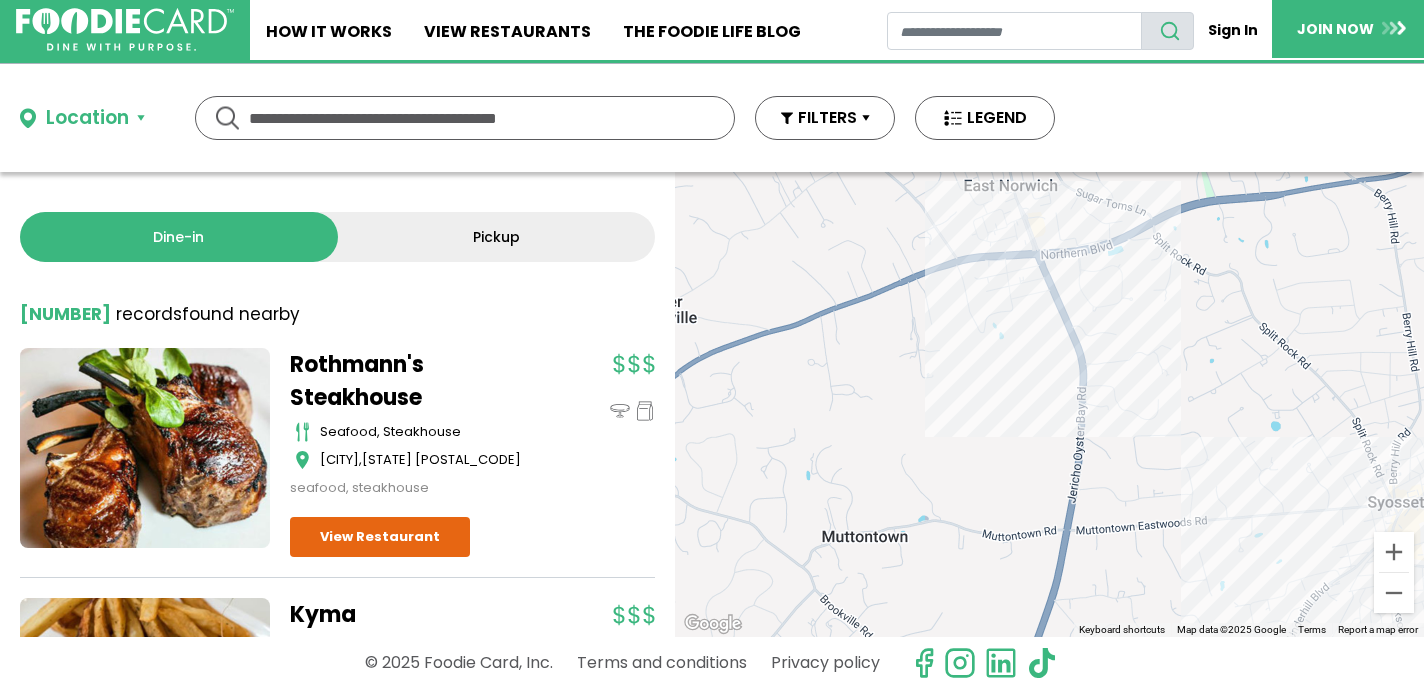 drag, startPoint x: 1220, startPoint y: 494, endPoint x: 1204, endPoint y: 284, distance: 210.60864 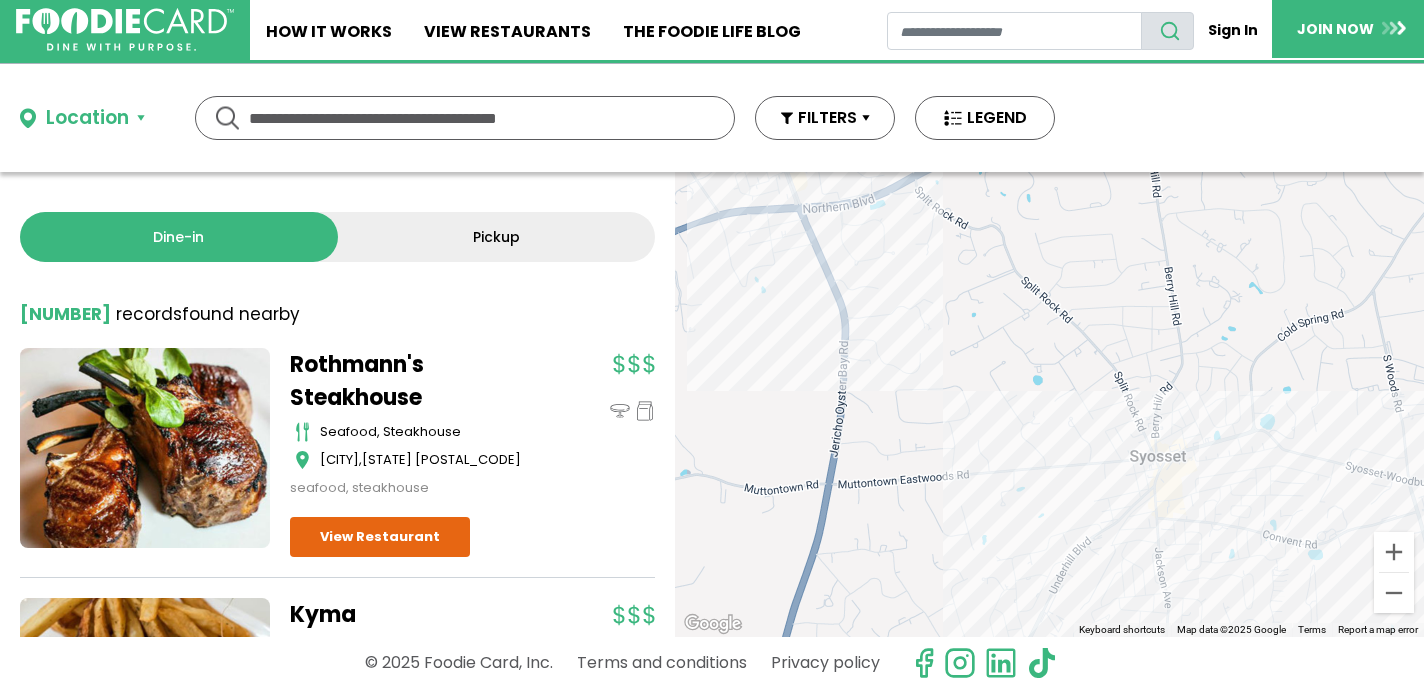 drag, startPoint x: 1303, startPoint y: 493, endPoint x: 1058, endPoint y: 442, distance: 250.25188 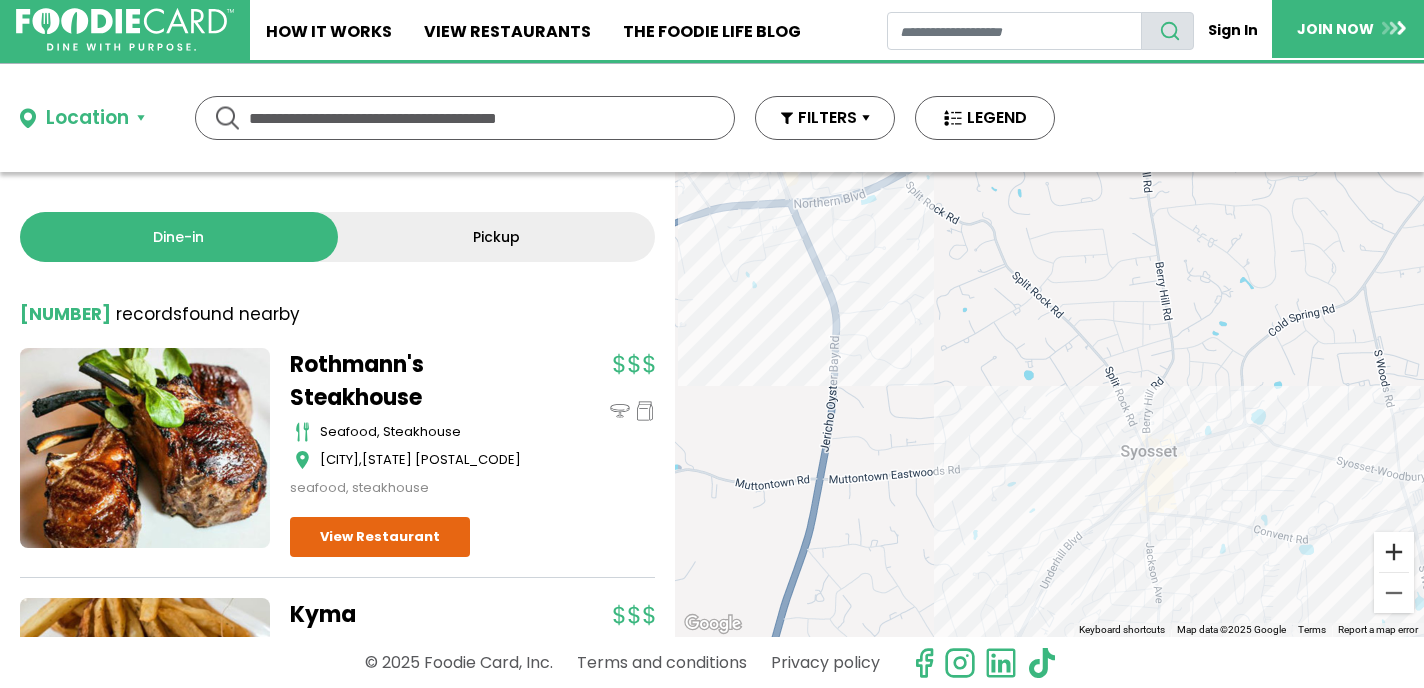 click at bounding box center (1394, 552) 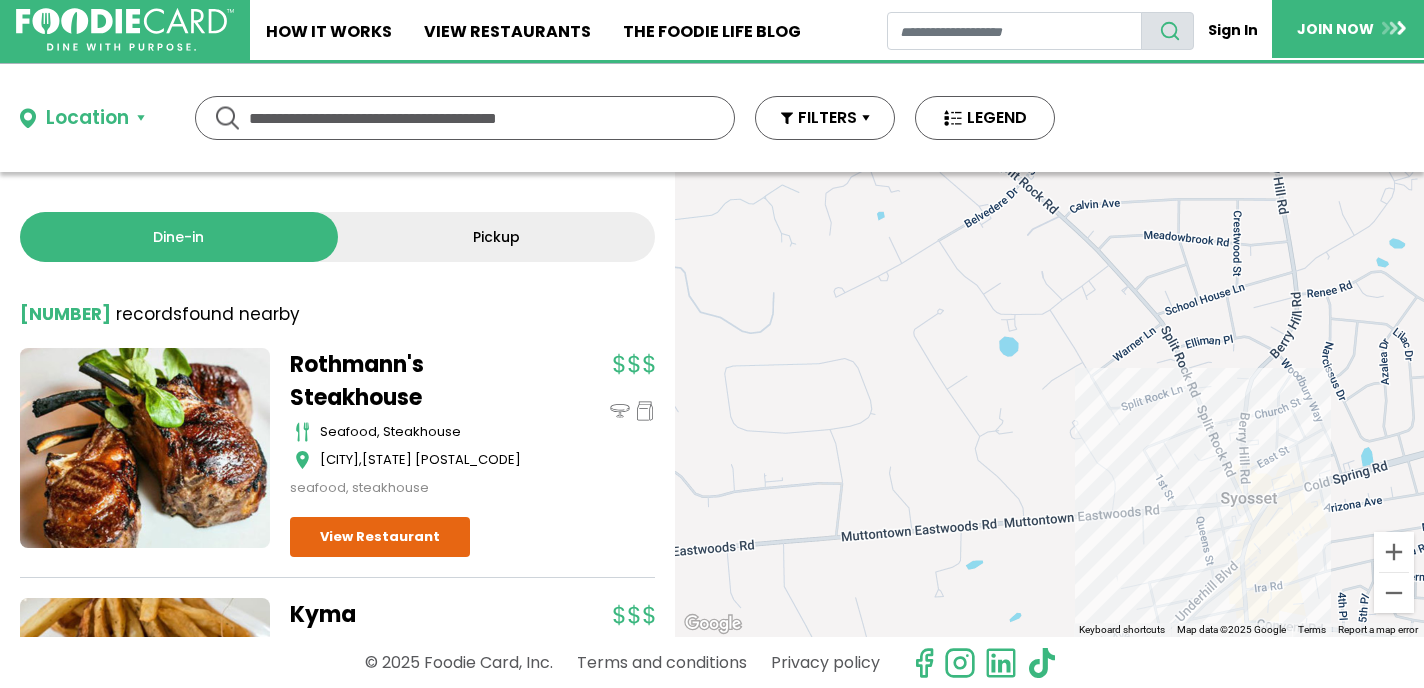 click on "To navigate, press the arrow keys." at bounding box center (1049, 404) 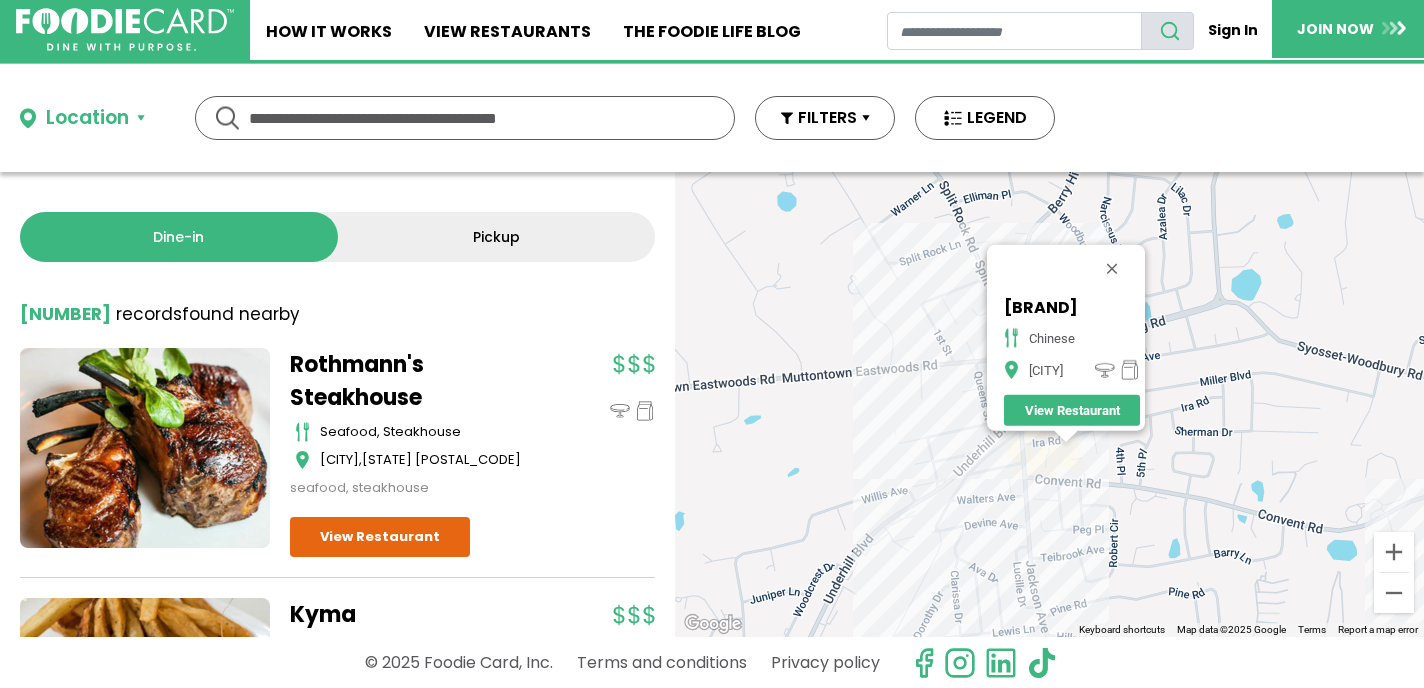 click on "To navigate, press the arrow keys. [BRAND] [CUISINE] [CITY] View Restaurant" at bounding box center (1049, 404) 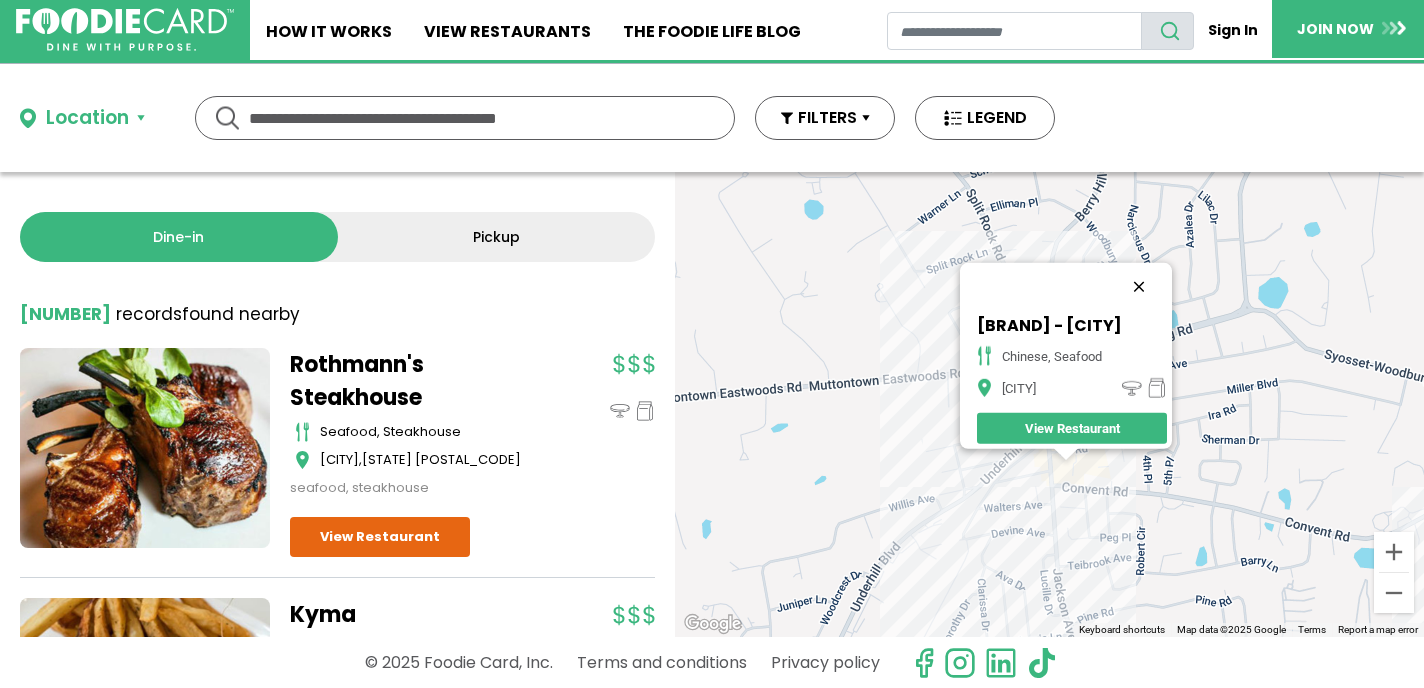 click at bounding box center [1139, 287] 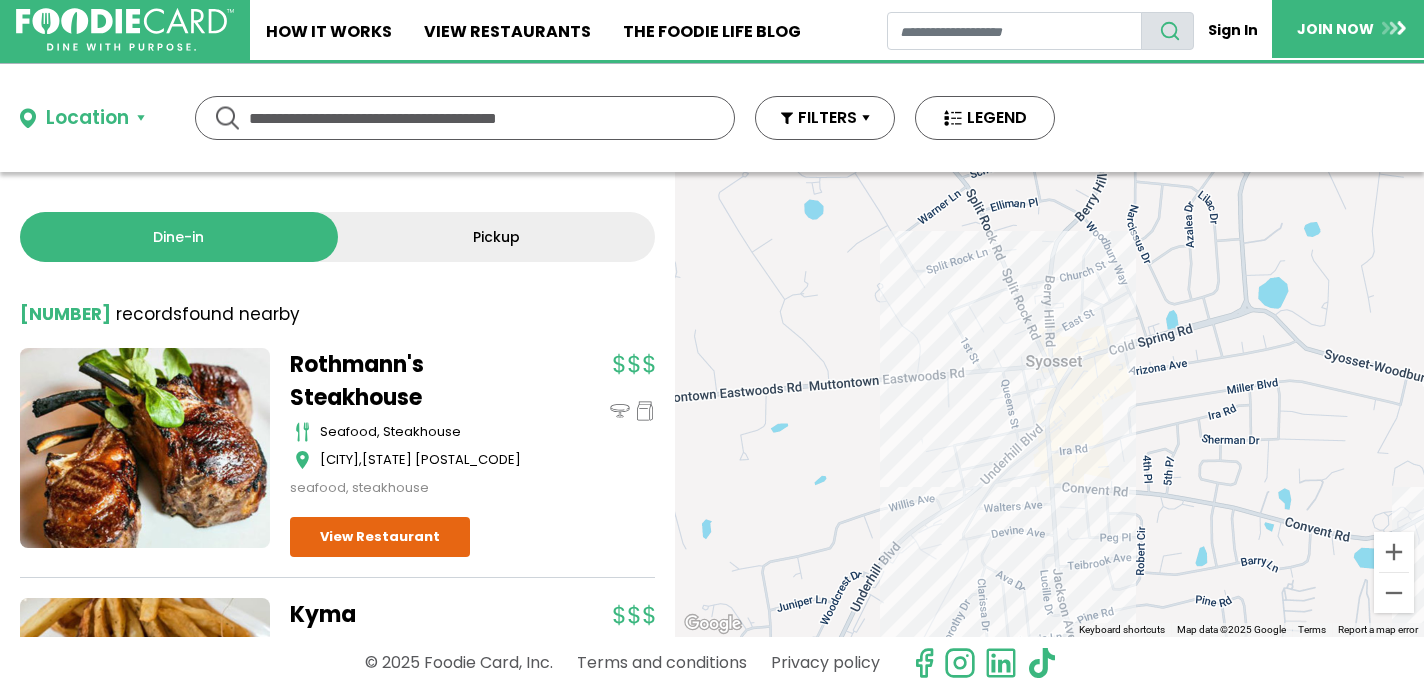 click on "To navigate, press the arrow keys." at bounding box center (1049, 404) 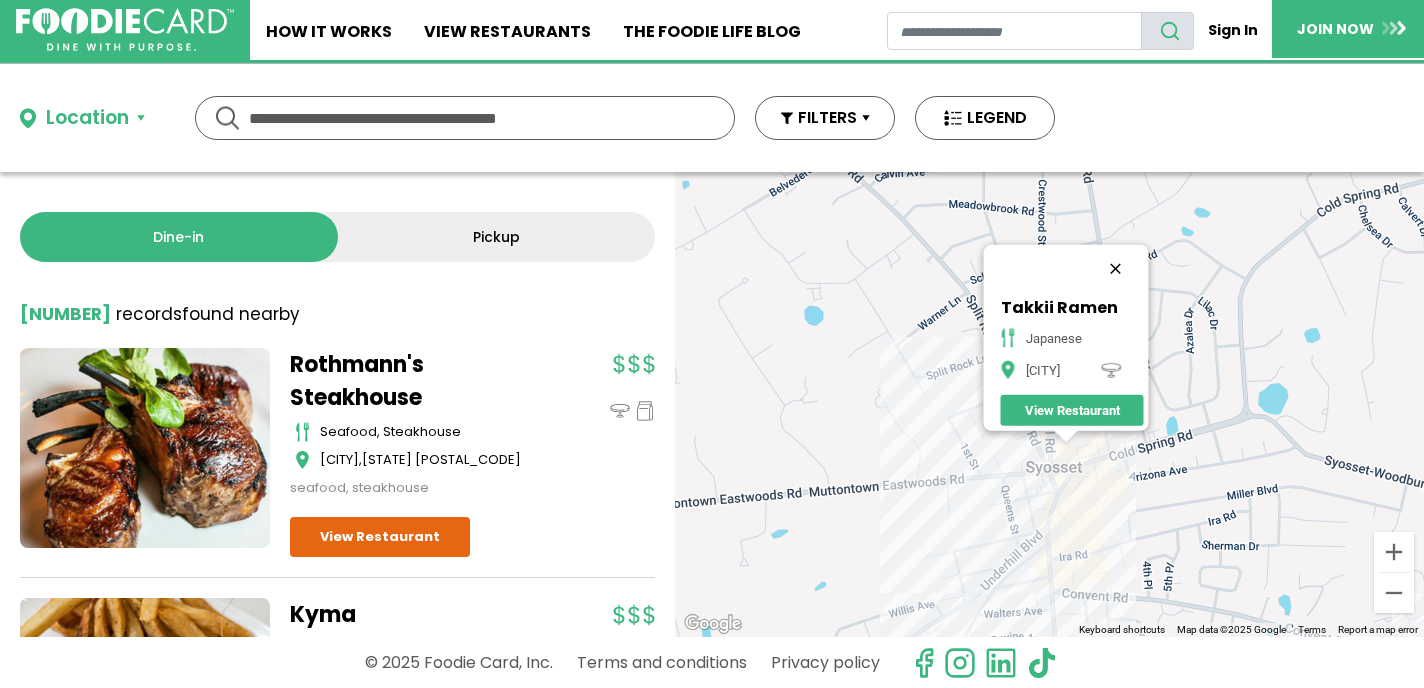 click at bounding box center (1115, 269) 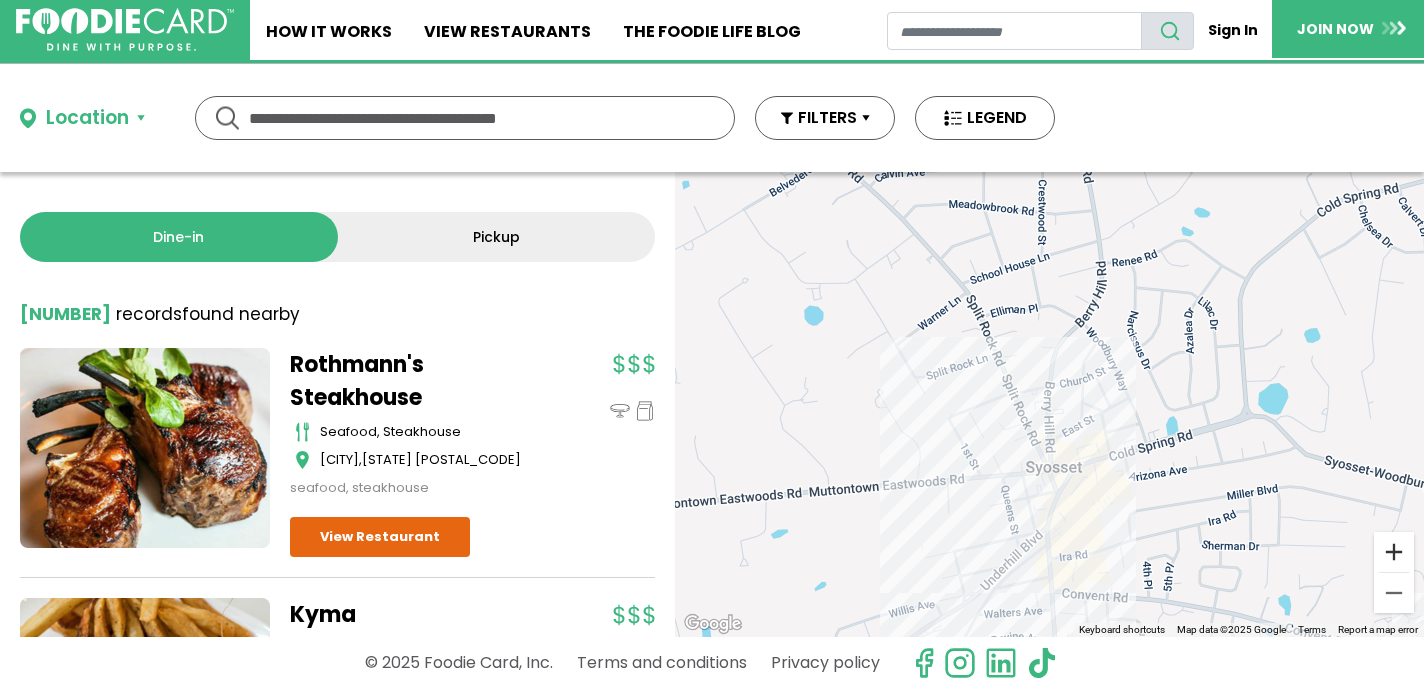 click at bounding box center [1394, 552] 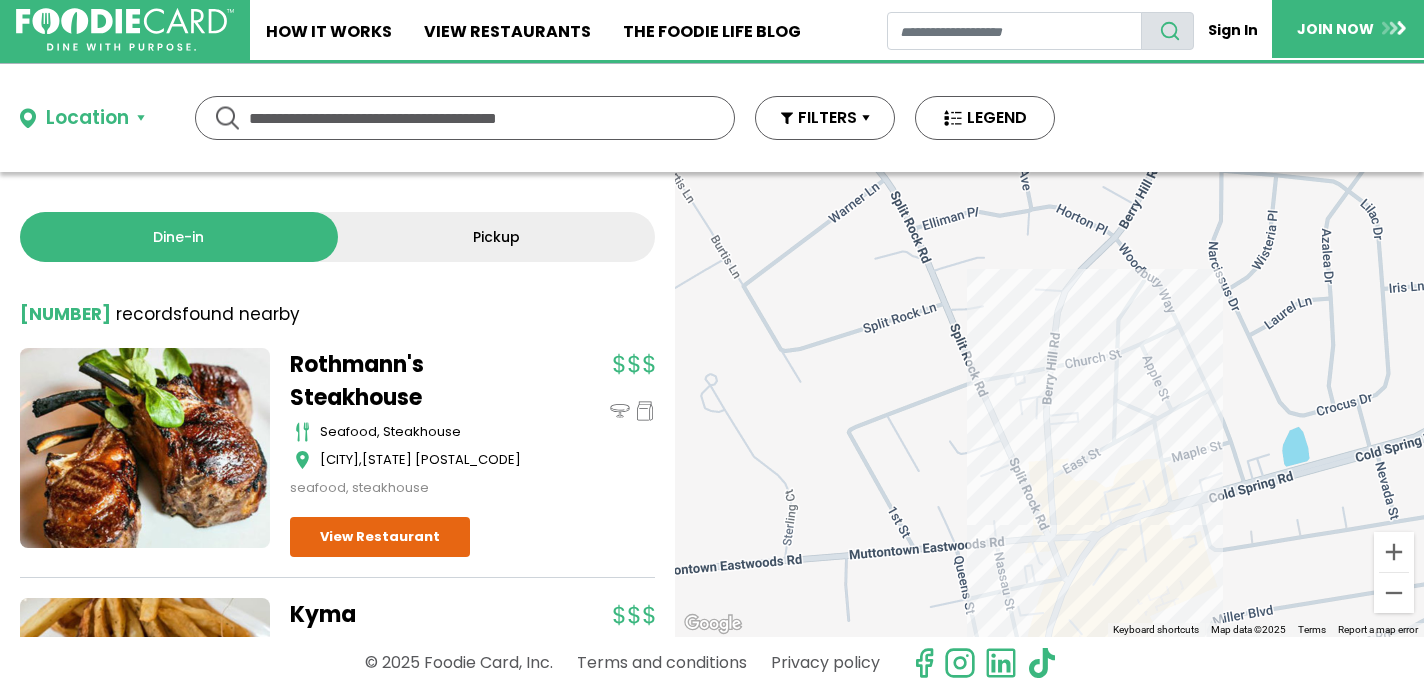 click on "To navigate, press the arrow keys." at bounding box center [1049, 404] 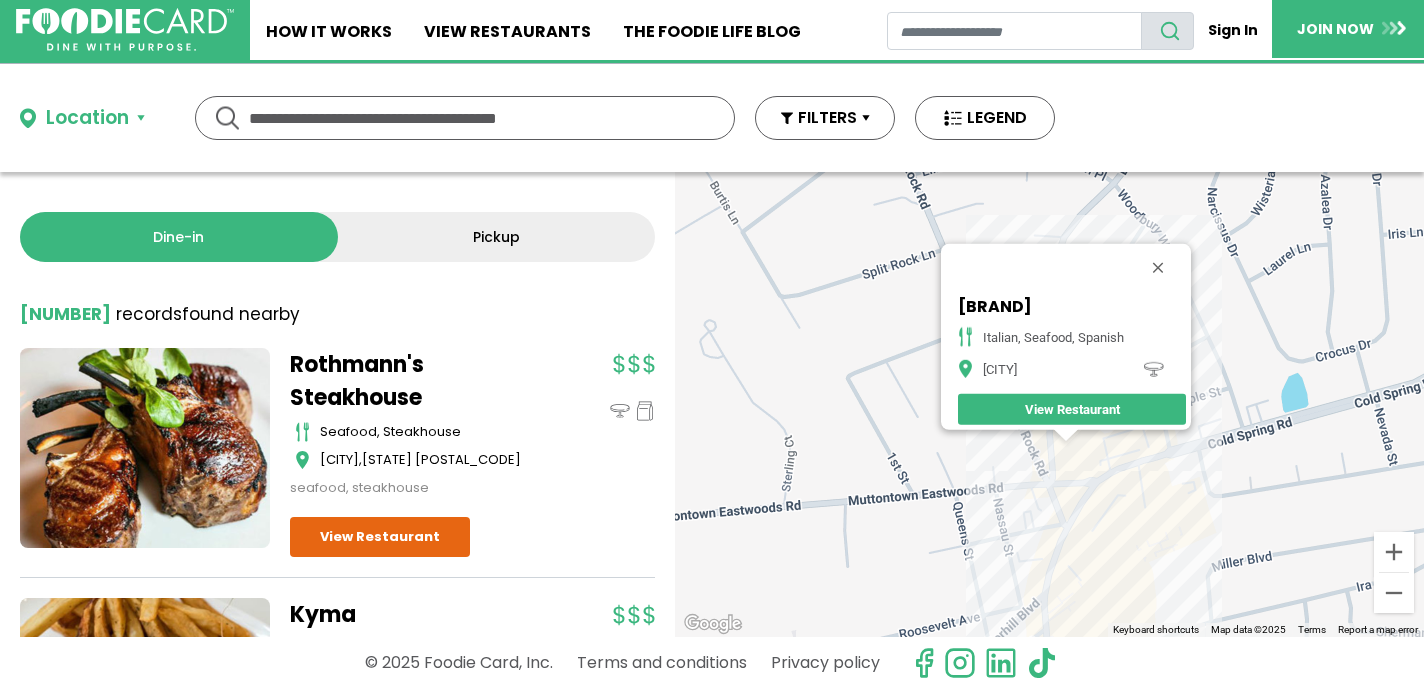 click on "To navigate, press the arrow keys. [BRAND] [CUISINE], [CUISINE] [CITY] View Restaurant" at bounding box center [1049, 404] 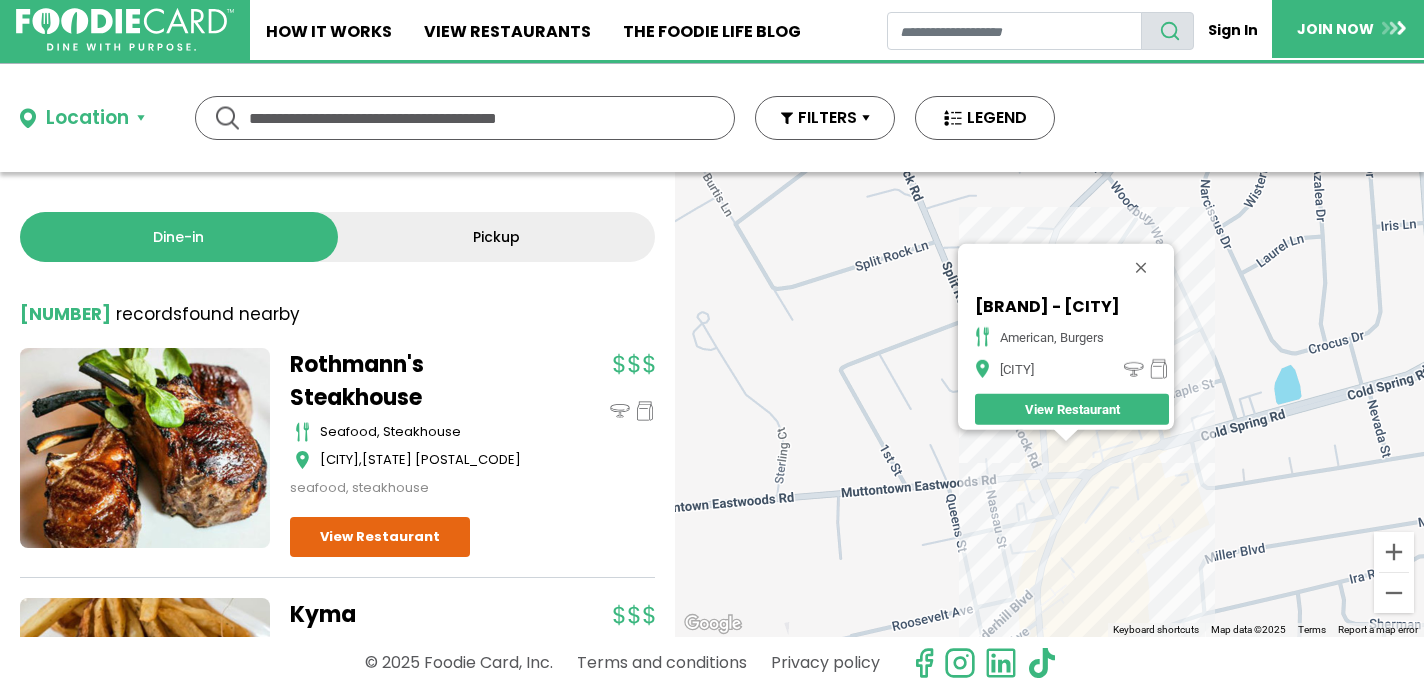 click on "To navigate, press the arrow keys. [BRAND] - [CITY] [CUISINE], [CUISINE] [CITY] View Restaurant" at bounding box center (1049, 404) 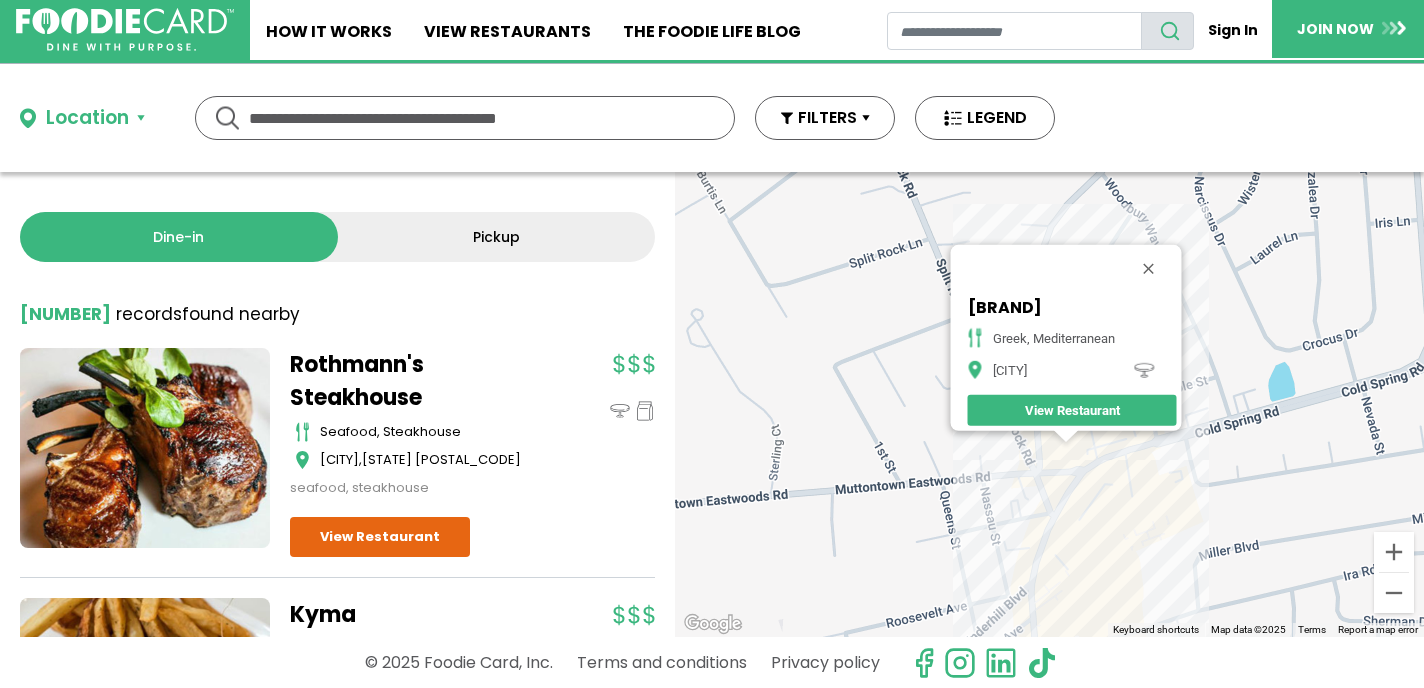 click on "To navigate, press the arrow keys. [BRAND] [CUISINE], [CUISINE] [CITY] View Restaurant" at bounding box center [1049, 404] 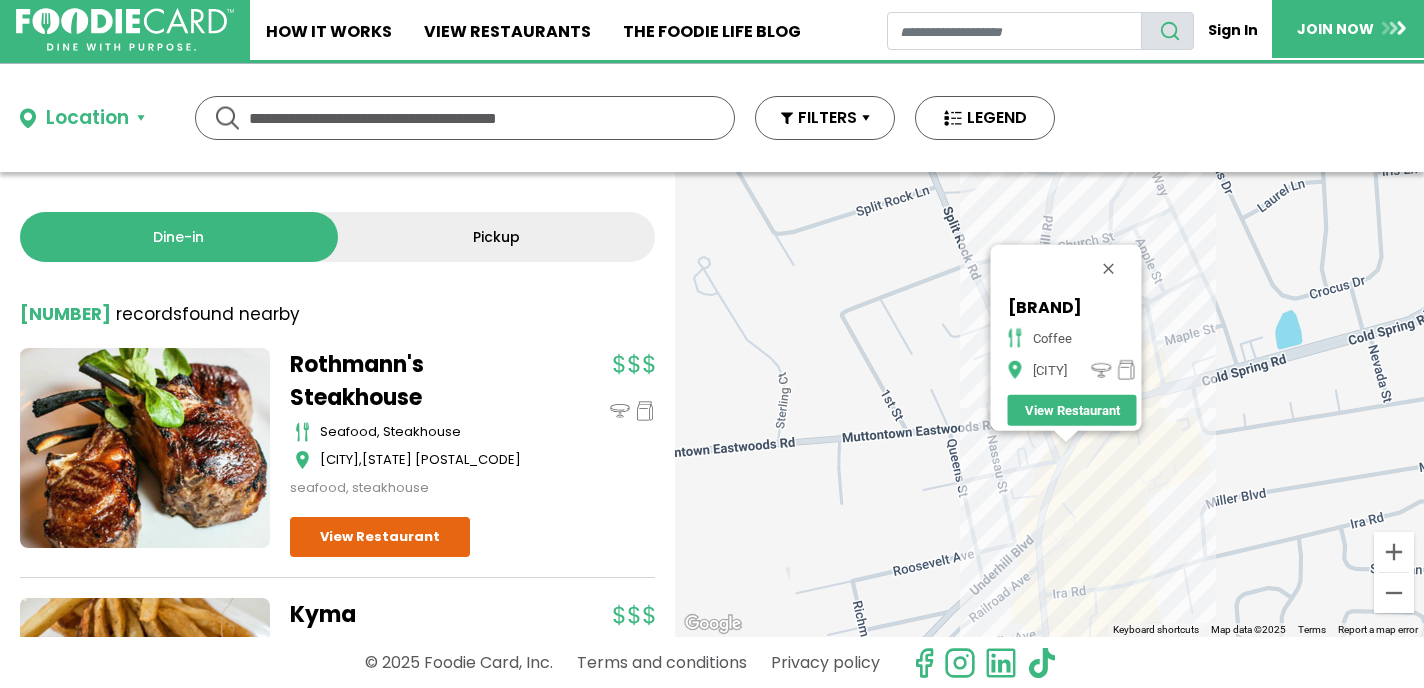 click on "To navigate, press the arrow keys. [BRAND] coffee [CITY] View Restaurant" at bounding box center [1049, 404] 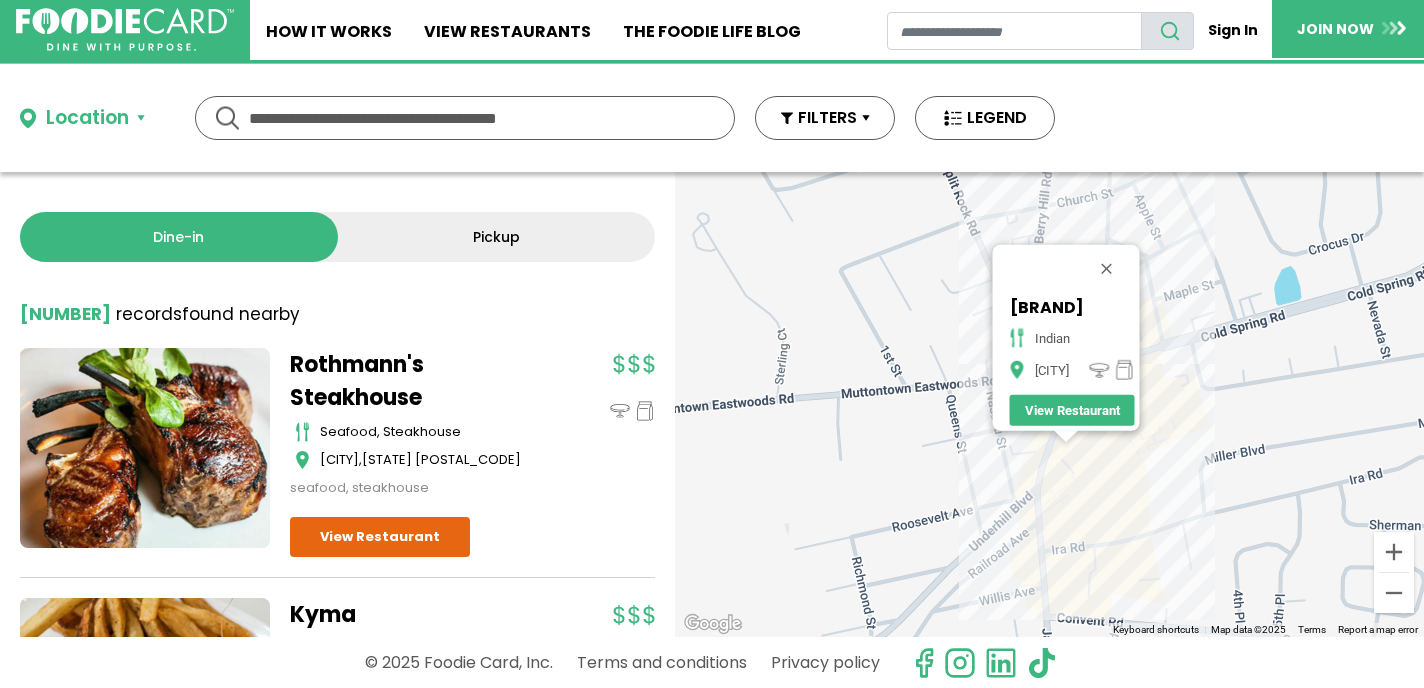 click on "To navigate, press the arrow keys. [BRAND] [CUISINE] [CITY] View Restaurant" at bounding box center [1049, 404] 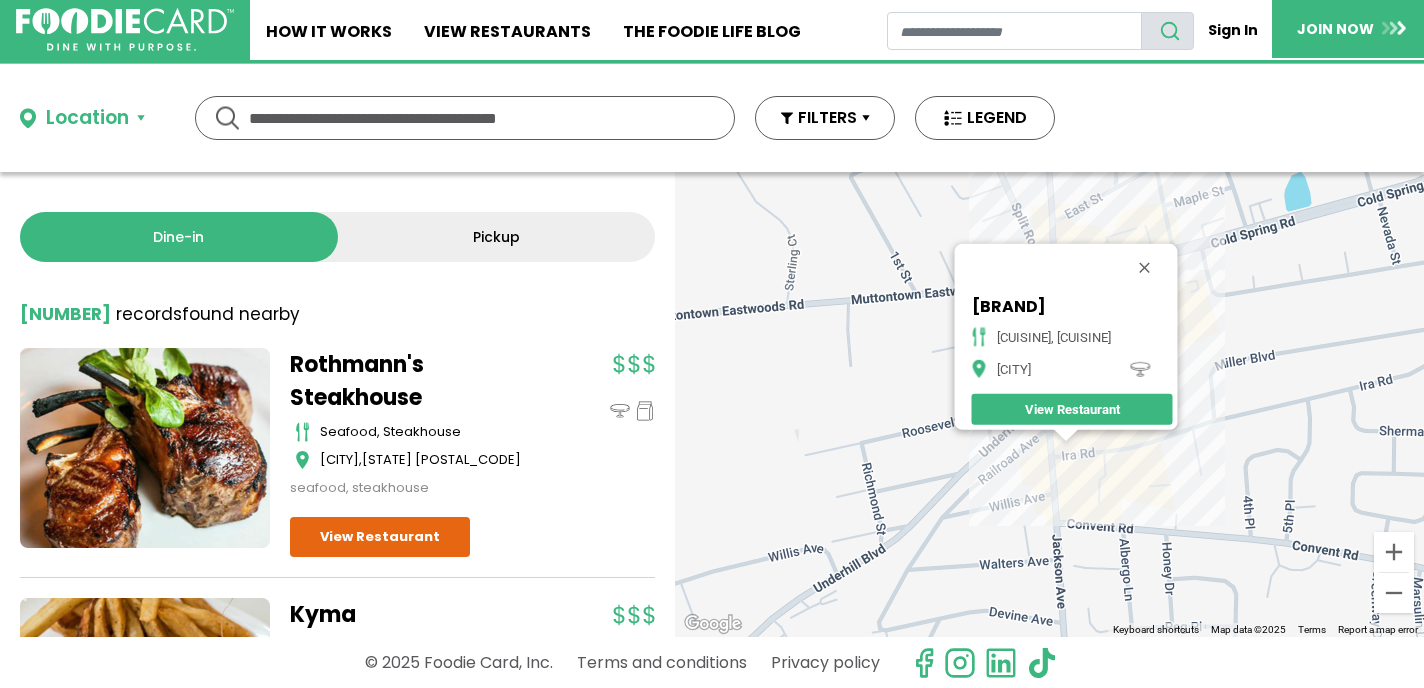 click on "To navigate, press the arrow keys. [BRAND] coffee [CITY] View Restaurant" at bounding box center (1049, 404) 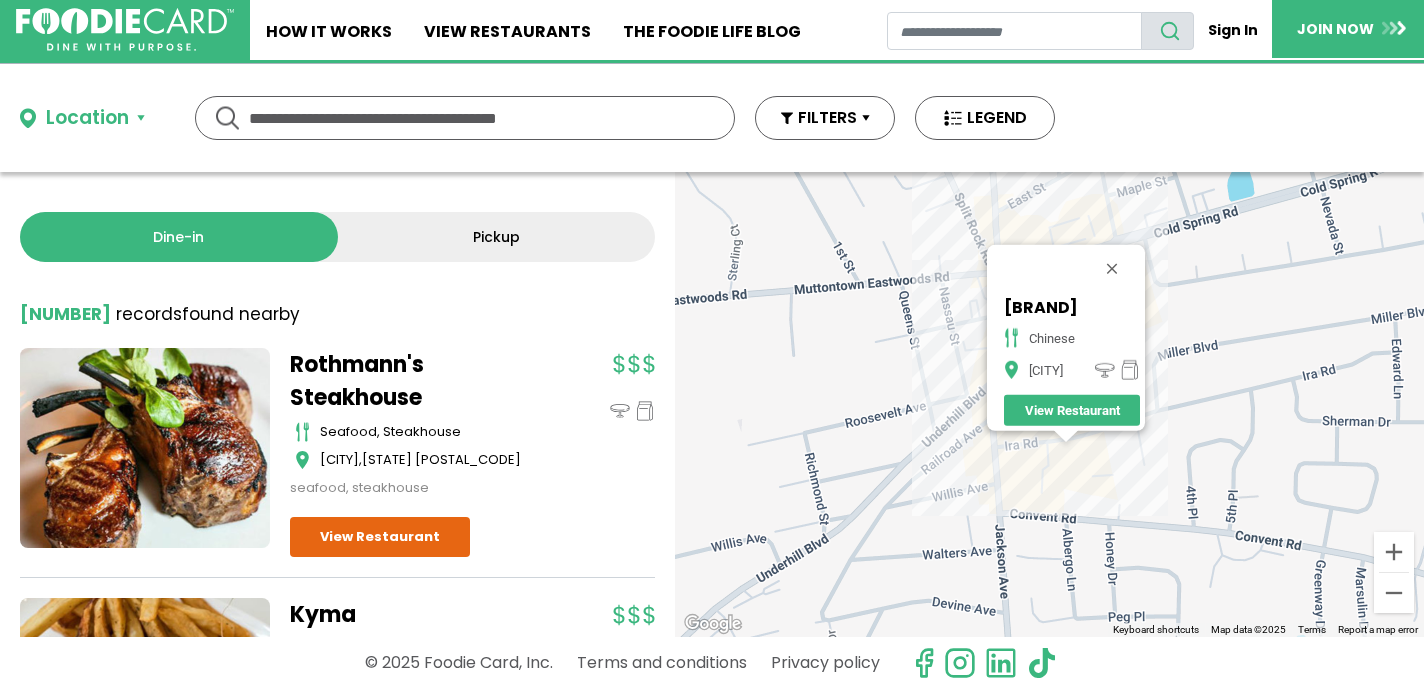 click on "To navigate, press the arrow keys. [BRAND] [CUISINE] [CITY] View Restaurant" at bounding box center [1049, 404] 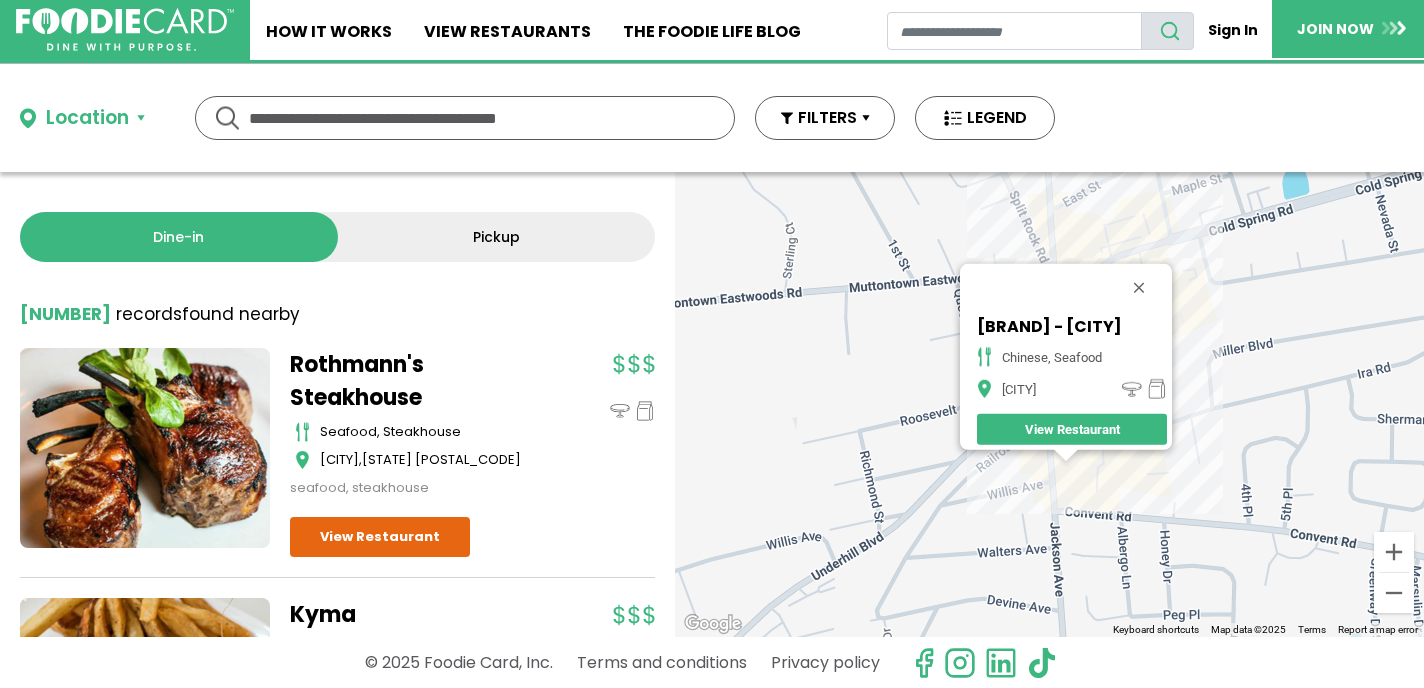 click on "To navigate, press the arrow keys. [BRAND] - [CITY] [CUISINE], [CUISINE] [CITY] View Restaurant" at bounding box center [1049, 404] 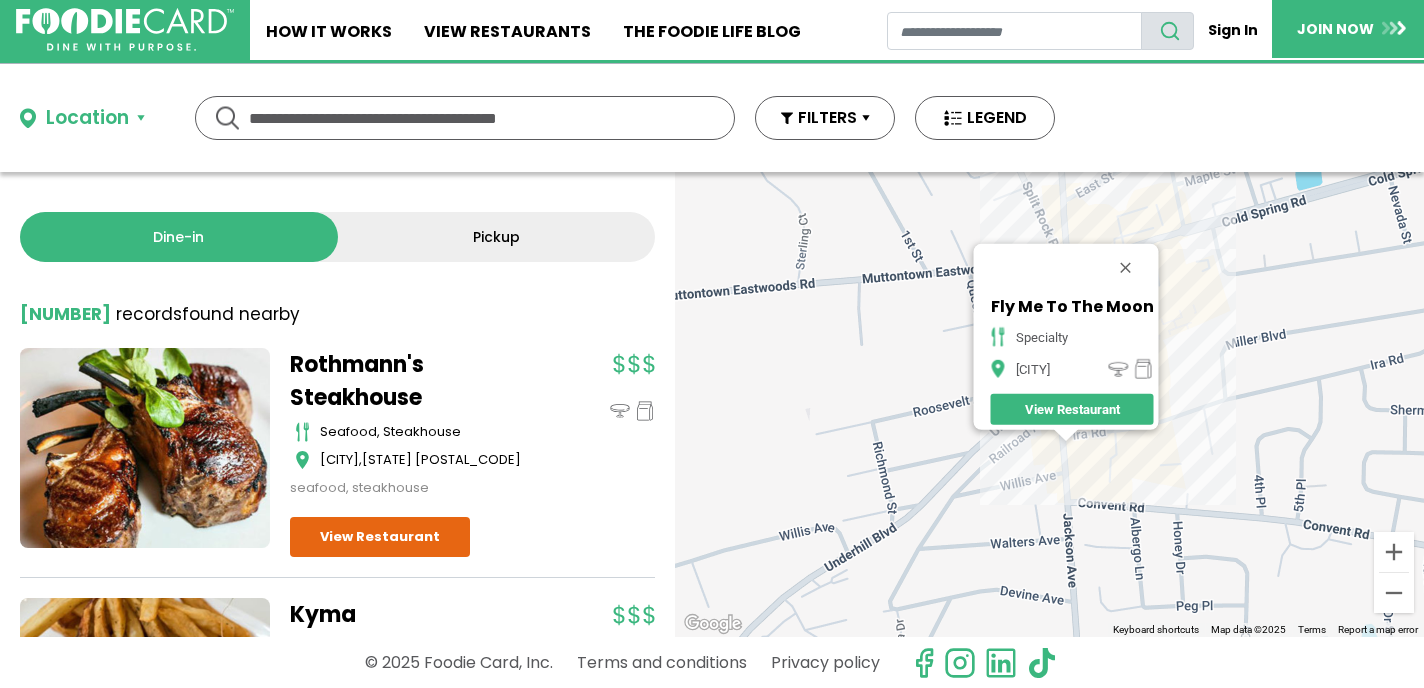 click on "To navigate, press the arrow keys. [BRAND] specialty [CITY] View Restaurant" at bounding box center (1049, 404) 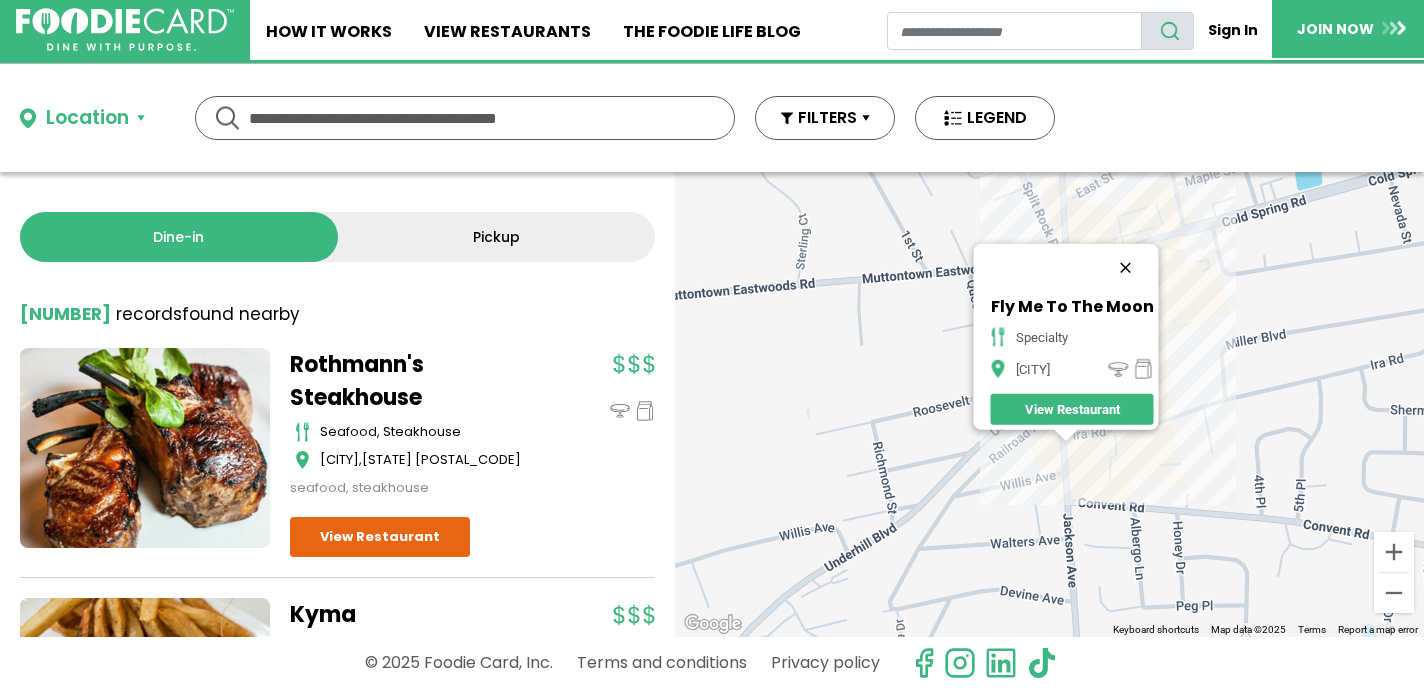 click at bounding box center (1125, 268) 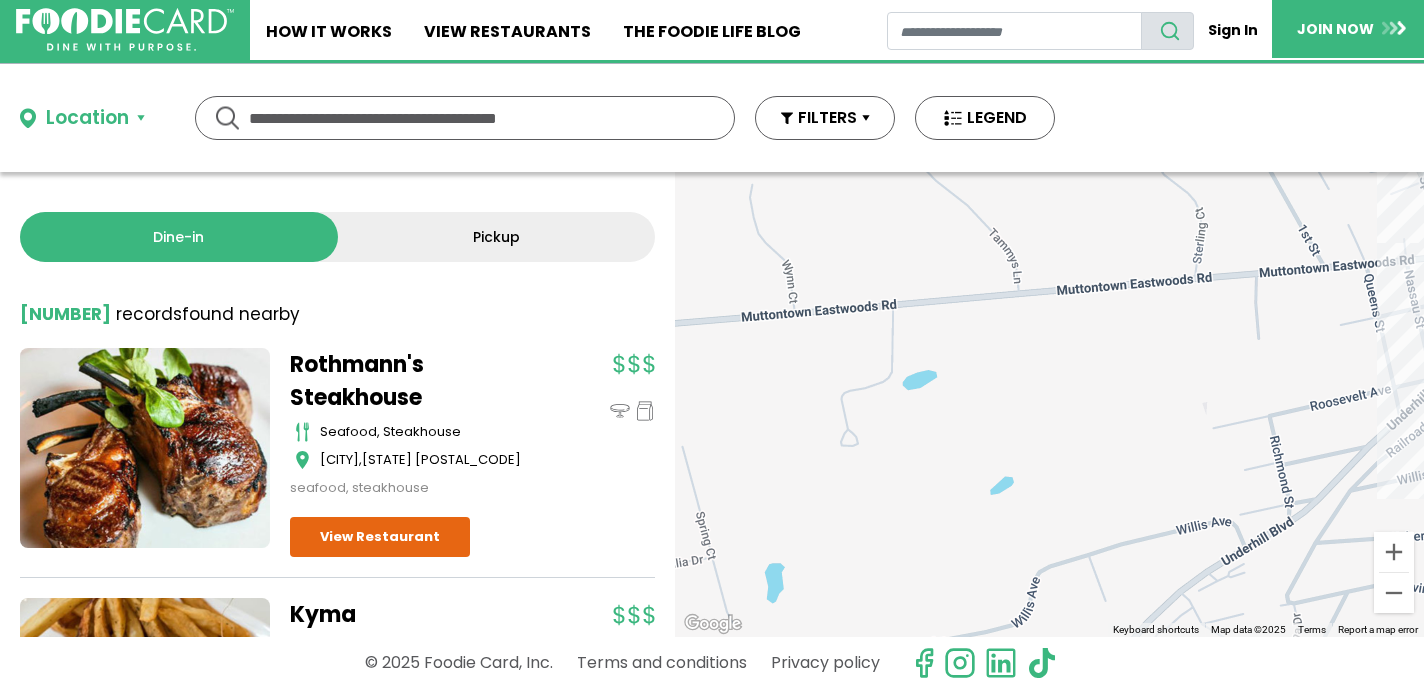 drag, startPoint x: 891, startPoint y: 346, endPoint x: 1292, endPoint y: 341, distance: 401.03116 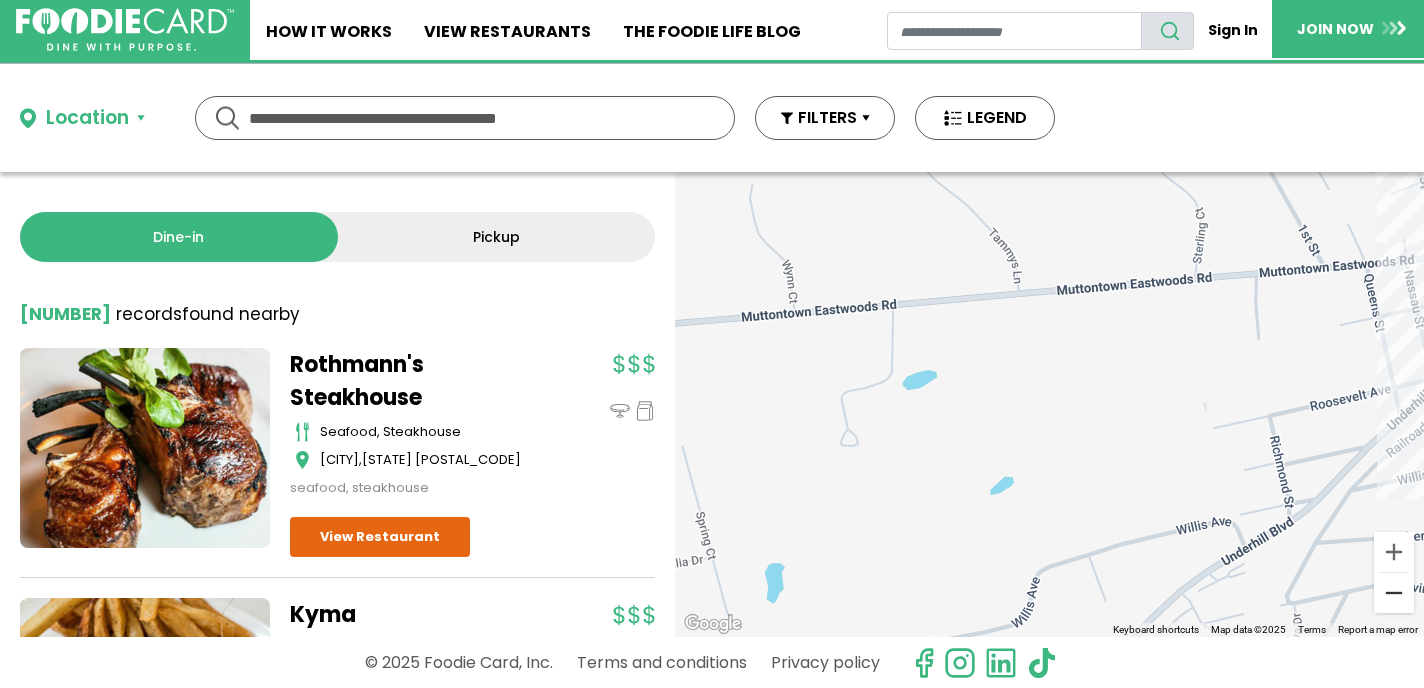 click at bounding box center (1394, 593) 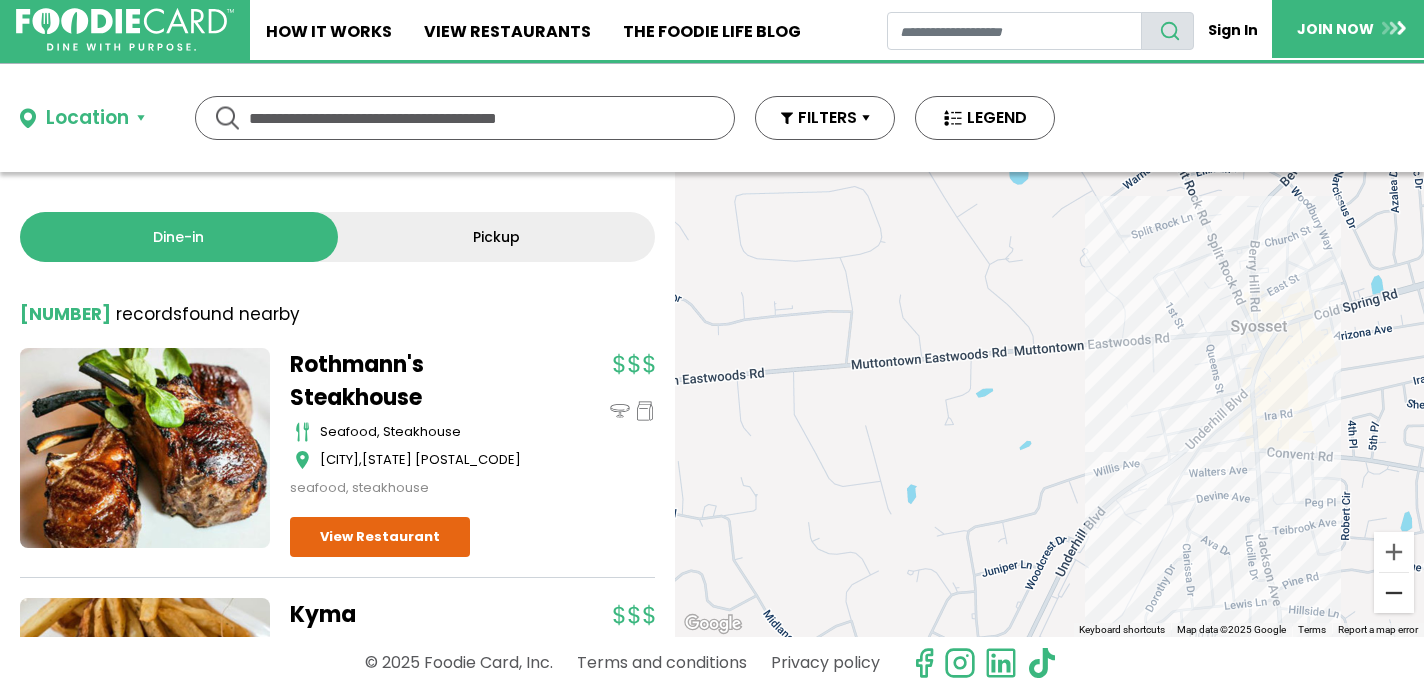 click at bounding box center [1394, 593] 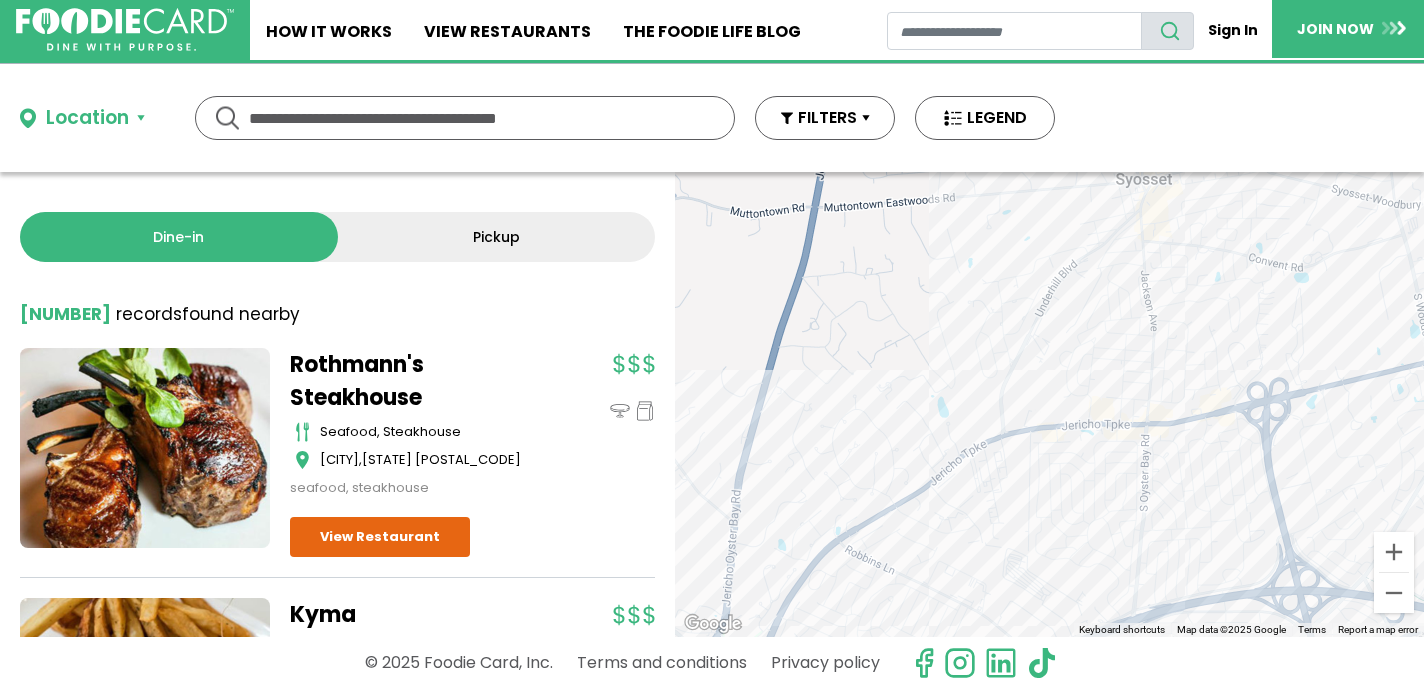 drag, startPoint x: 970, startPoint y: 444, endPoint x: 962, endPoint y: 256, distance: 188.17014 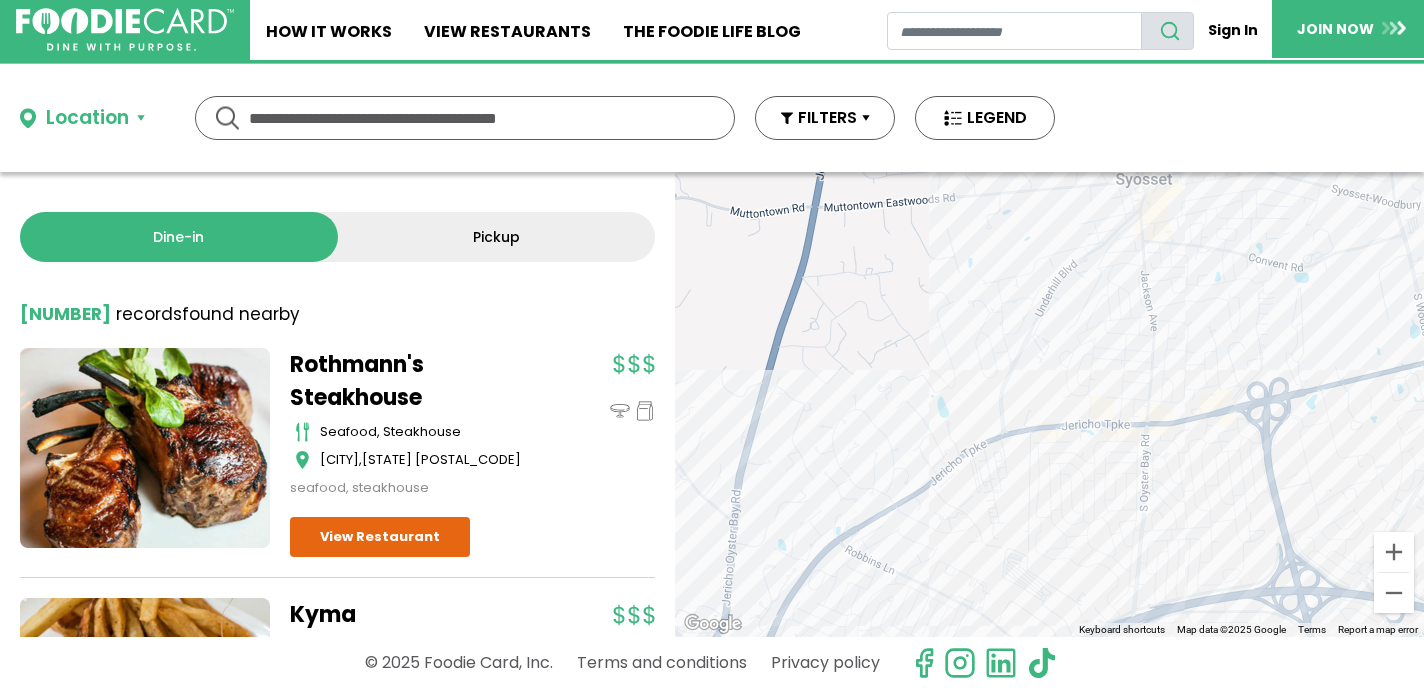 click on "To navigate, press the arrow keys." at bounding box center [1049, 404] 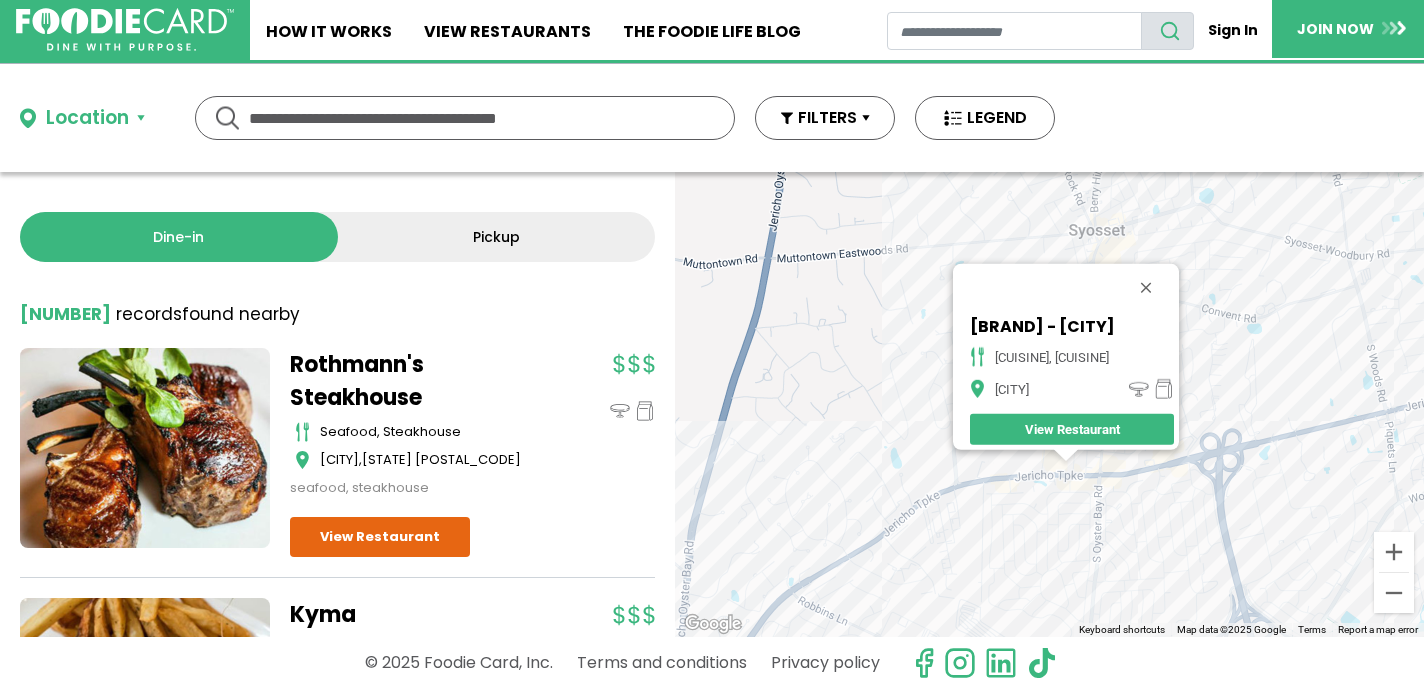 click on "To navigate, press the arrow keys. [BRAND] - [CITY] breakfast, sandwiches [CITY] View Restaurant" at bounding box center (1049, 404) 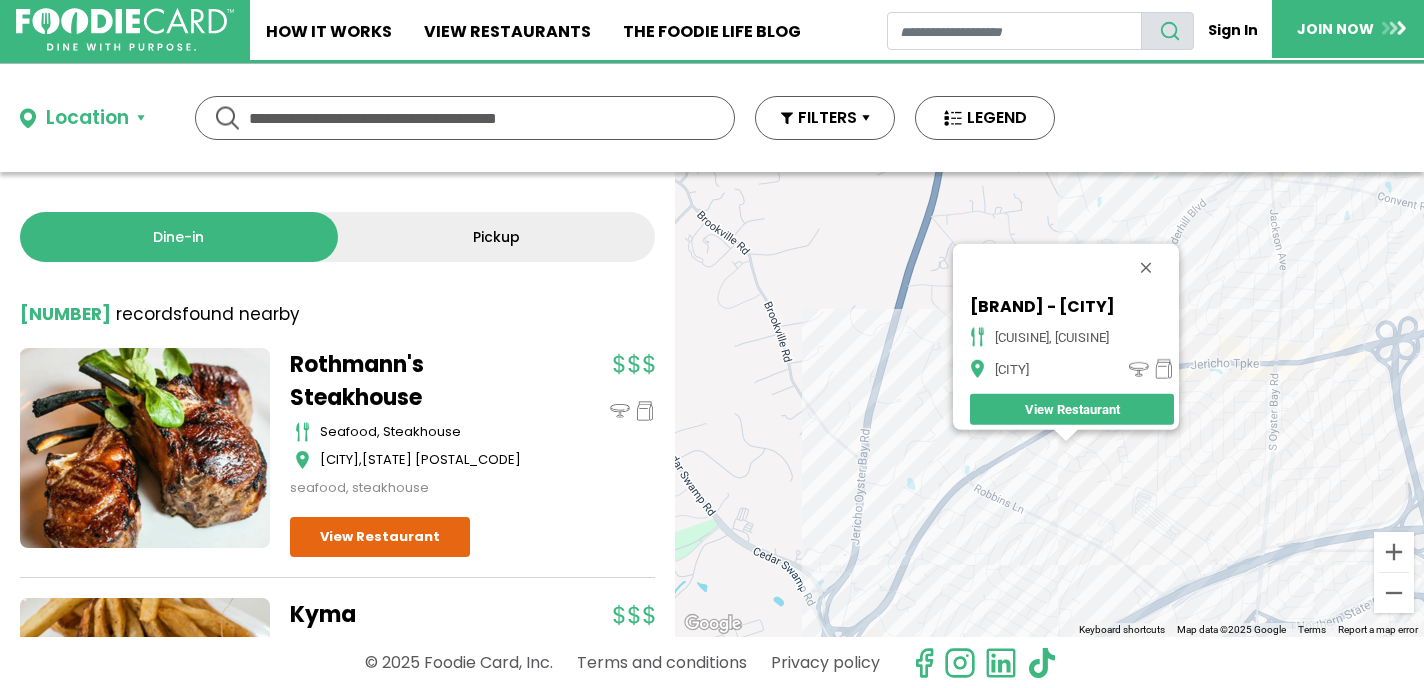 click on "To navigate, press the arrow keys. [BRAND] - [CITY] breakfast, sandwiches [CITY] View Restaurant" at bounding box center [1049, 404] 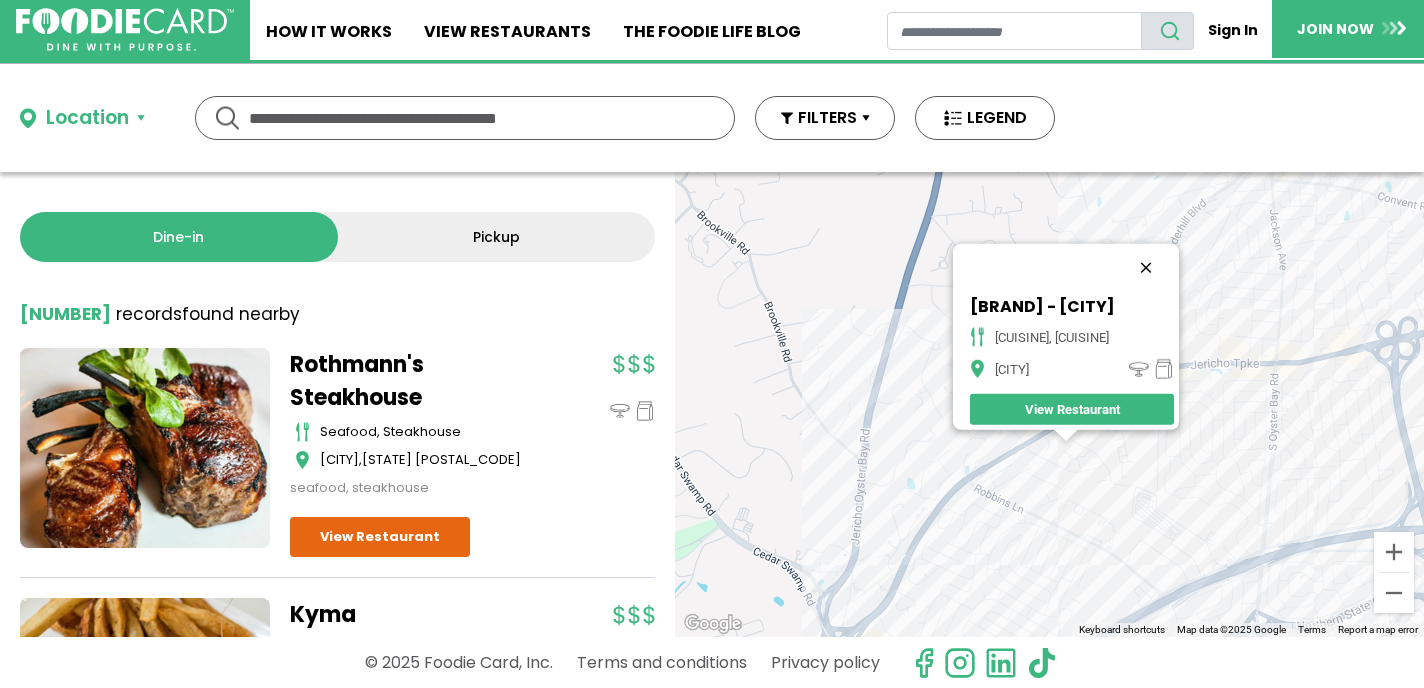 click at bounding box center (1146, 268) 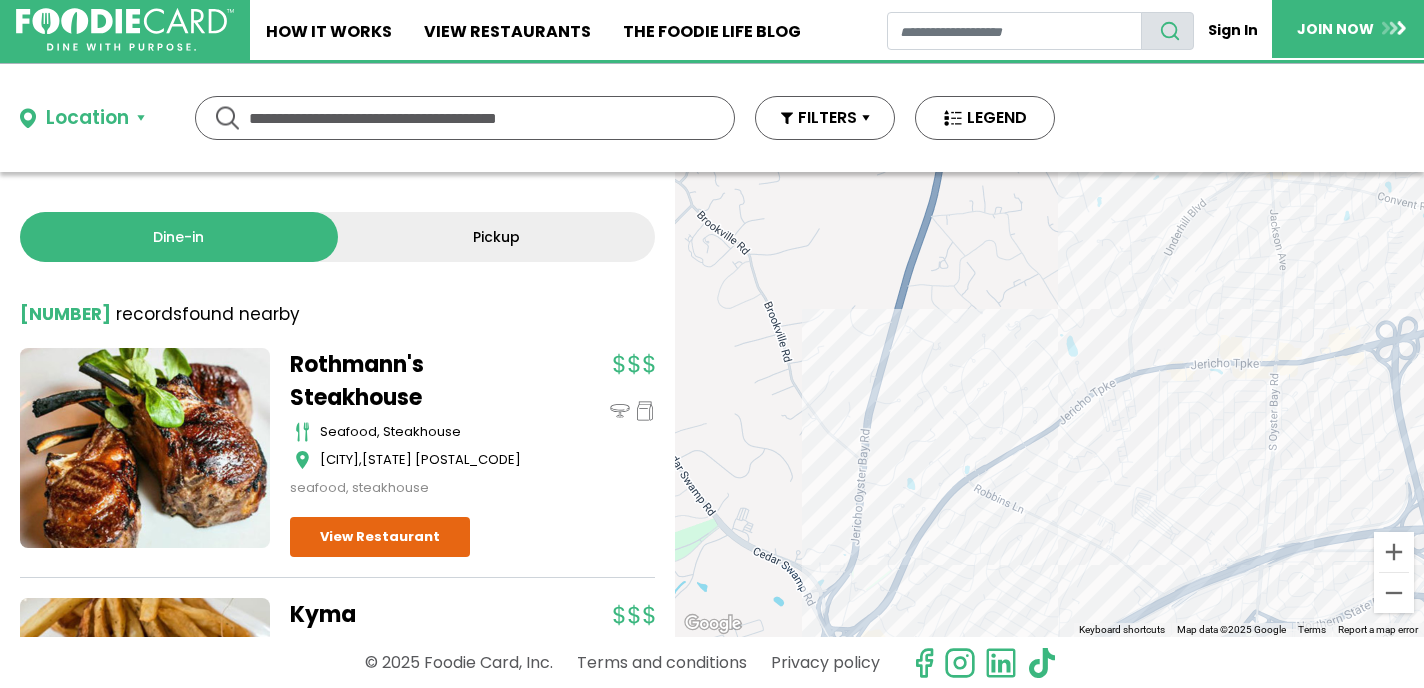 click on "To navigate, press the arrow keys." at bounding box center [1049, 404] 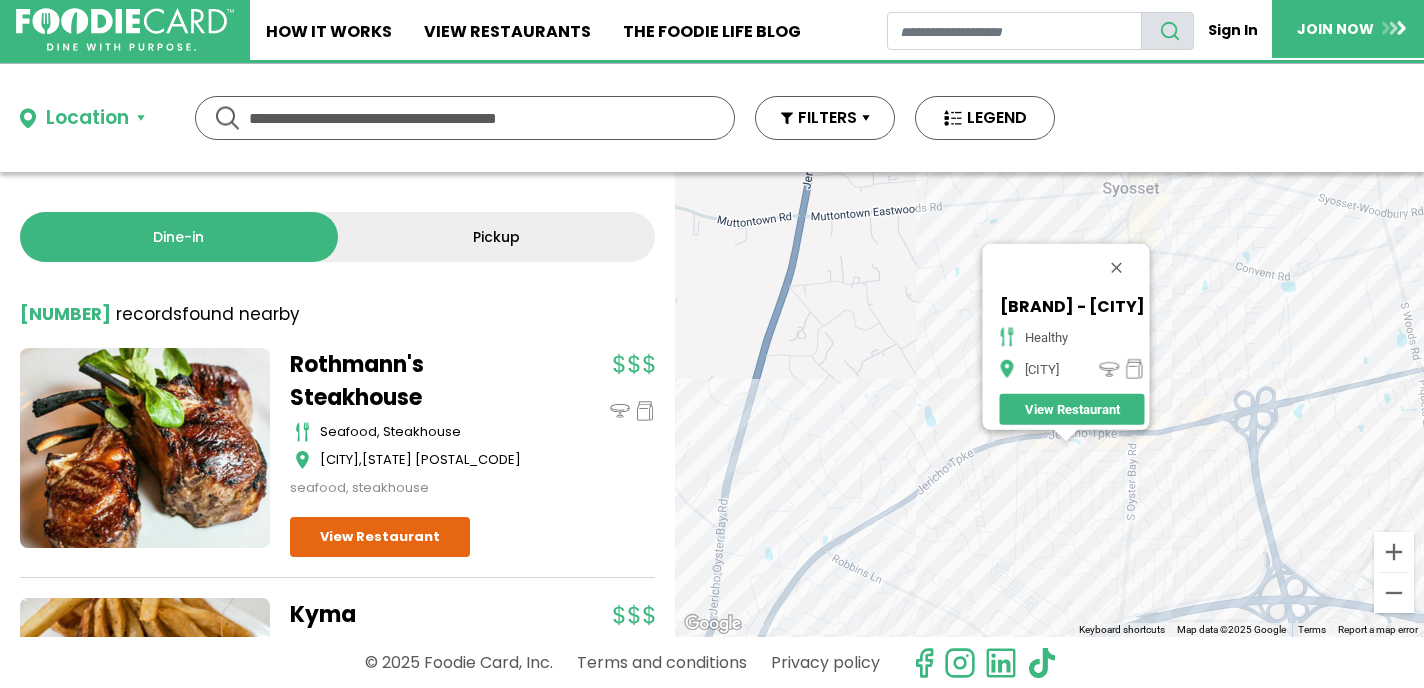 click on "To navigate, press the arrow keys. [BRAND] - [CITY] [CUISINE] [CITY] View Restaurant" at bounding box center [1049, 404] 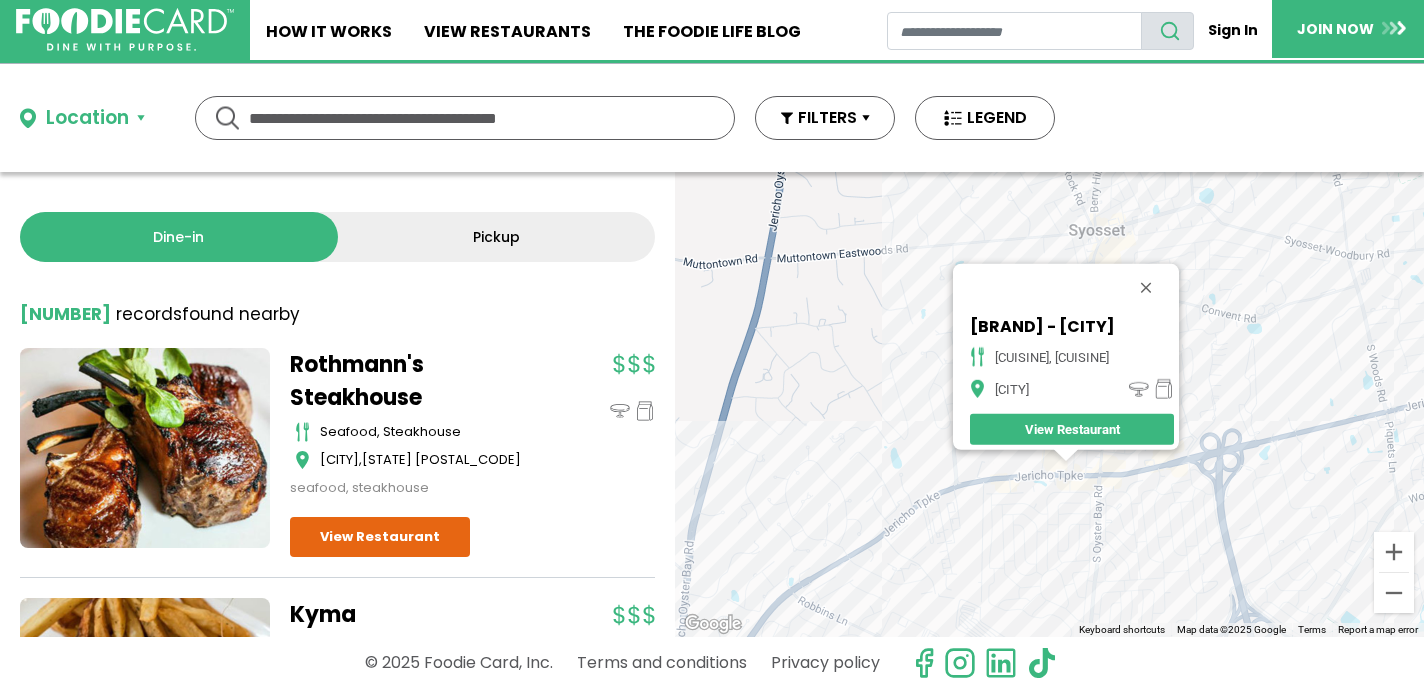 click on "To navigate, press the arrow keys. [BRAND] - [CITY] breakfast, sandwiches [CITY] View Restaurant" at bounding box center [1049, 404] 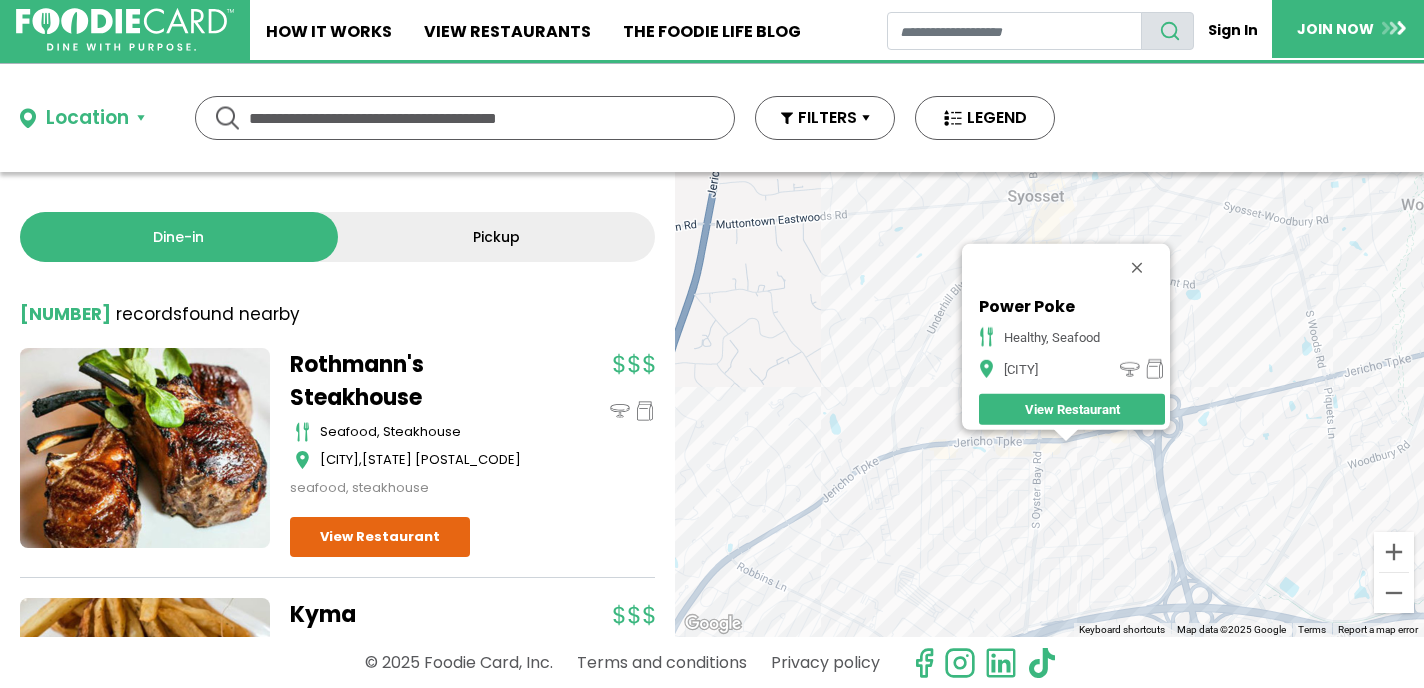 click on "To navigate, press the arrow keys. [BRAND] [CUISINE], [CUISINE] [CITY] View Restaurant" at bounding box center (1049, 404) 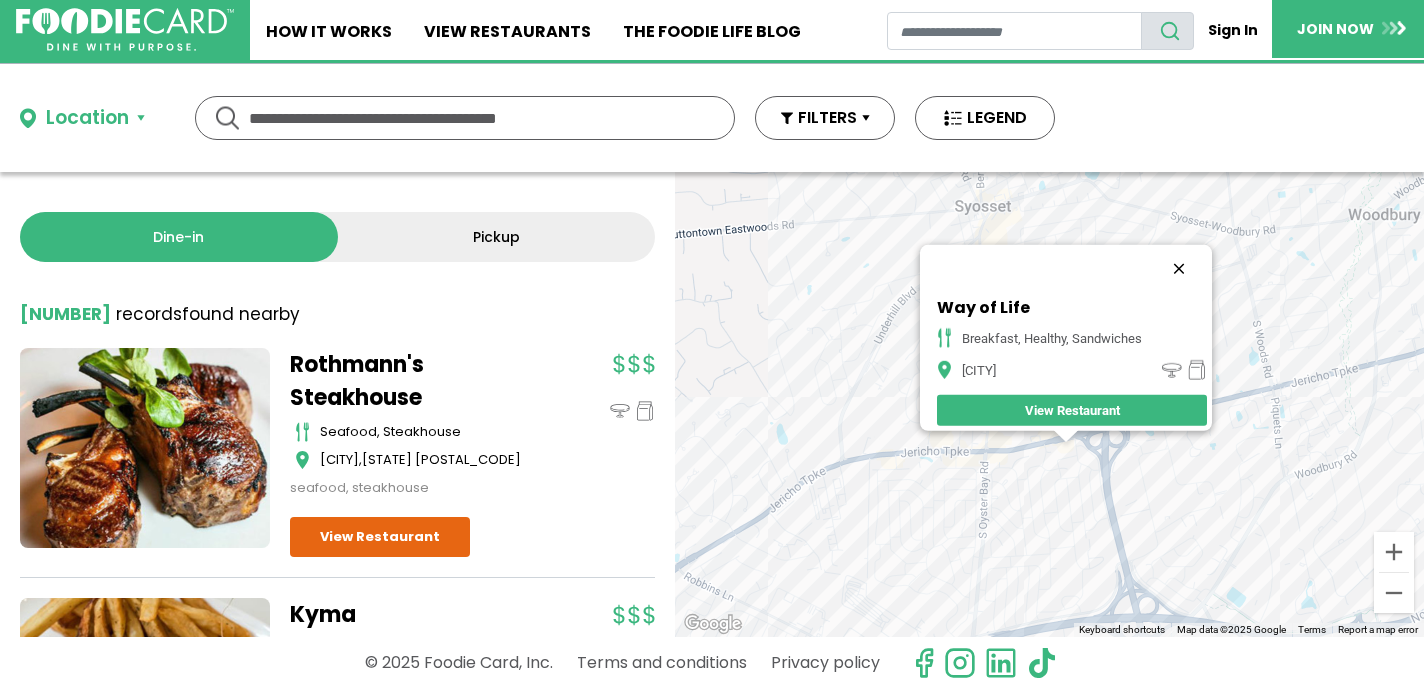 click at bounding box center (1179, 269) 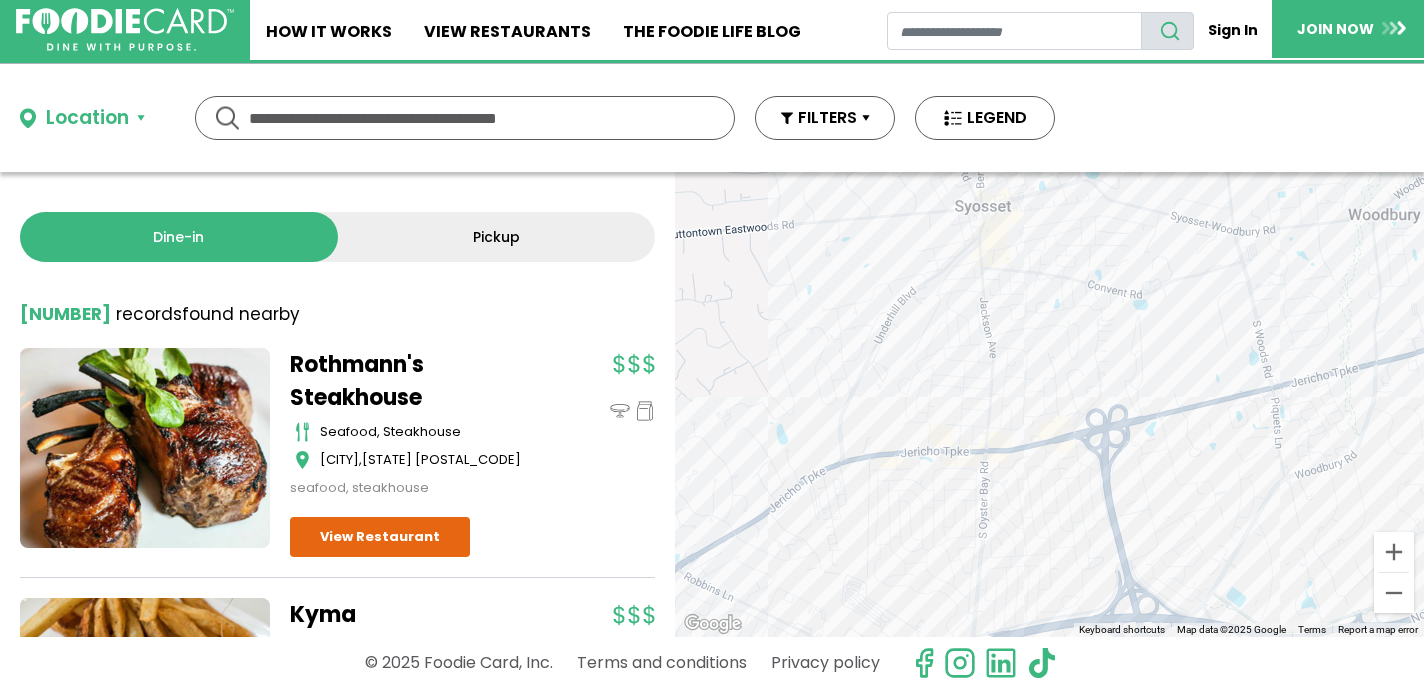 click on "To navigate, press the arrow keys." at bounding box center (1049, 404) 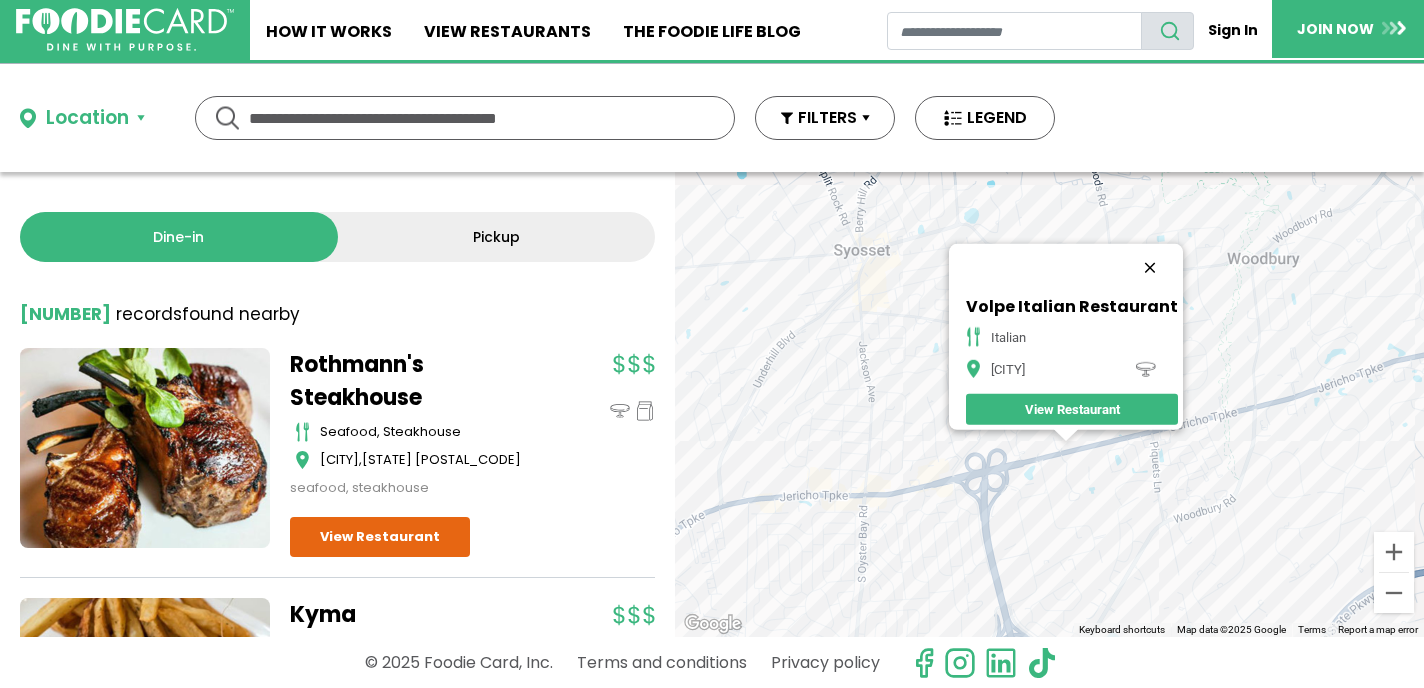 click at bounding box center [1150, 268] 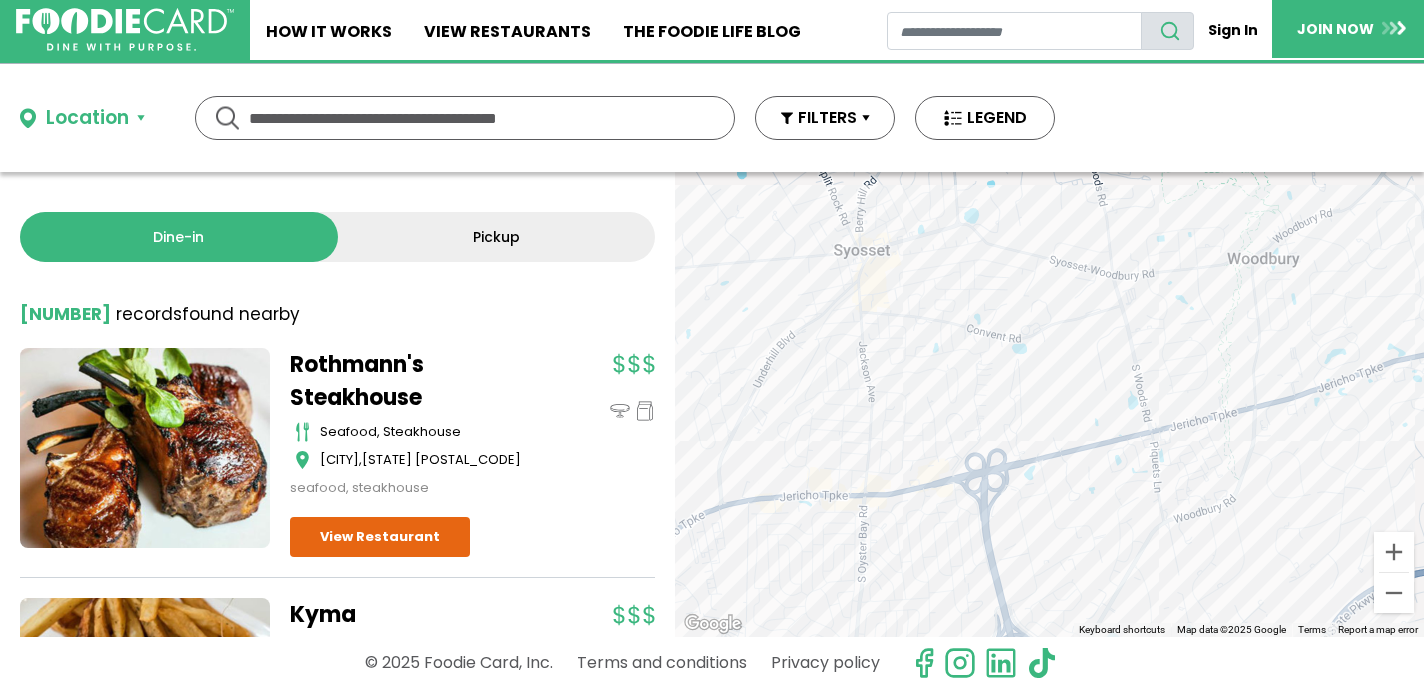 click on "To navigate, press the arrow keys." at bounding box center [1049, 404] 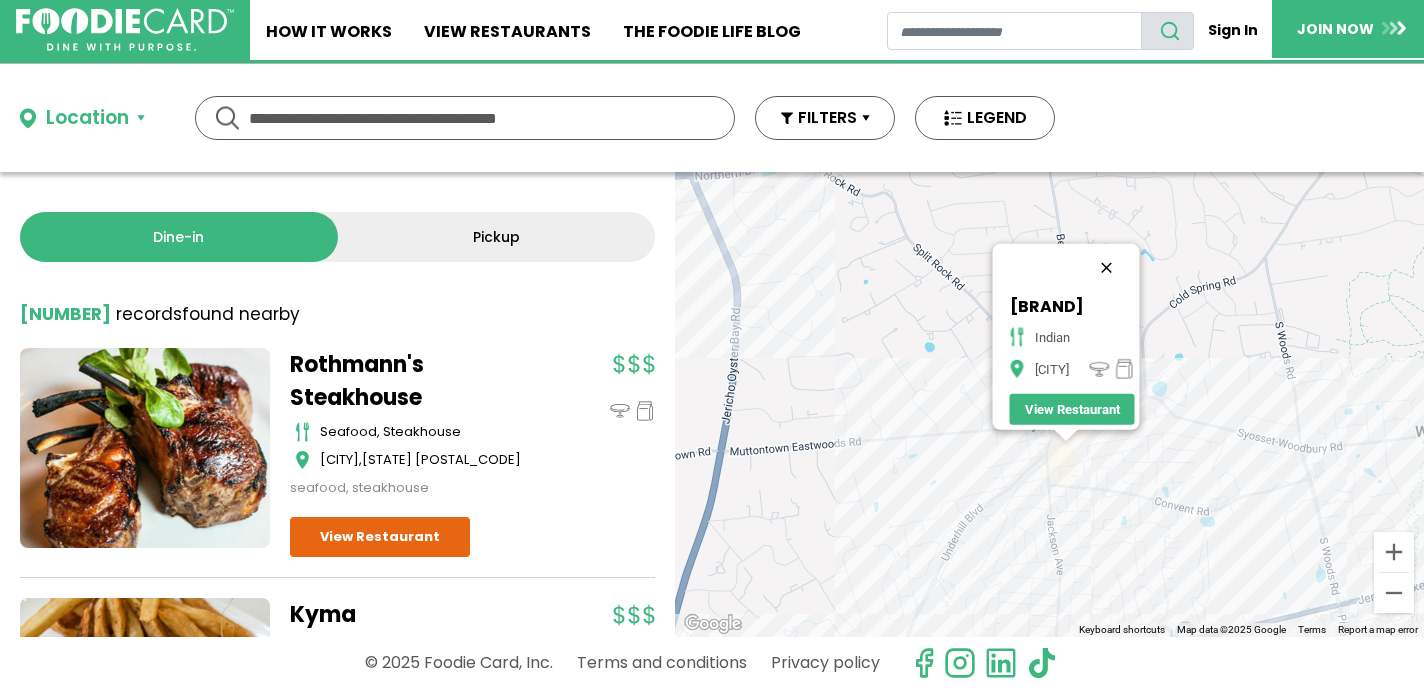 click at bounding box center (1106, 268) 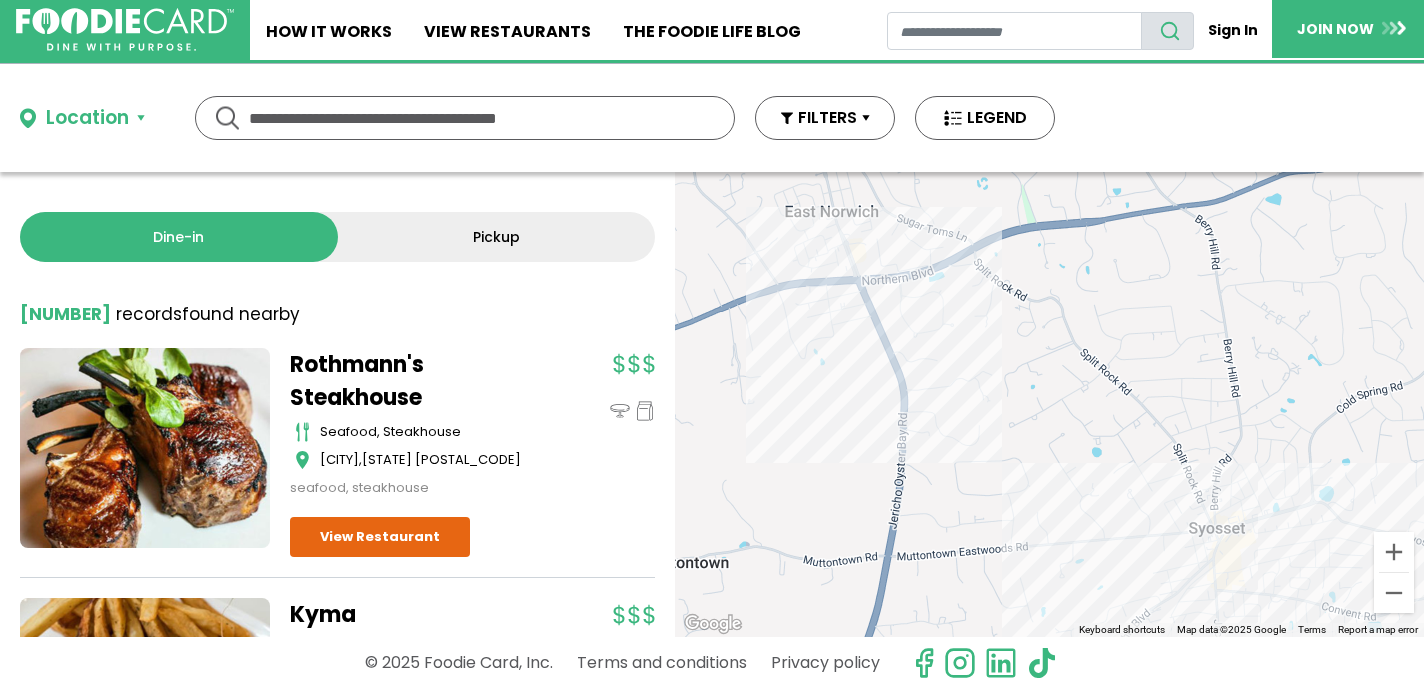 drag, startPoint x: 798, startPoint y: 285, endPoint x: 968, endPoint y: 390, distance: 199.81241 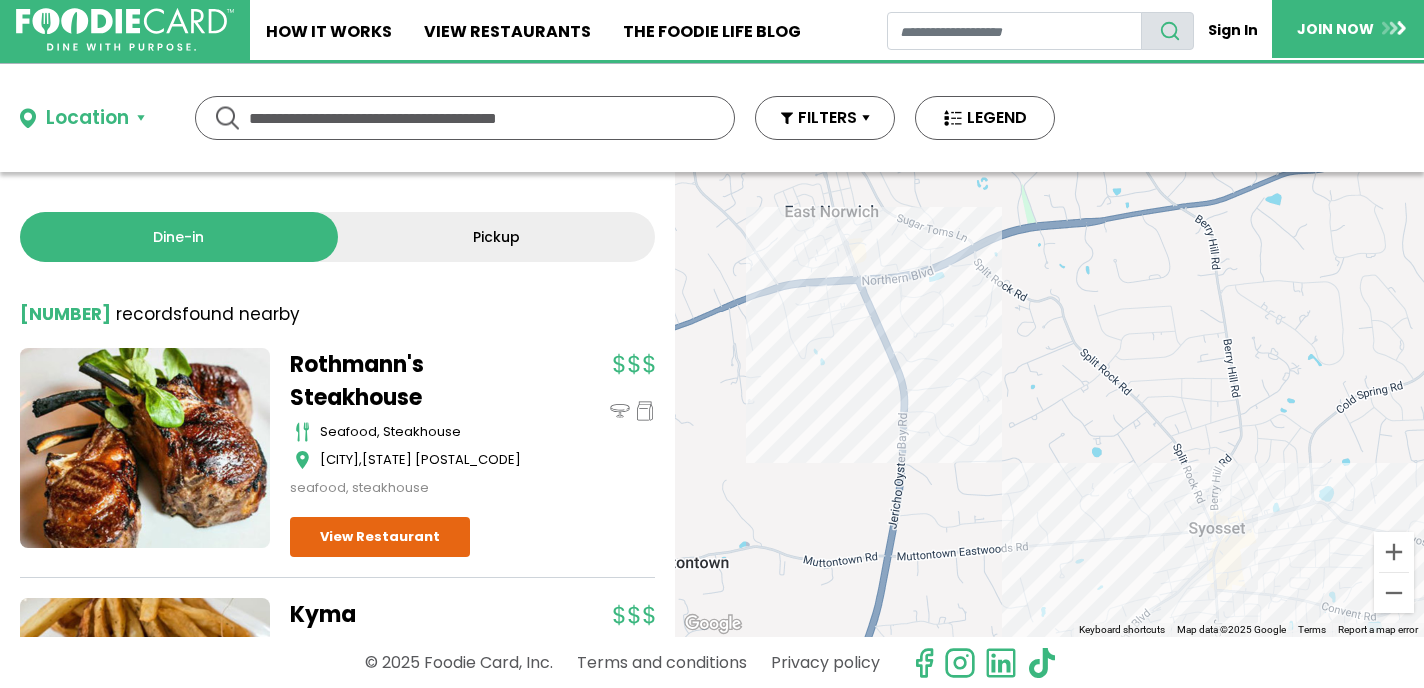 click on "To navigate, press the arrow keys." at bounding box center [1049, 404] 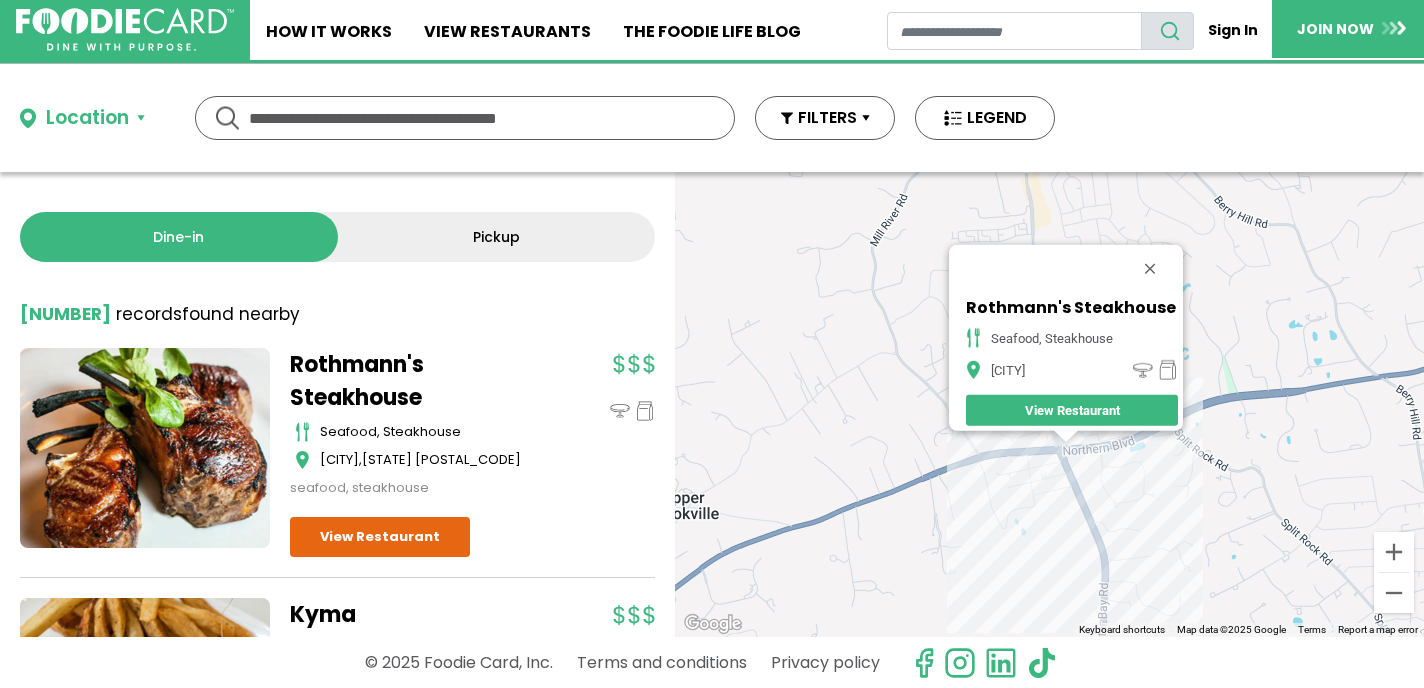 click on "To navigate, press the arrow keys. [BRAND] [CUISINE], [CUISINE] [CITY] View Restaurant" at bounding box center (1049, 404) 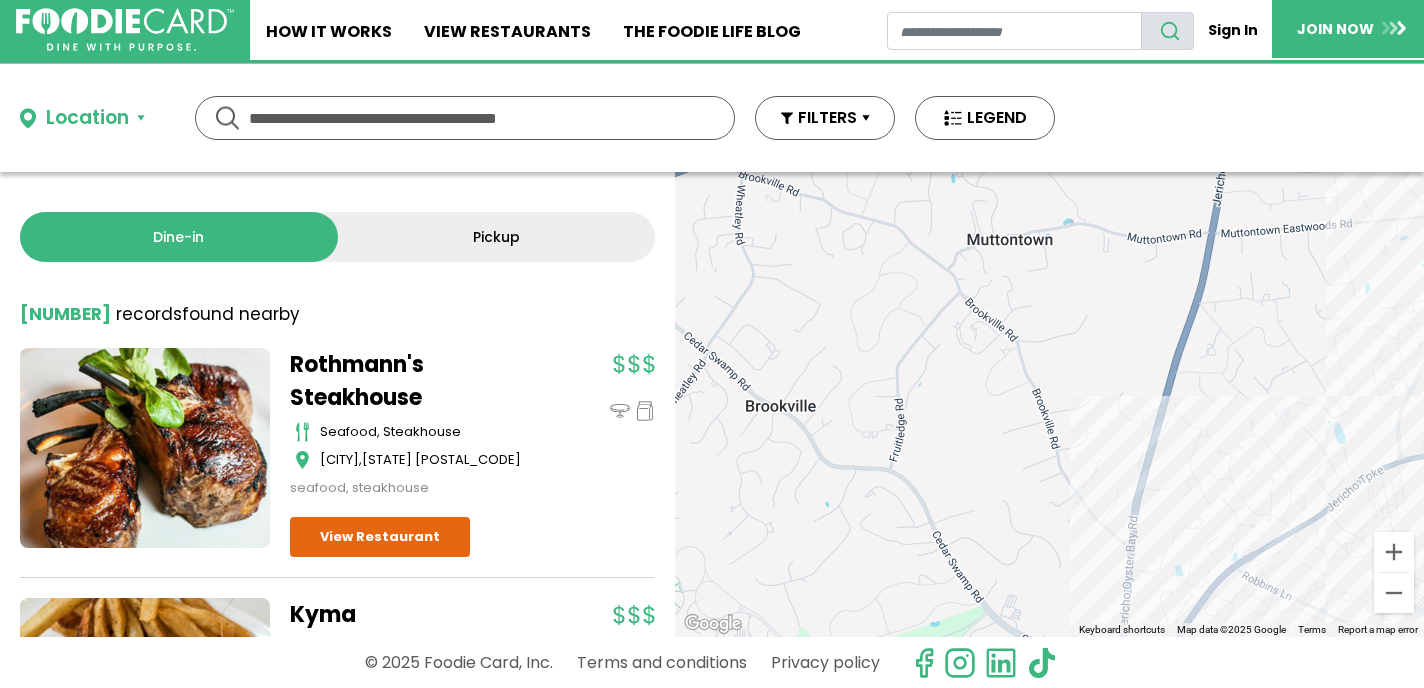 drag, startPoint x: 939, startPoint y: 507, endPoint x: 1028, endPoint y: 13, distance: 501.9532 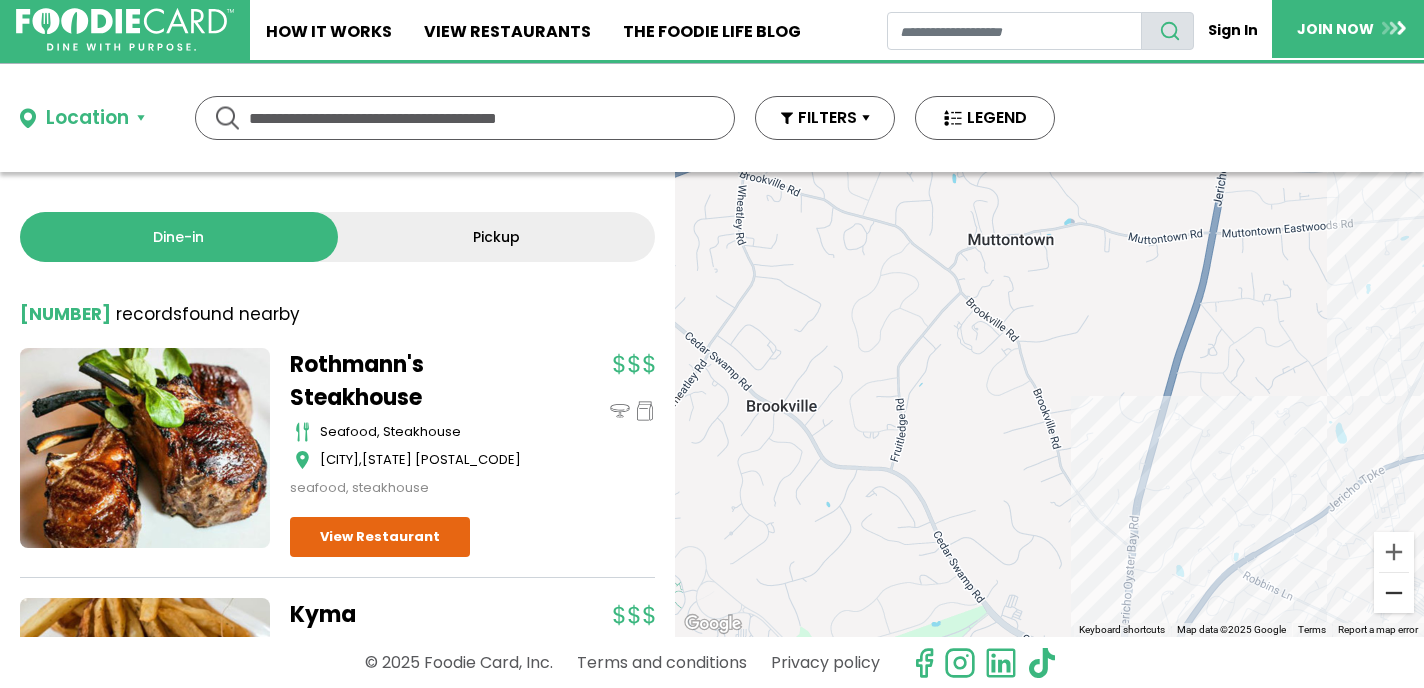 click at bounding box center (1394, 593) 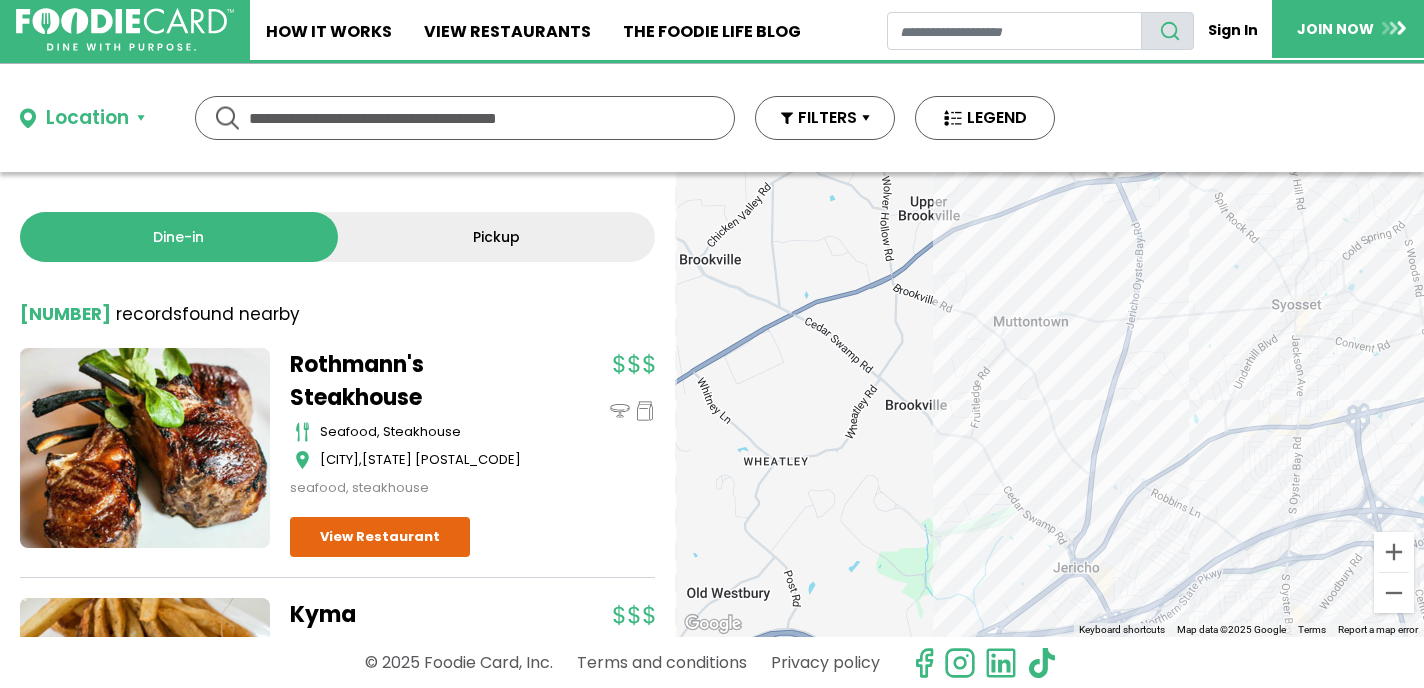 click on "To navigate, press the arrow keys. [BRAND] breakfast, burgers, sandwiches [CITY] View Restaurant" at bounding box center [1049, 404] 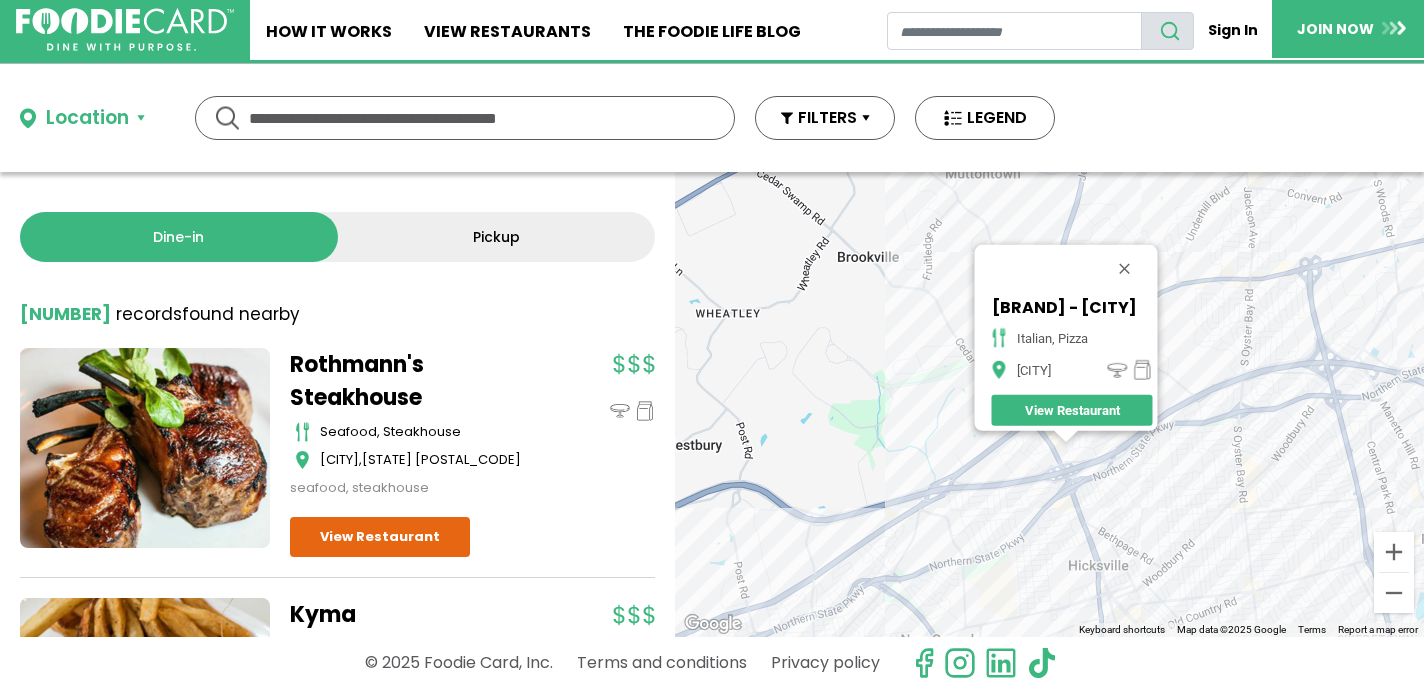 click on "To navigate, press the arrow keys. [BRAND] - [CITY] [CUISINE], [CUISINE] [CITY] View Restaurant" at bounding box center [1049, 404] 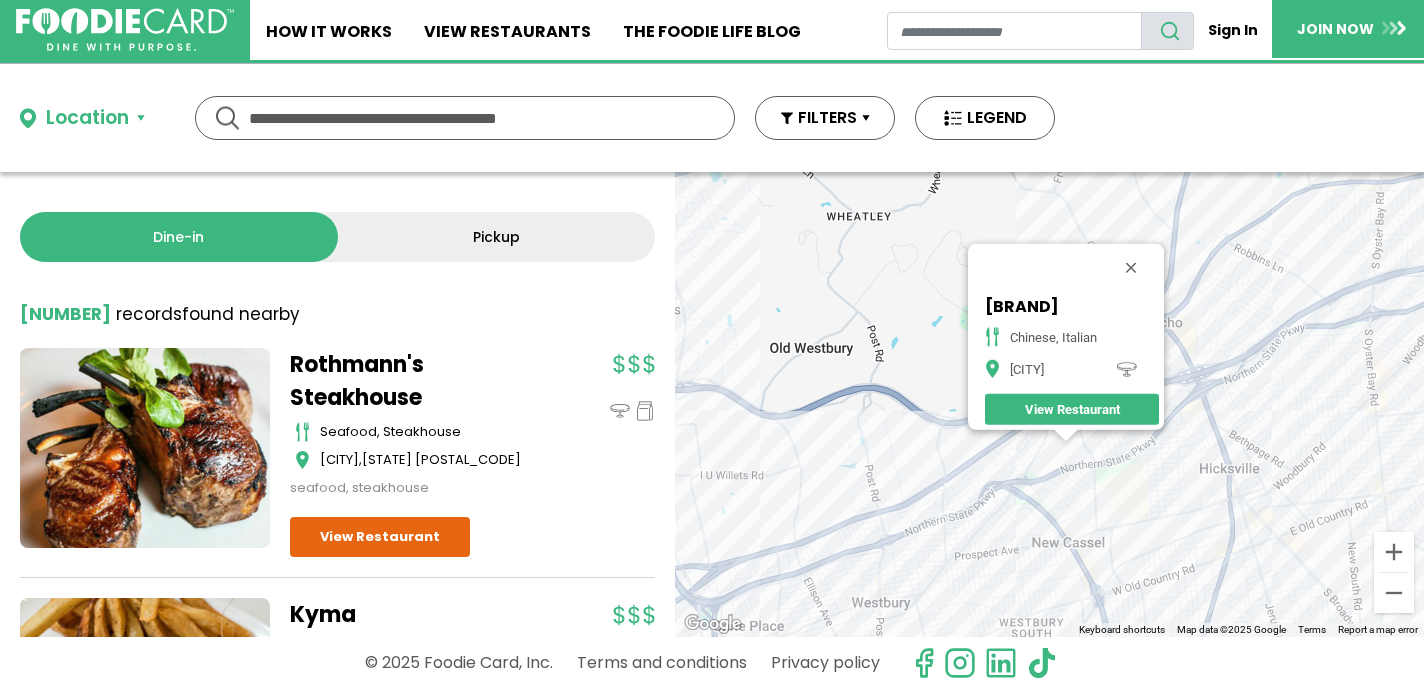 click on "To navigate, press the arrow keys. [BRAND] [CUISINE], [CUISINE] [CITY] View Restaurant" at bounding box center [1049, 404] 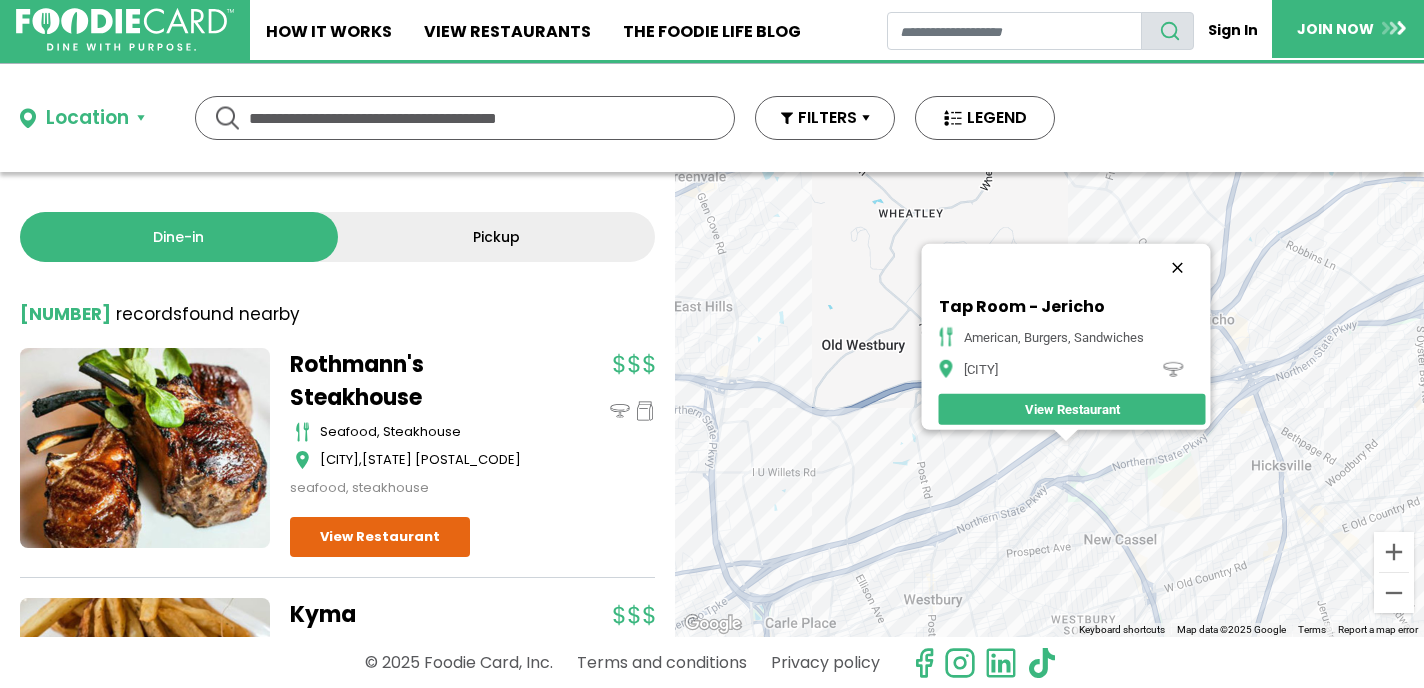 click at bounding box center (1177, 268) 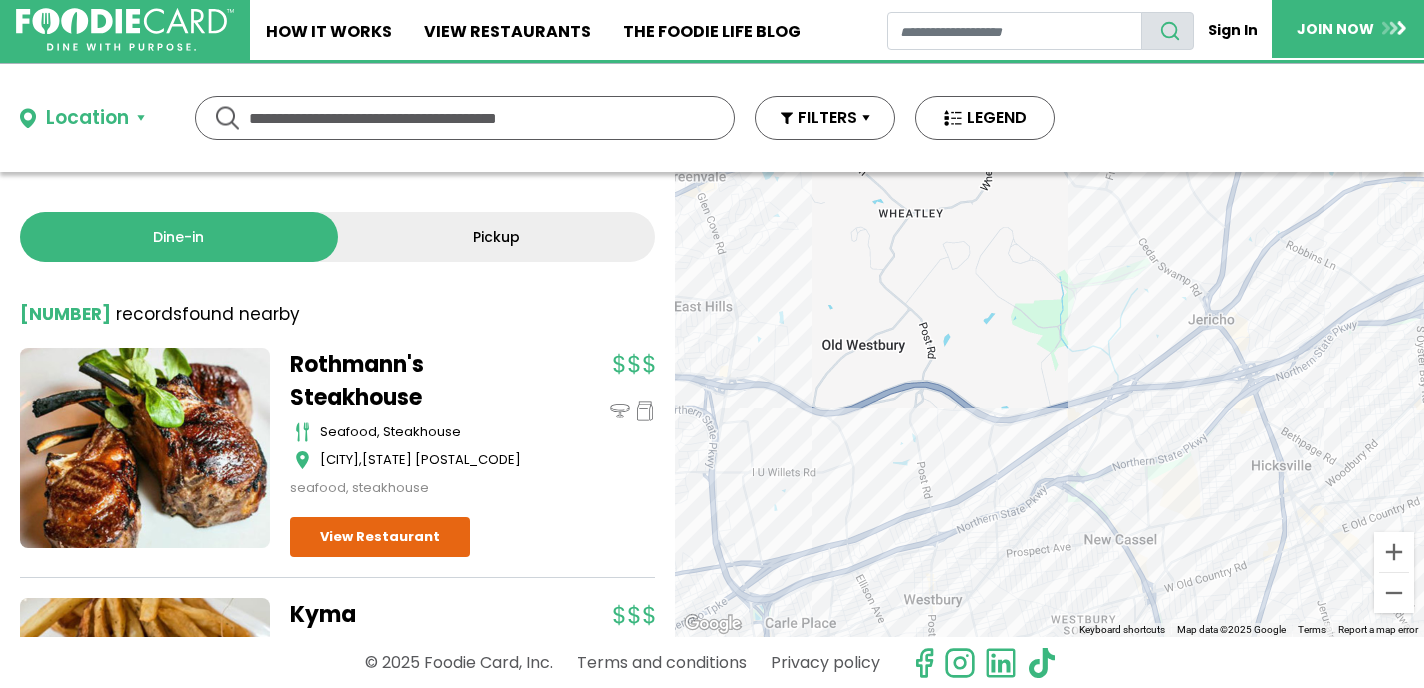 click on "To navigate, press the arrow keys." at bounding box center (1049, 404) 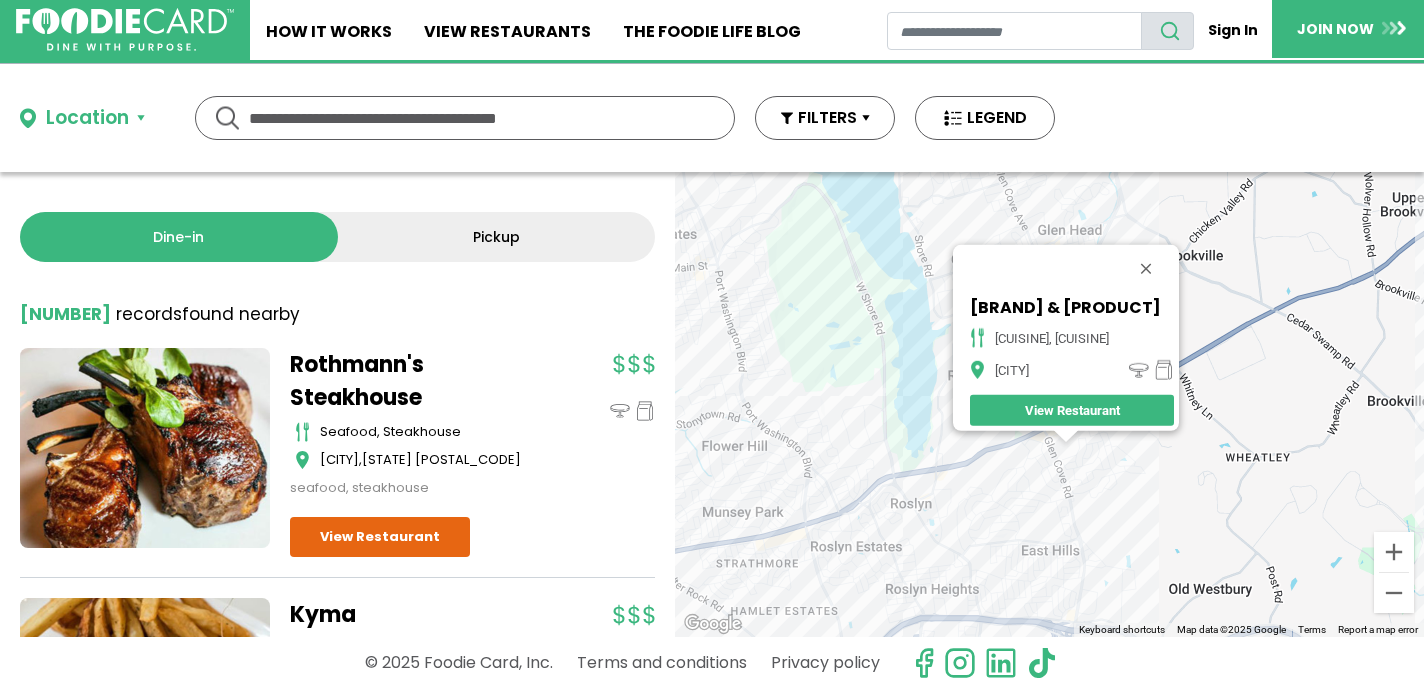 click on "To navigate, press the arrow keys. [BRAND] & [PRODUCT] breakfast, sandwiches [CITY] View Restaurant" at bounding box center (1049, 404) 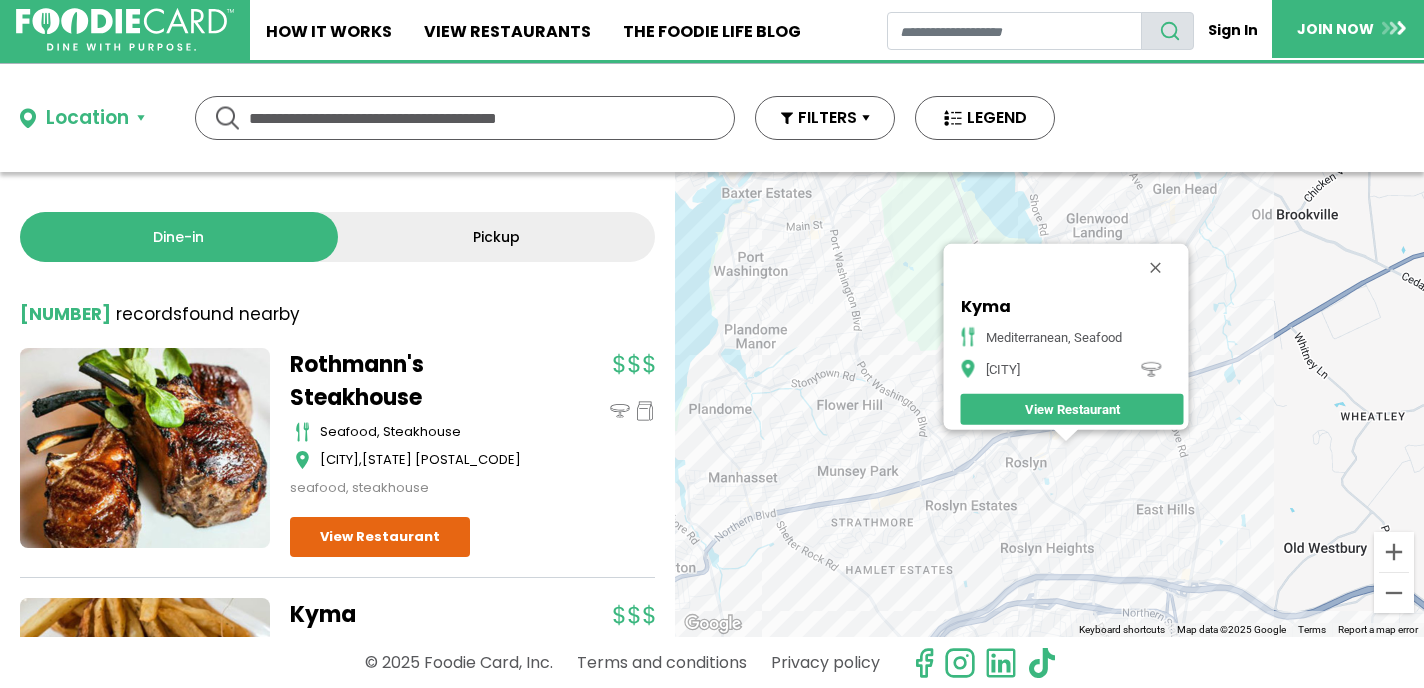 click on "To navigate, press the arrow keys. [BRAND] [CUISINE], [CUISINE] [CITY] View Restaurant" at bounding box center (1049, 404) 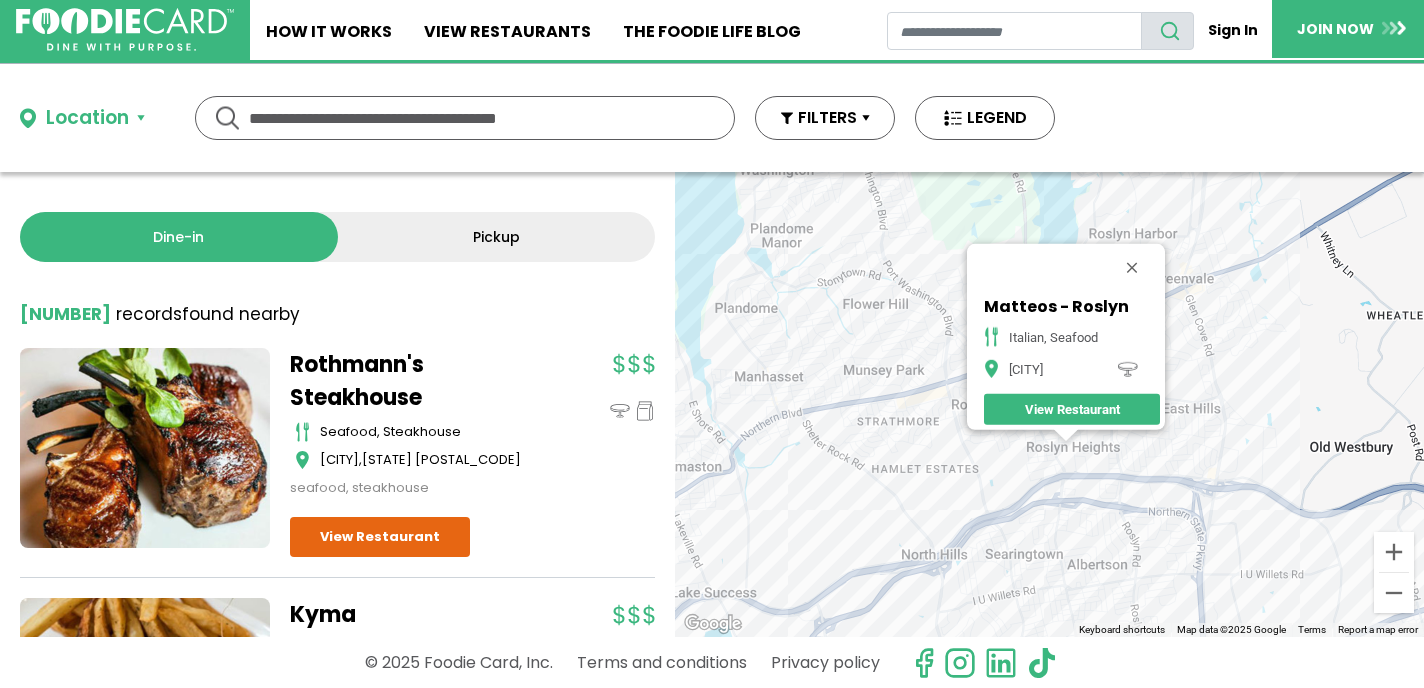 click on "To navigate, press the arrow keys. [BRAND] - [CITY] [CUISINE], [CUISINE] [CITY] View Restaurant" at bounding box center [1049, 404] 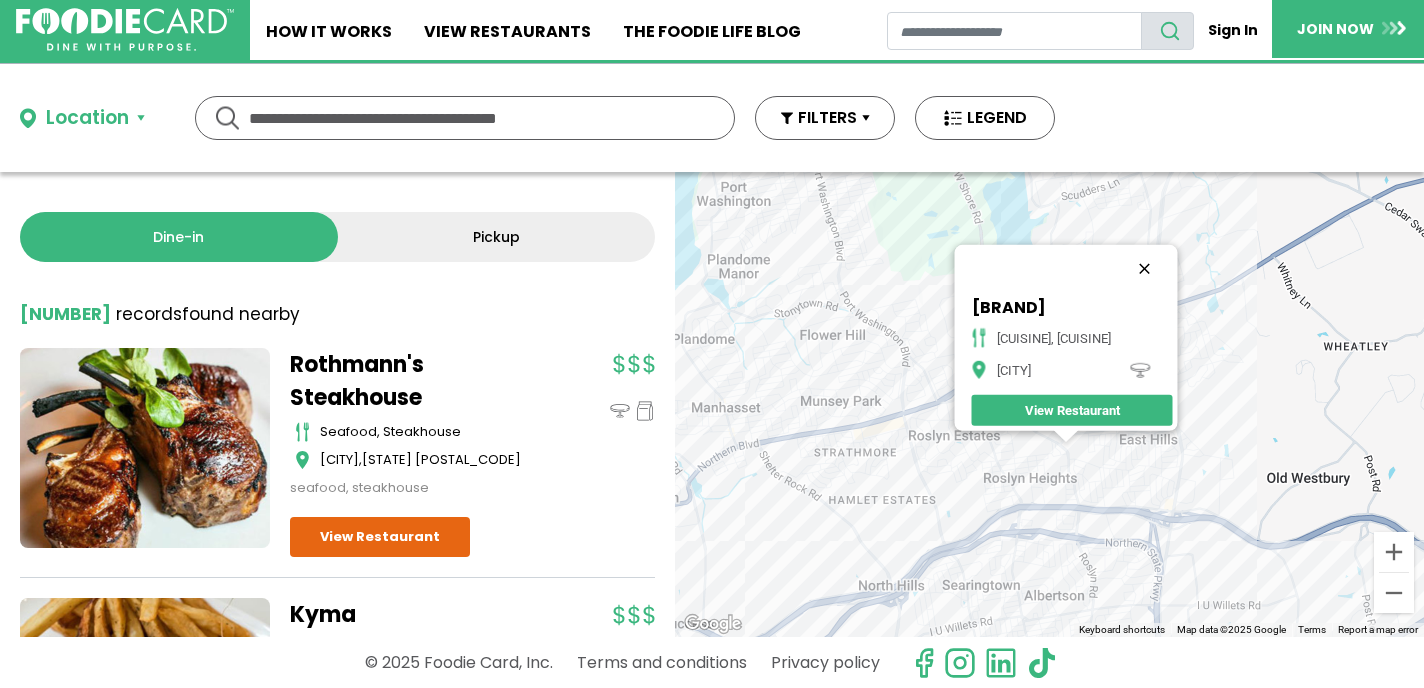 click at bounding box center (1144, 269) 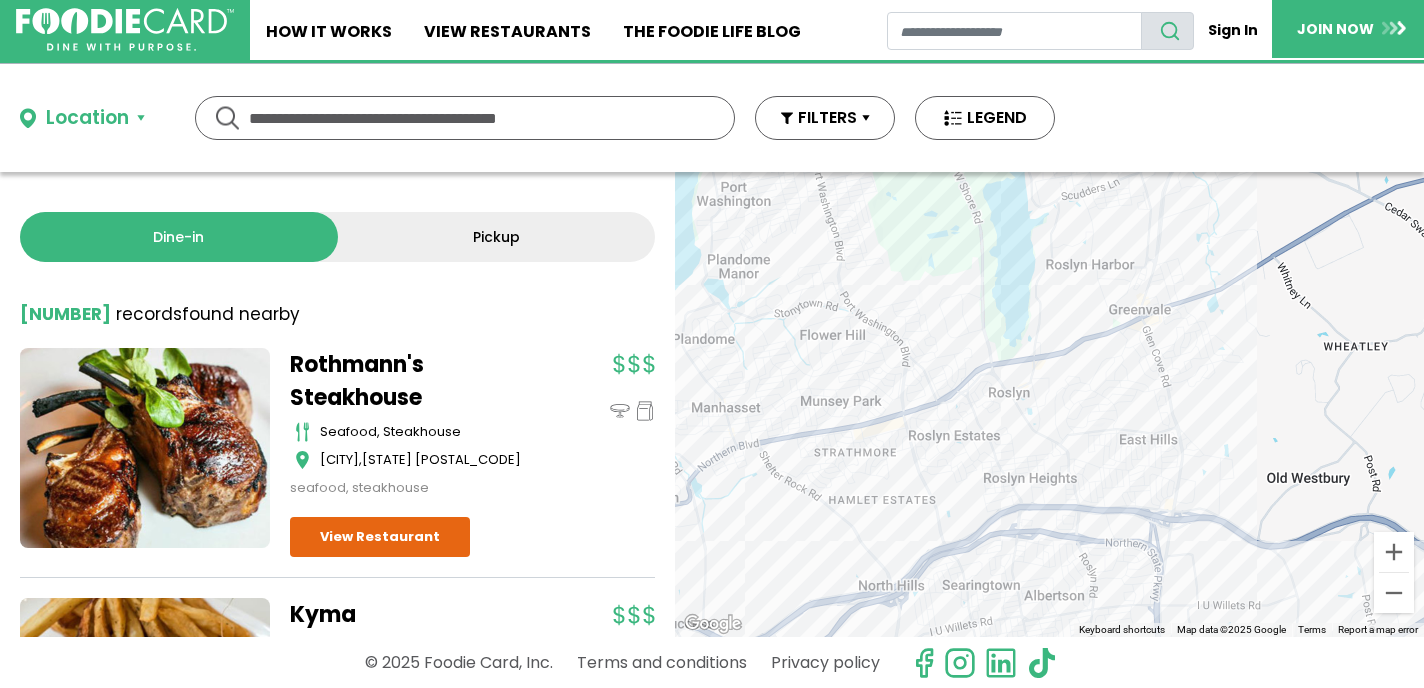 click on "To navigate, press the arrow keys." at bounding box center (1049, 404) 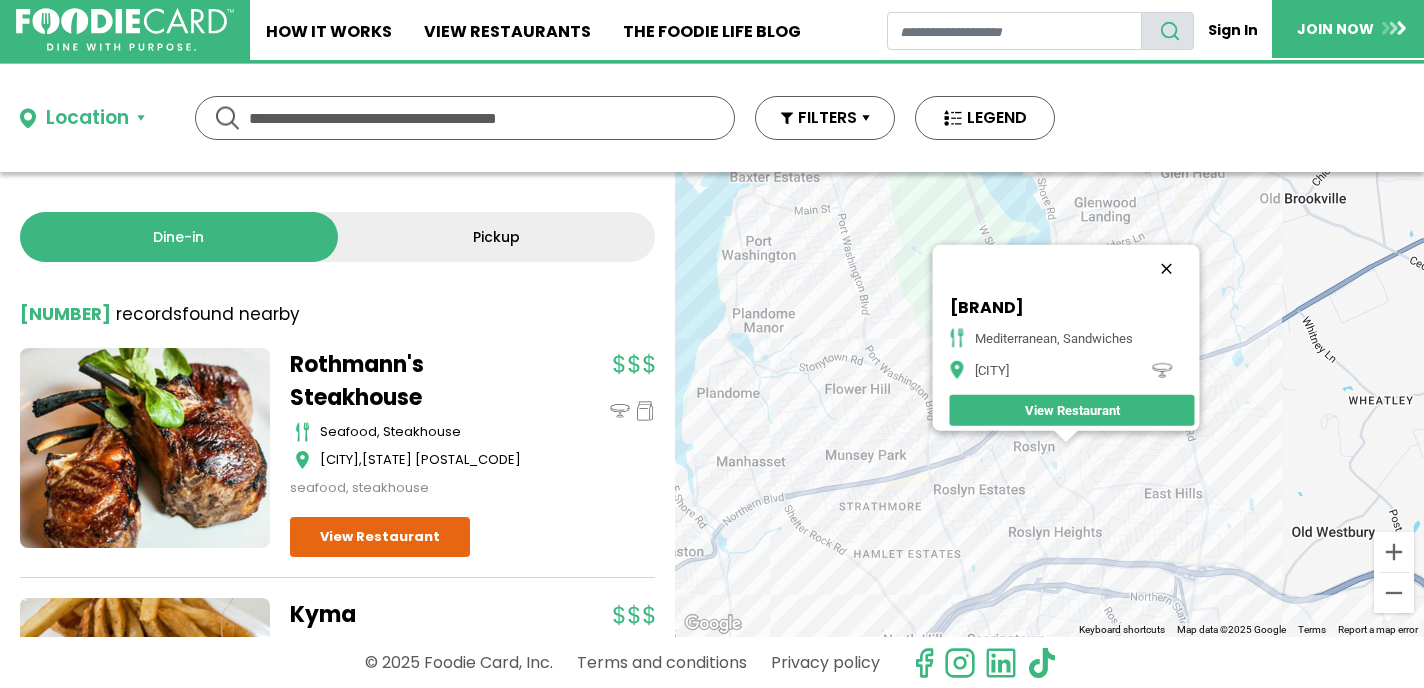 click at bounding box center (1166, 269) 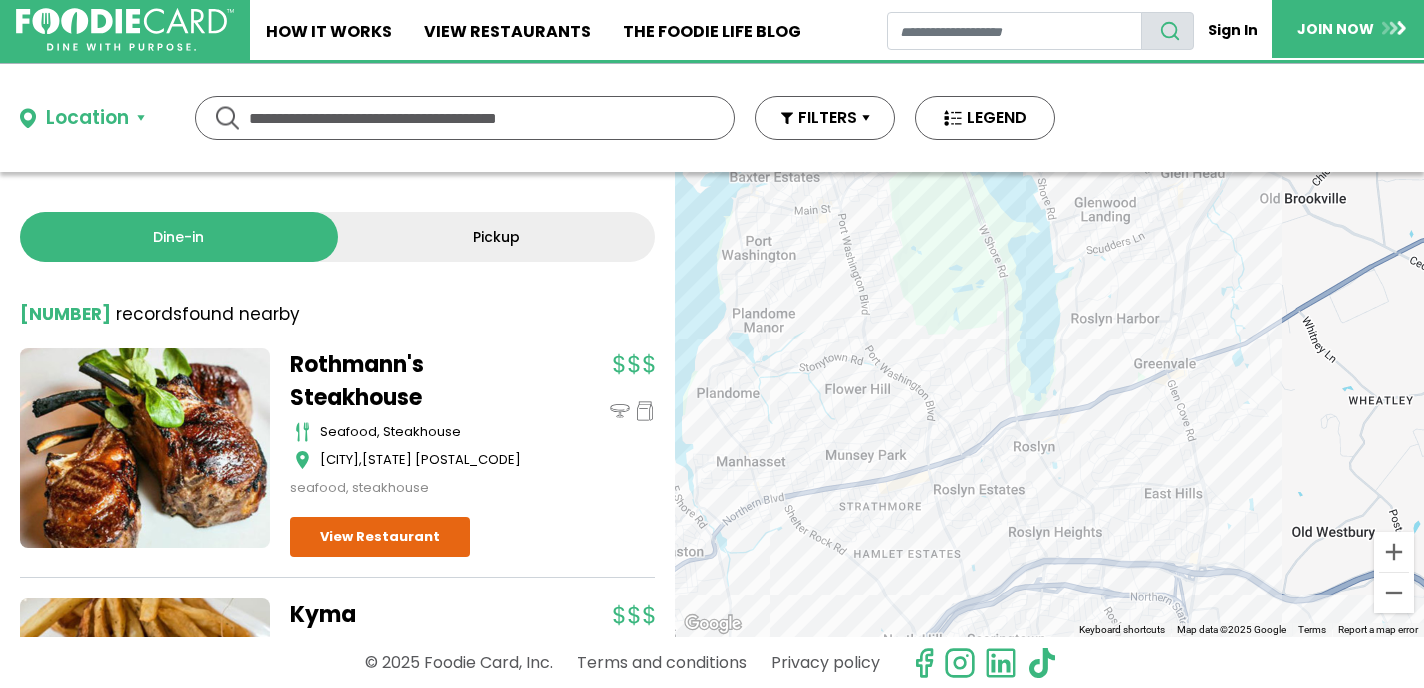 click on "To navigate, press the arrow keys." at bounding box center (1049, 404) 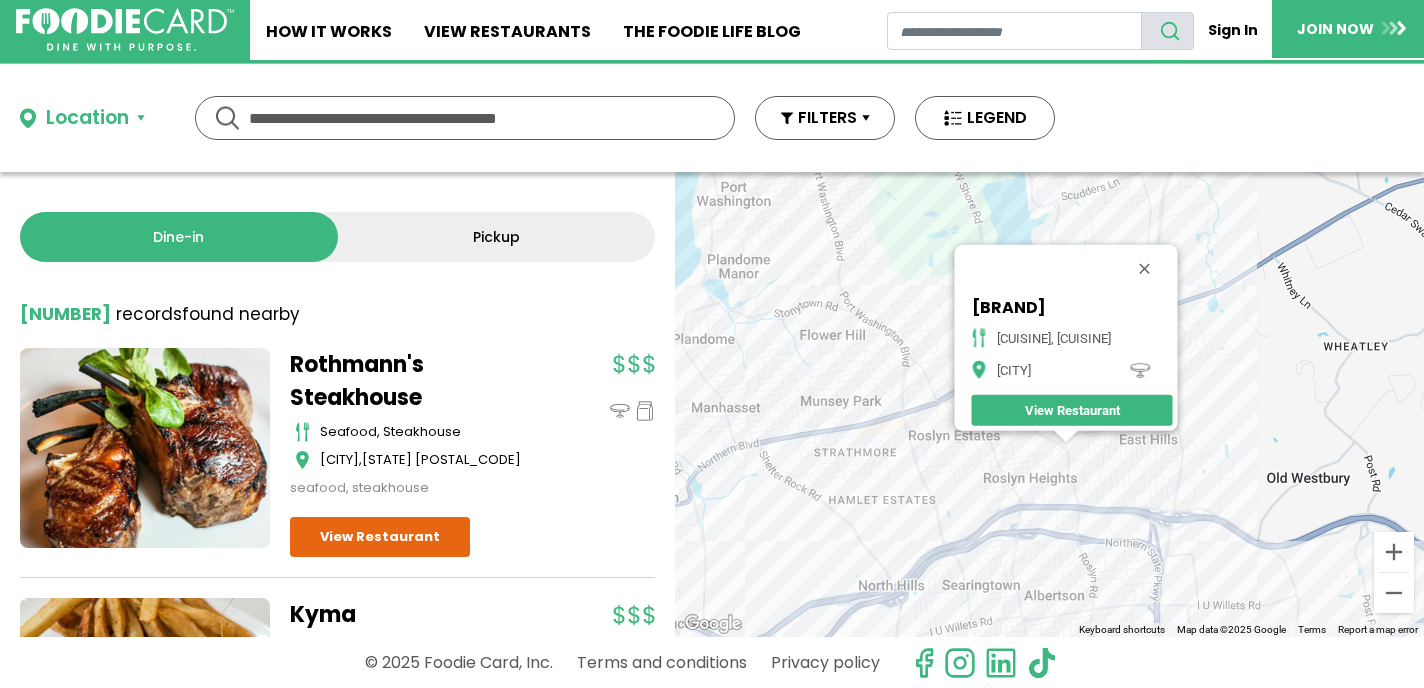 click on "View Restaurant" at bounding box center [1071, 410] 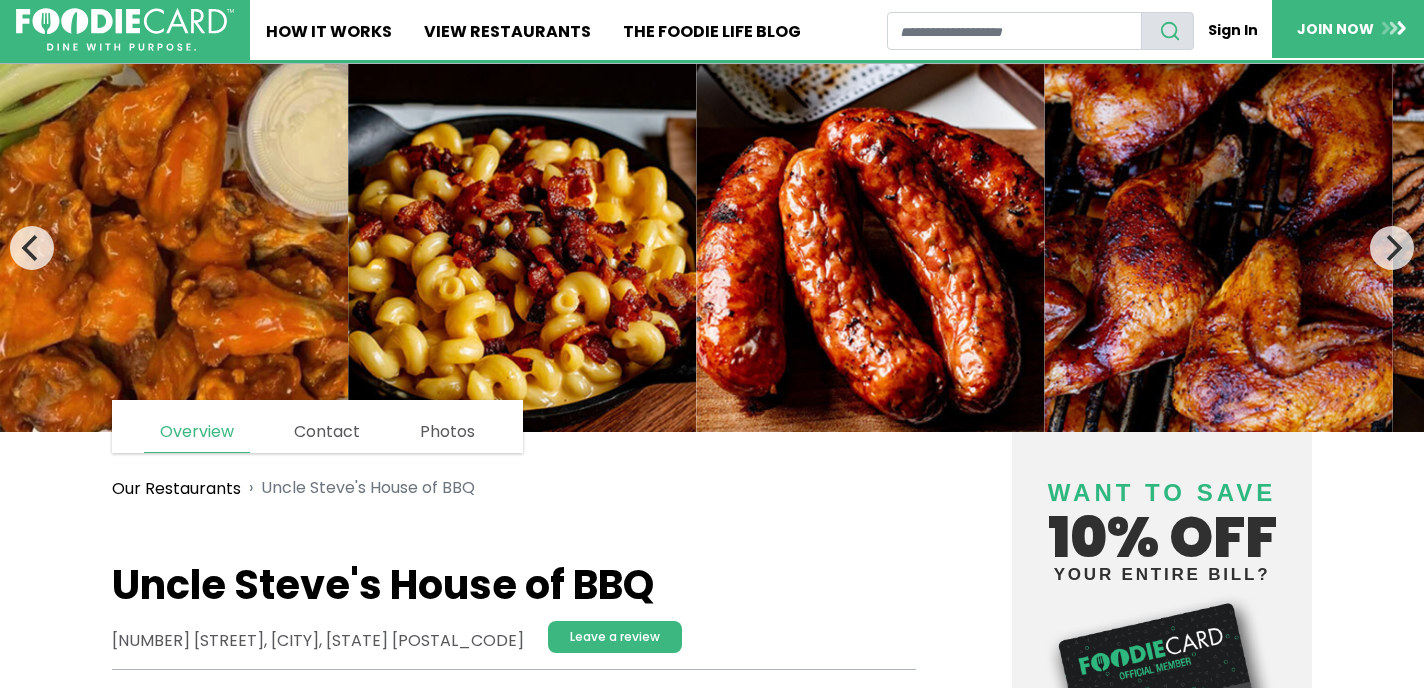 scroll, scrollTop: 0, scrollLeft: 0, axis: both 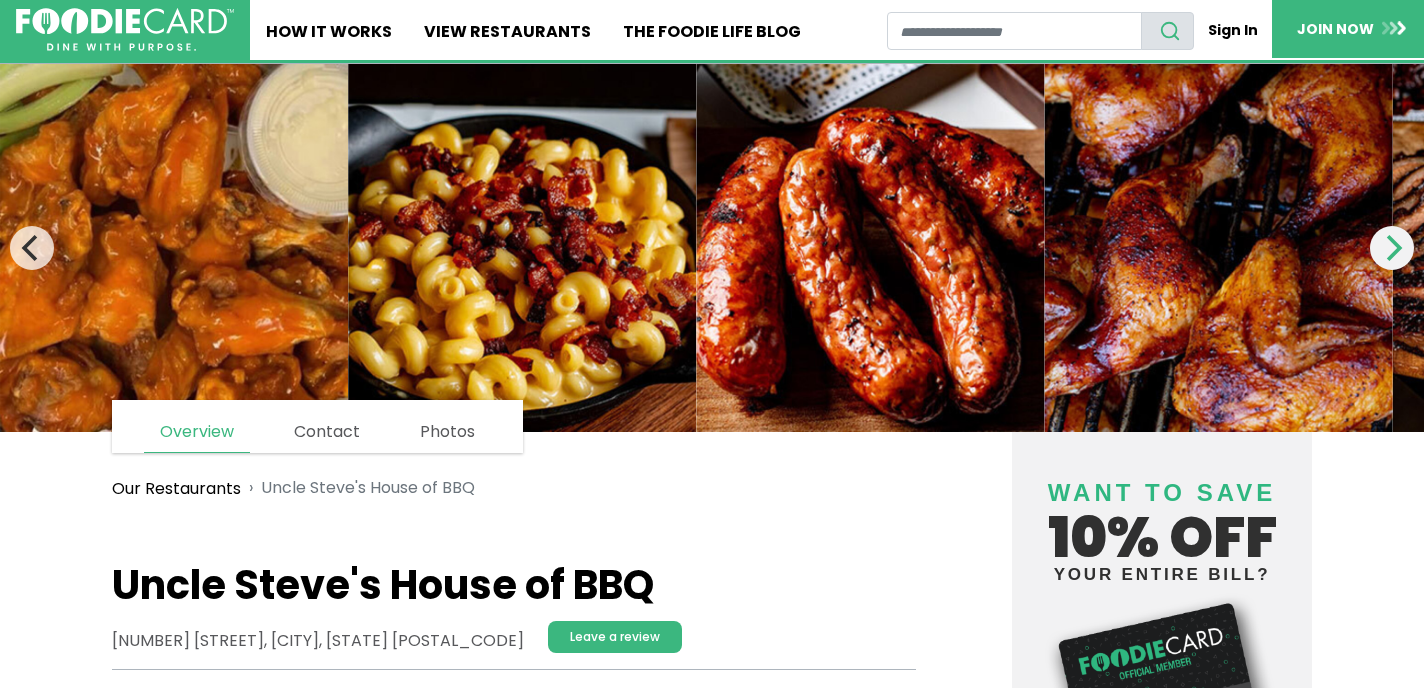 click at bounding box center [1392, 248] 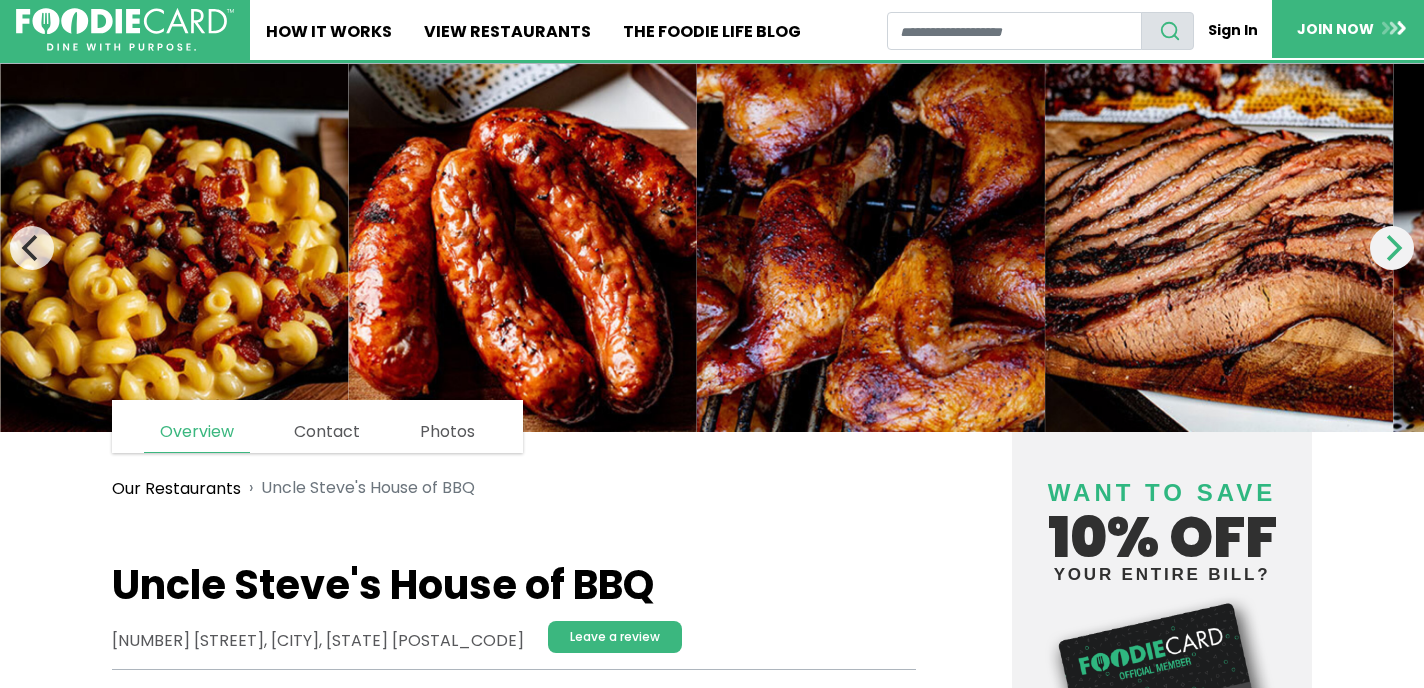 click at bounding box center (1392, 248) 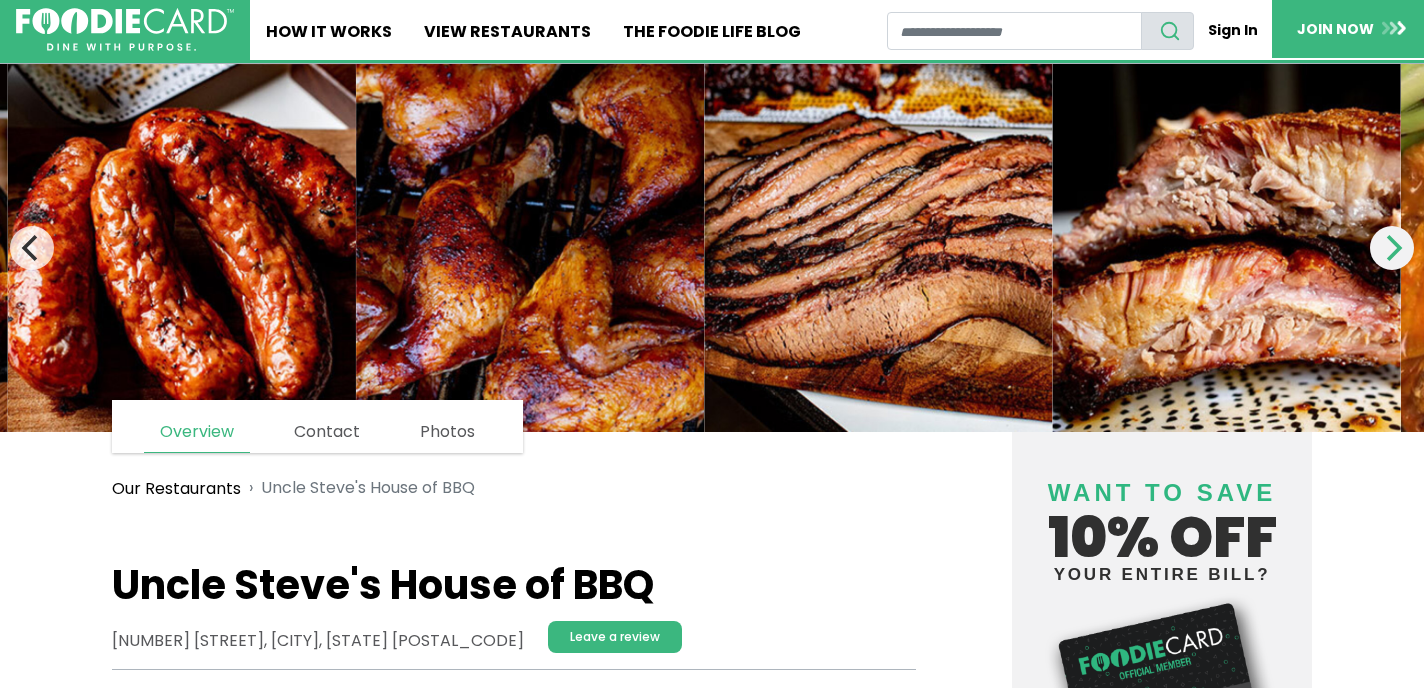 click at bounding box center [1392, 248] 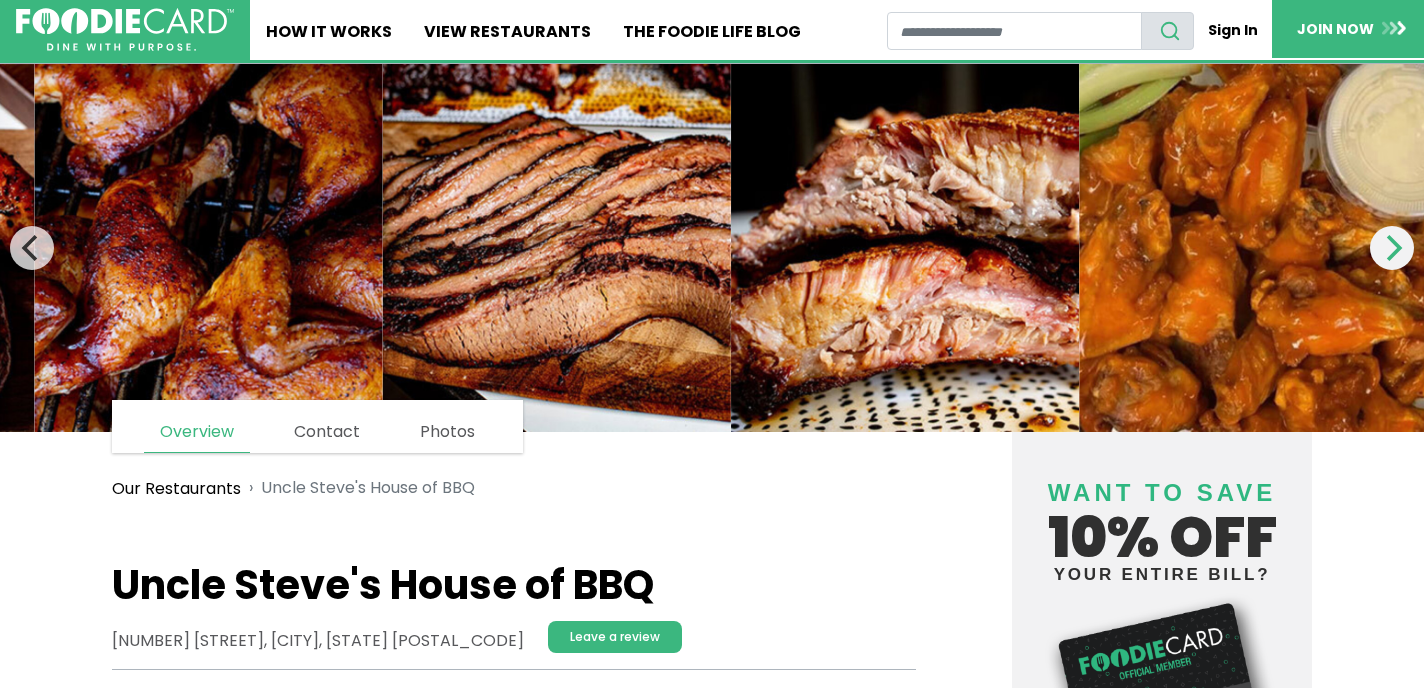 click at bounding box center [1392, 248] 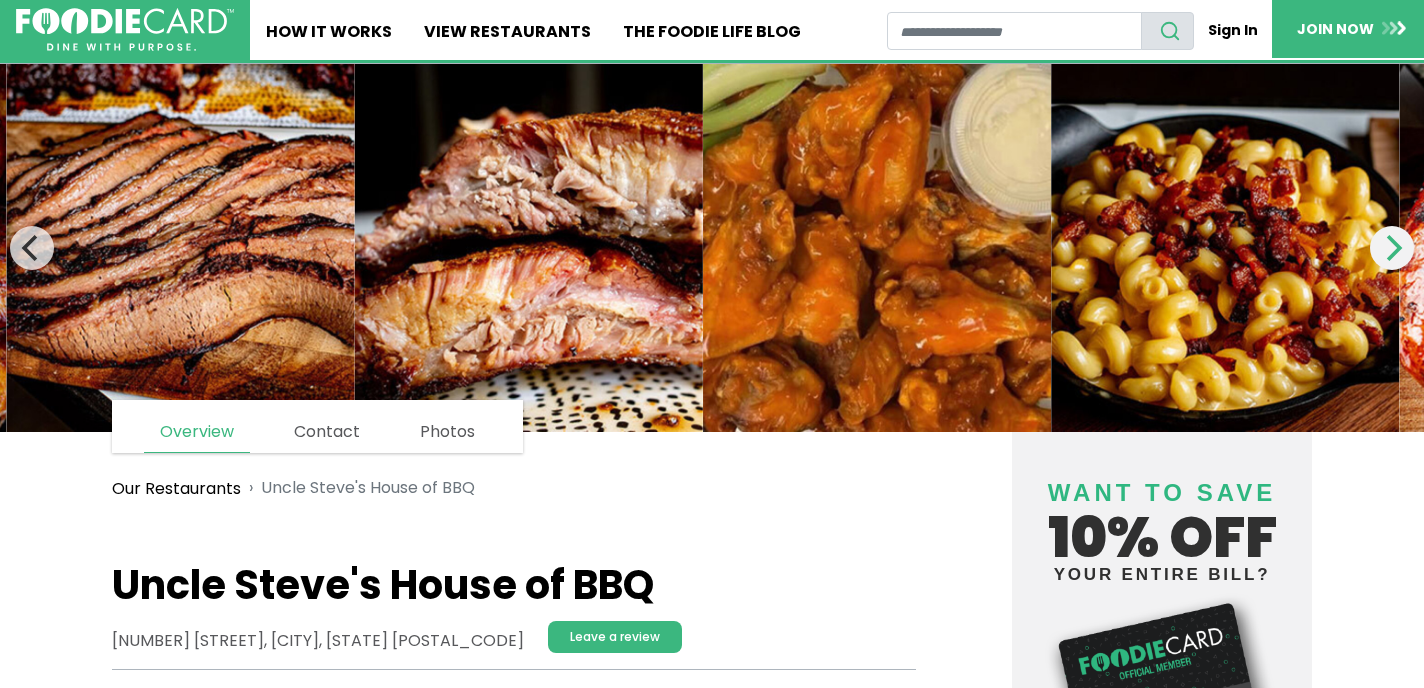 click at bounding box center (1392, 248) 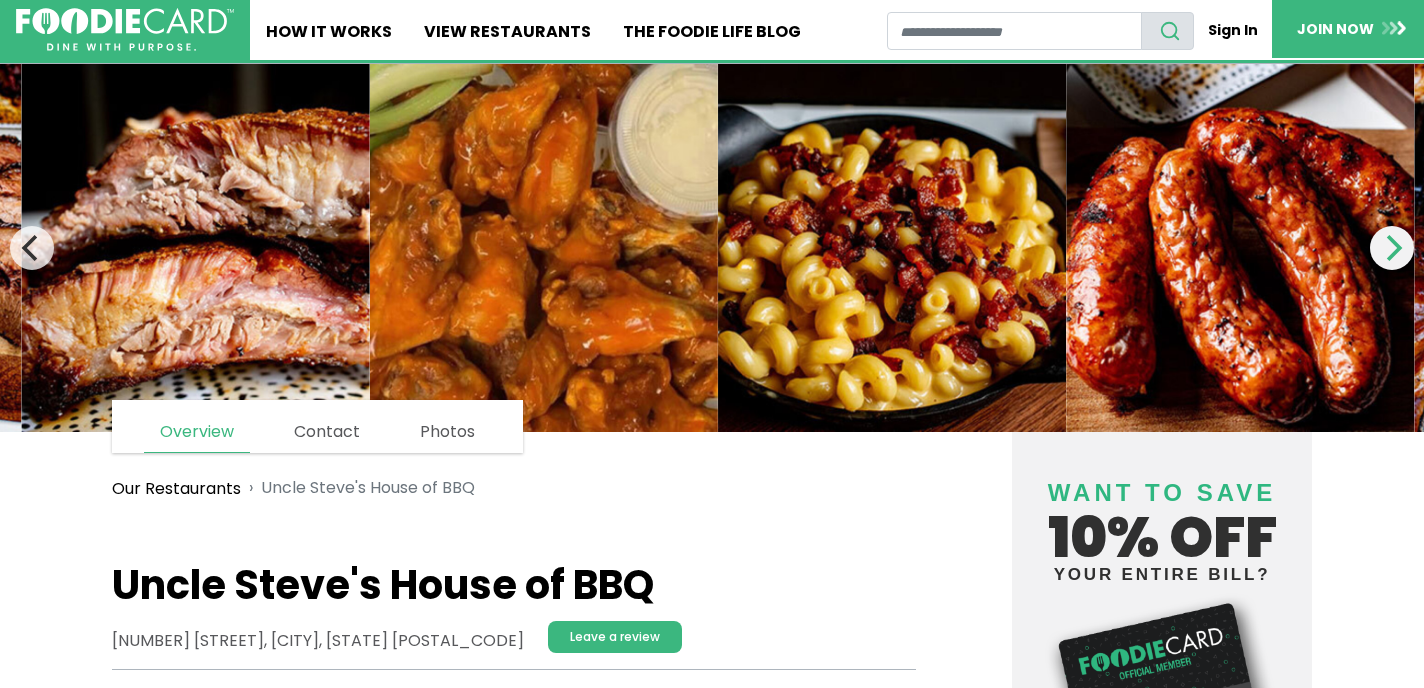 click at bounding box center [1392, 248] 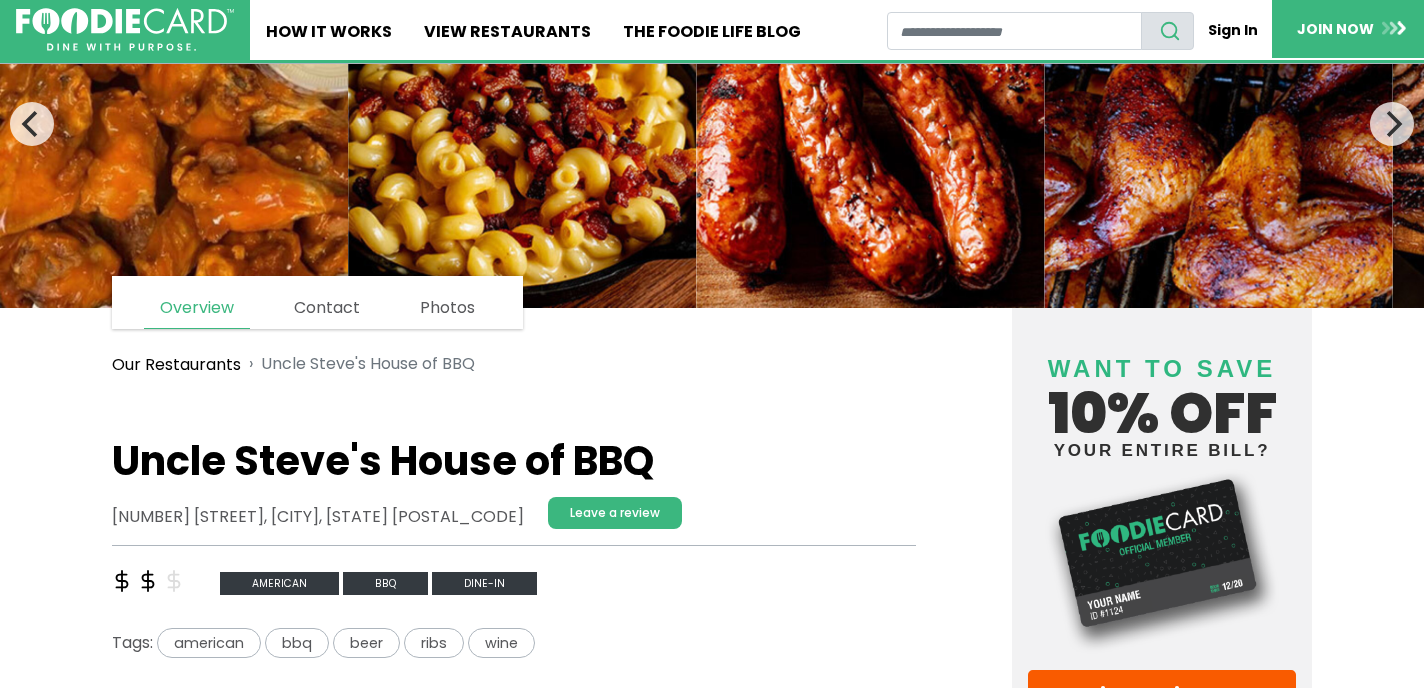 scroll, scrollTop: 126, scrollLeft: 0, axis: vertical 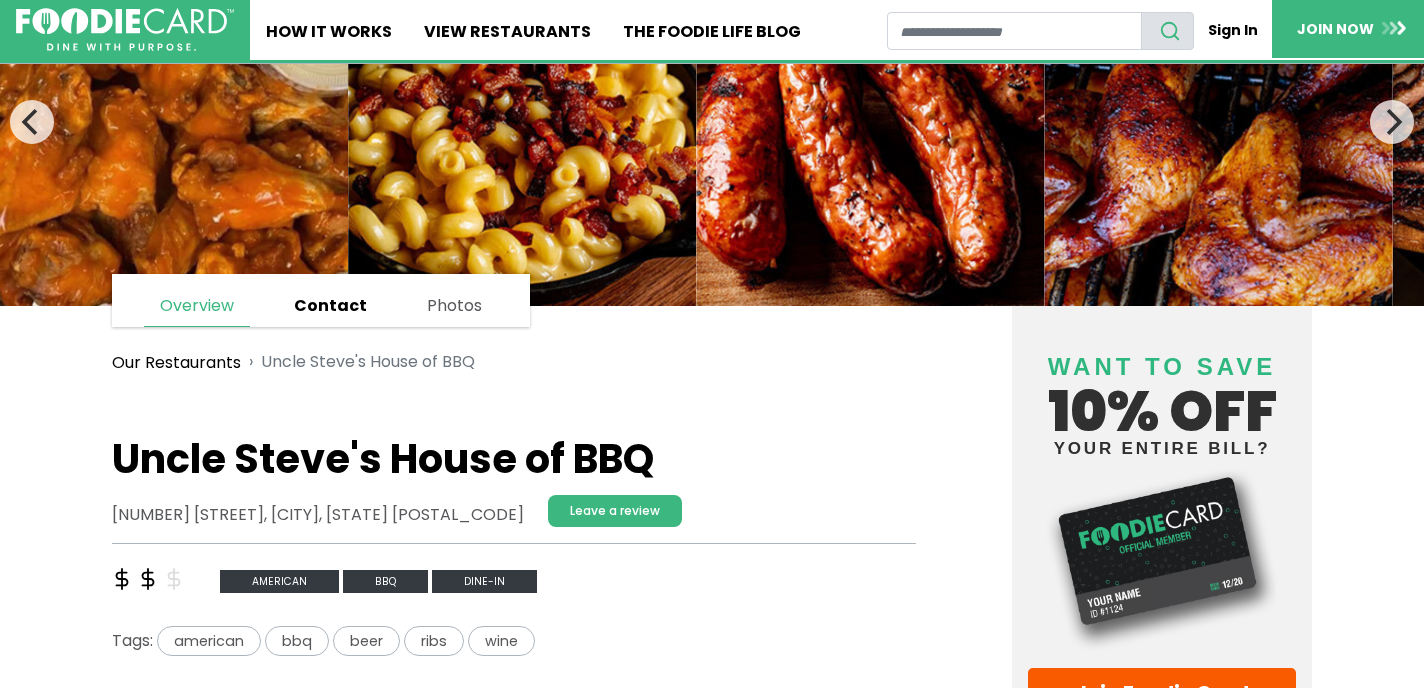 click on "Contact" at bounding box center (330, 306) 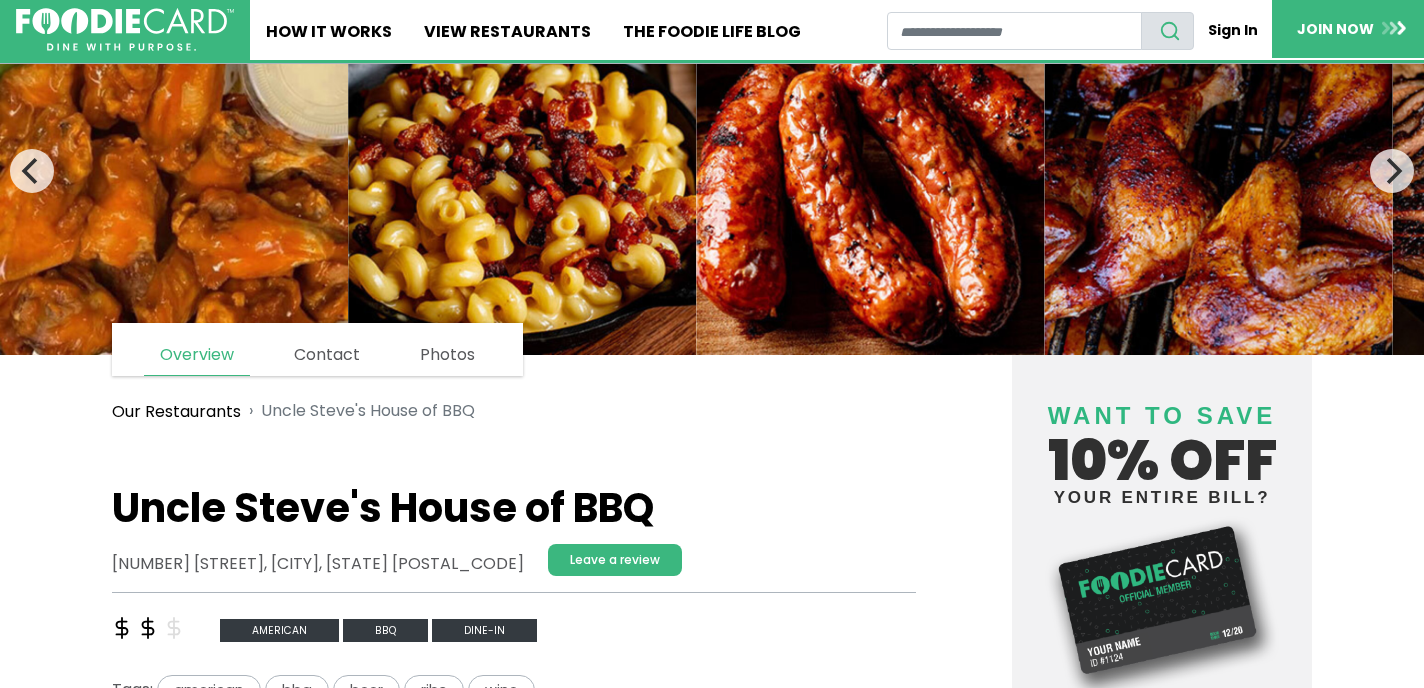 scroll, scrollTop: 0, scrollLeft: 0, axis: both 